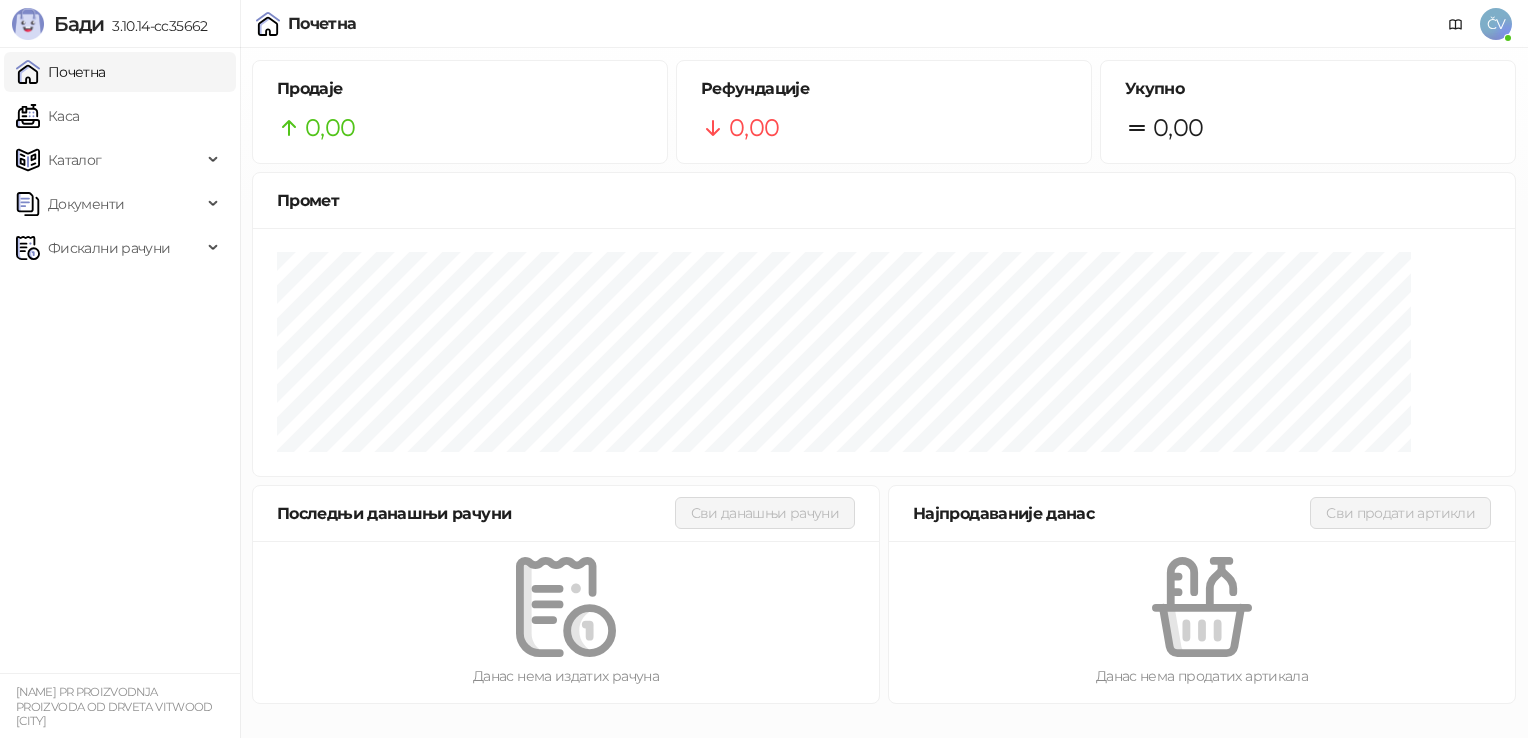 scroll, scrollTop: 0, scrollLeft: 0, axis: both 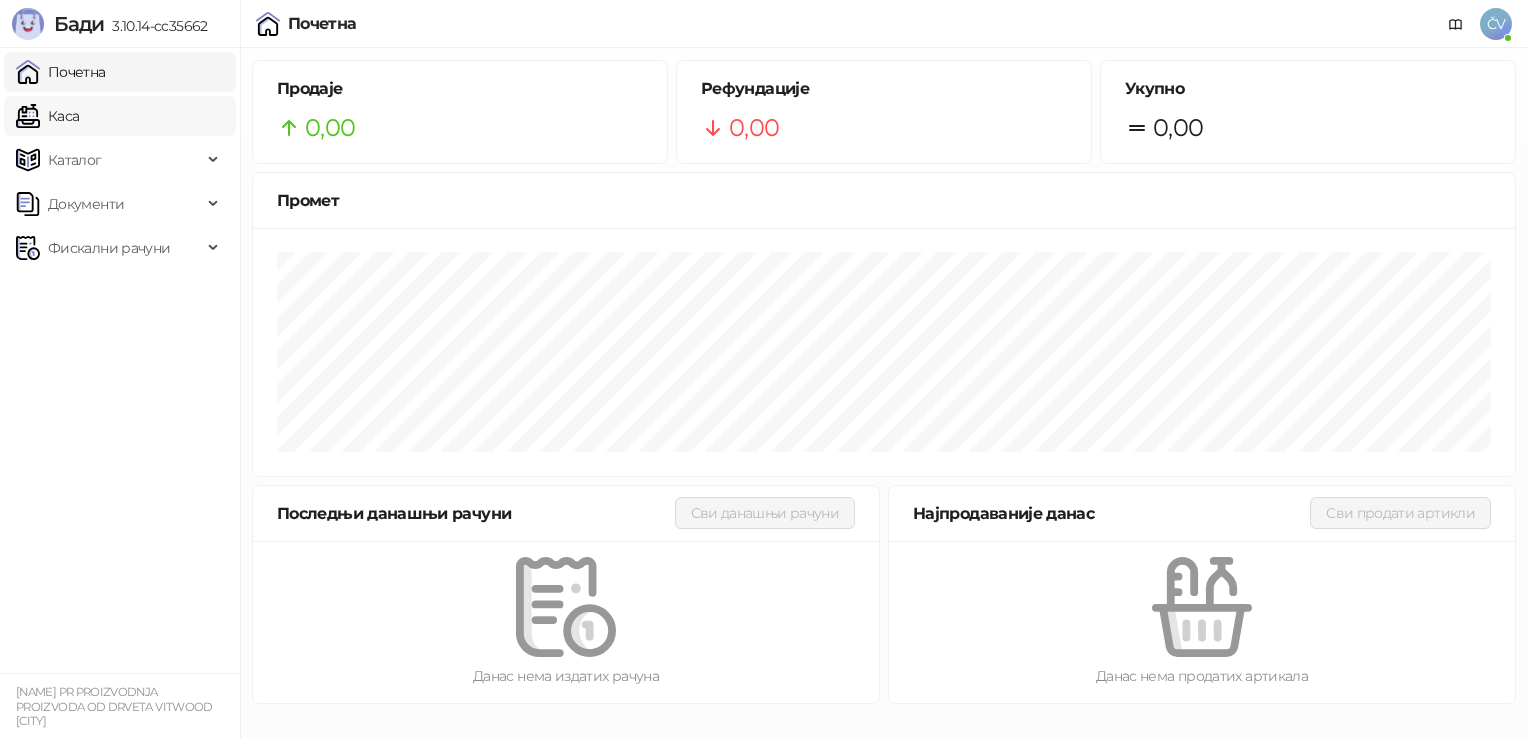 click on "Каса" at bounding box center (47, 116) 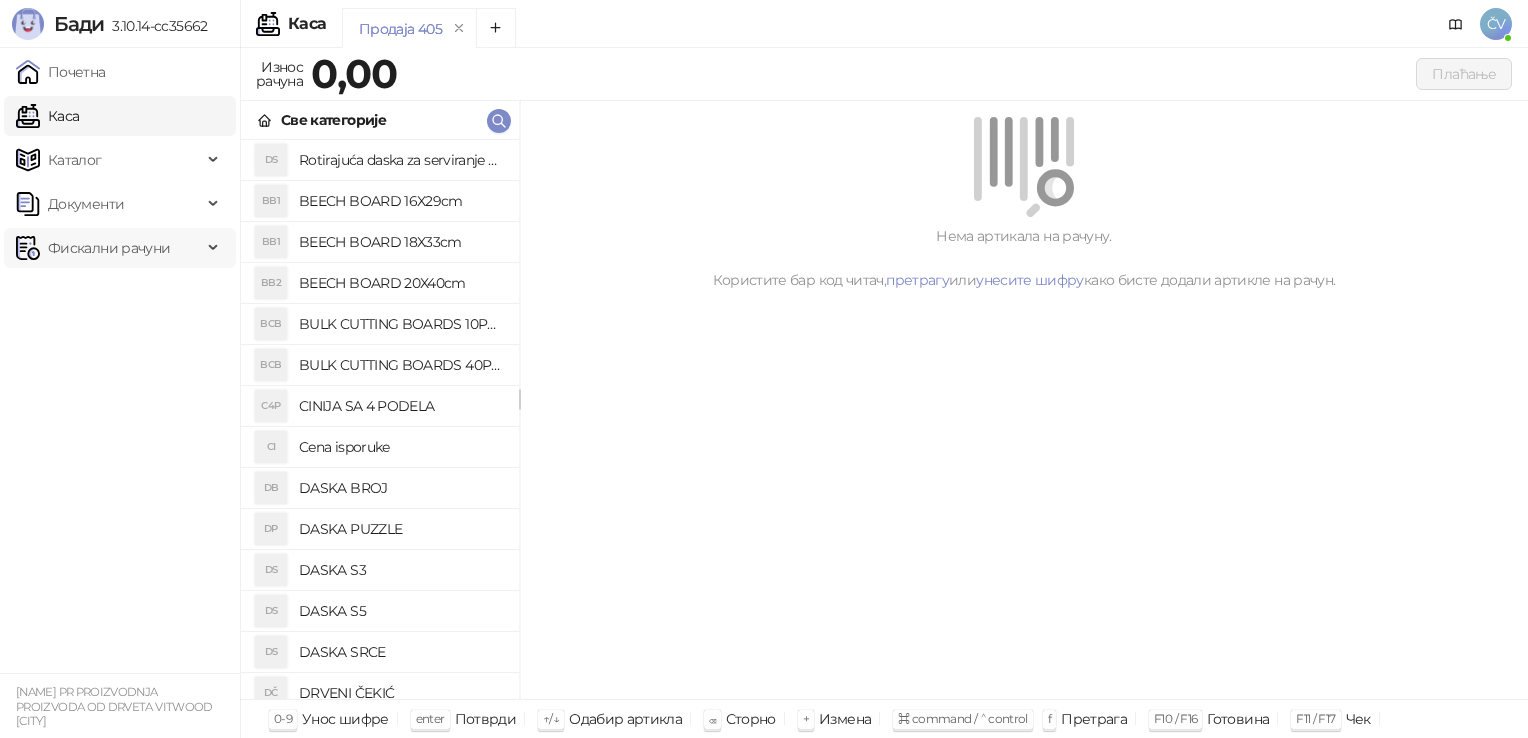 click on "Фискални рачуни" at bounding box center [109, 248] 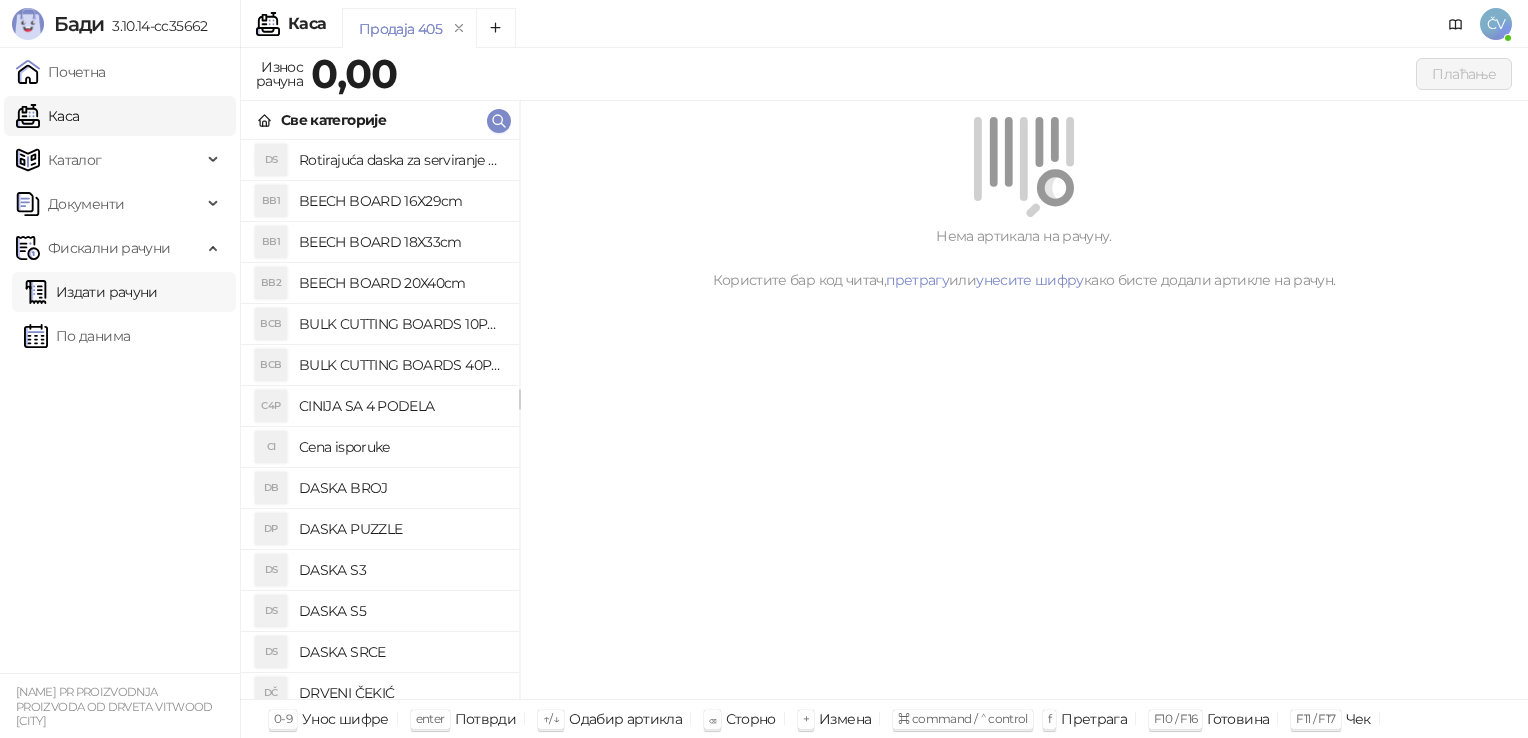 click on "Издати рачуни" at bounding box center (91, 292) 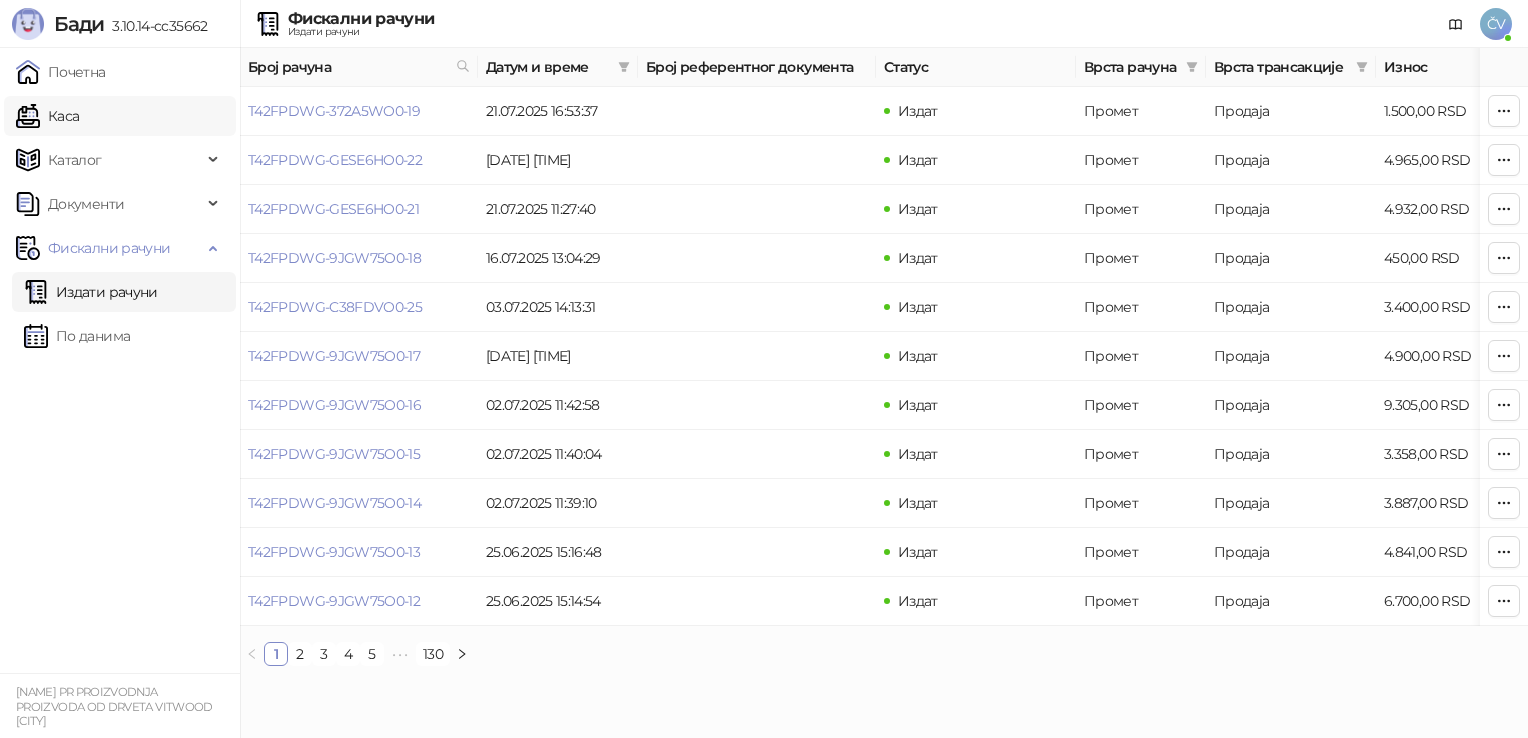 click on "Каса" at bounding box center [47, 116] 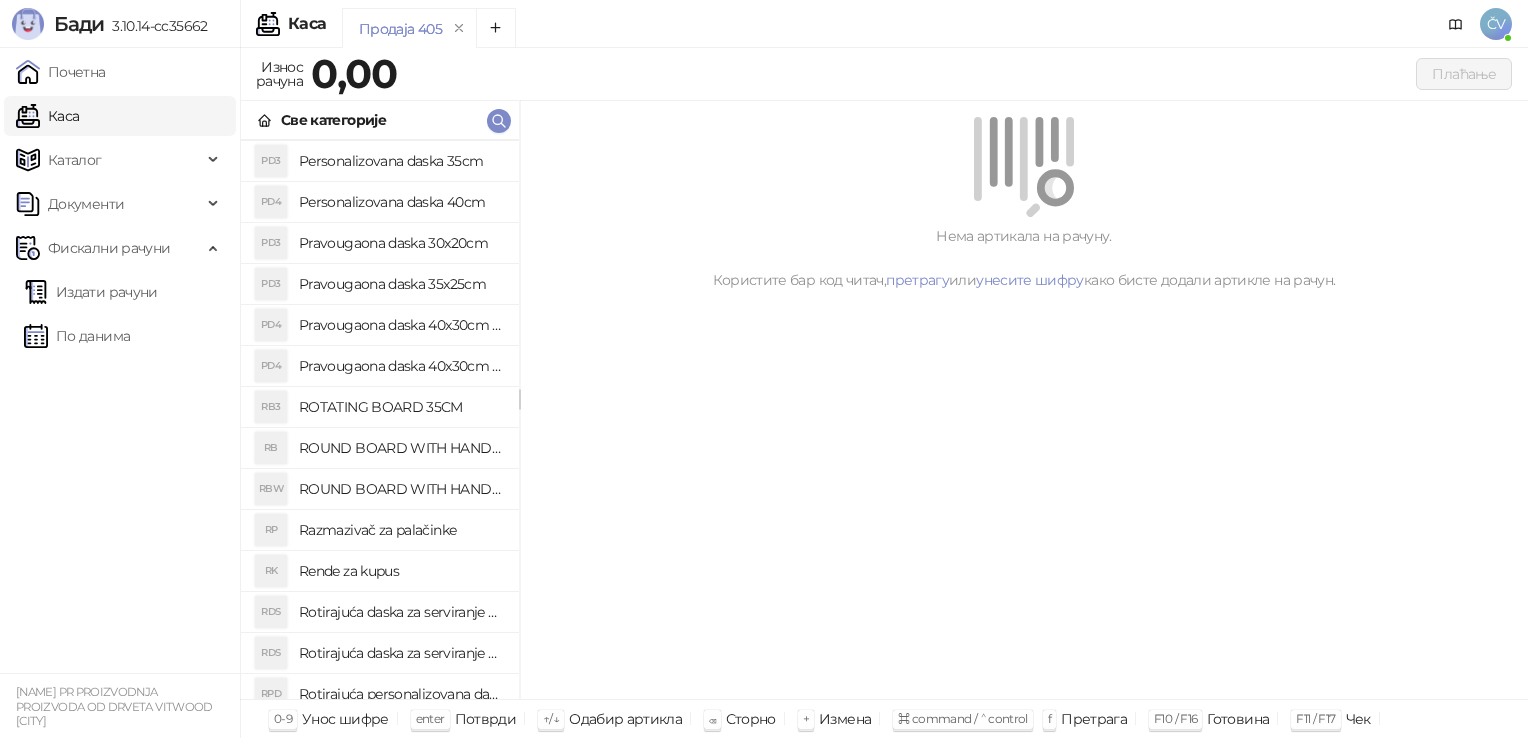 scroll, scrollTop: 1706, scrollLeft: 0, axis: vertical 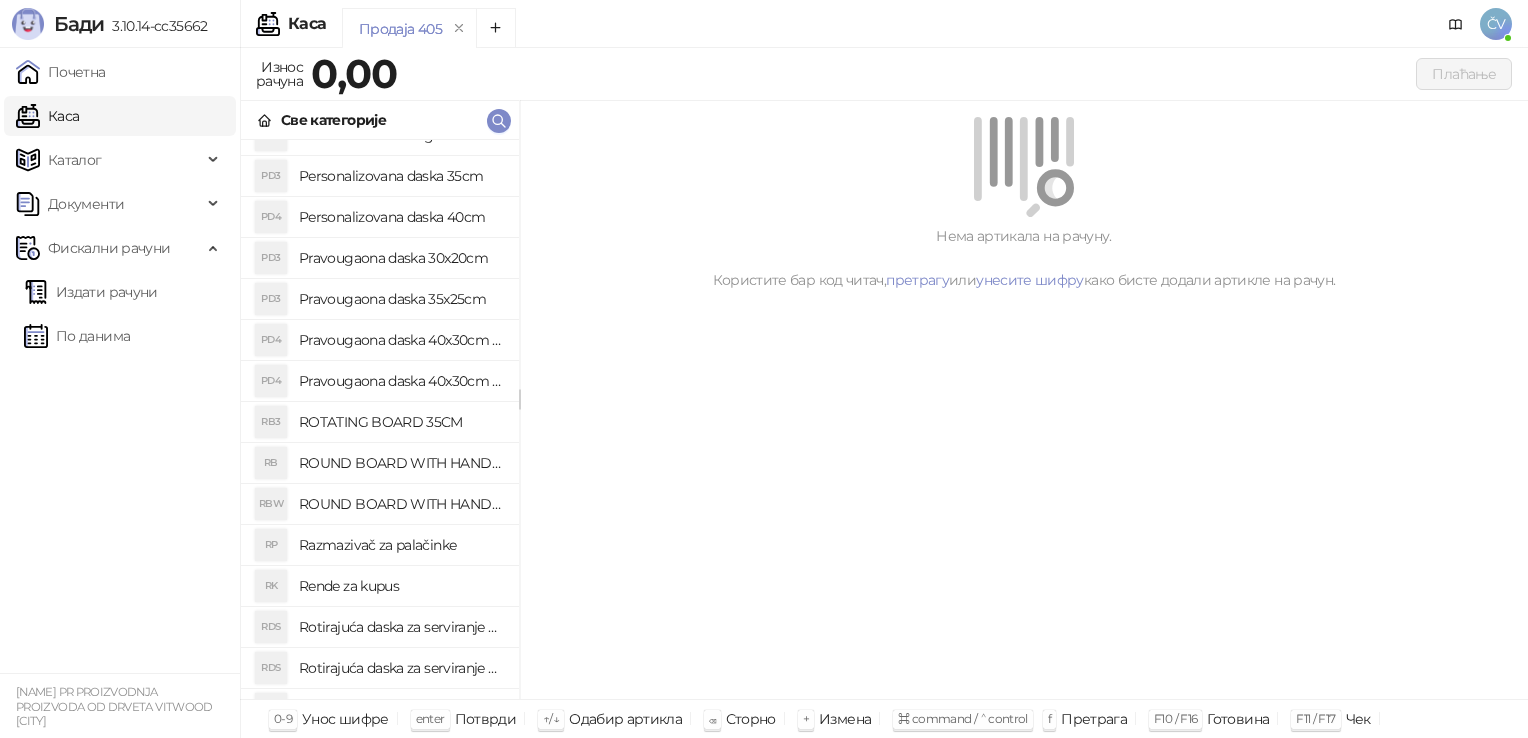 click on "Personalizovana daska 40cm" at bounding box center [401, 217] 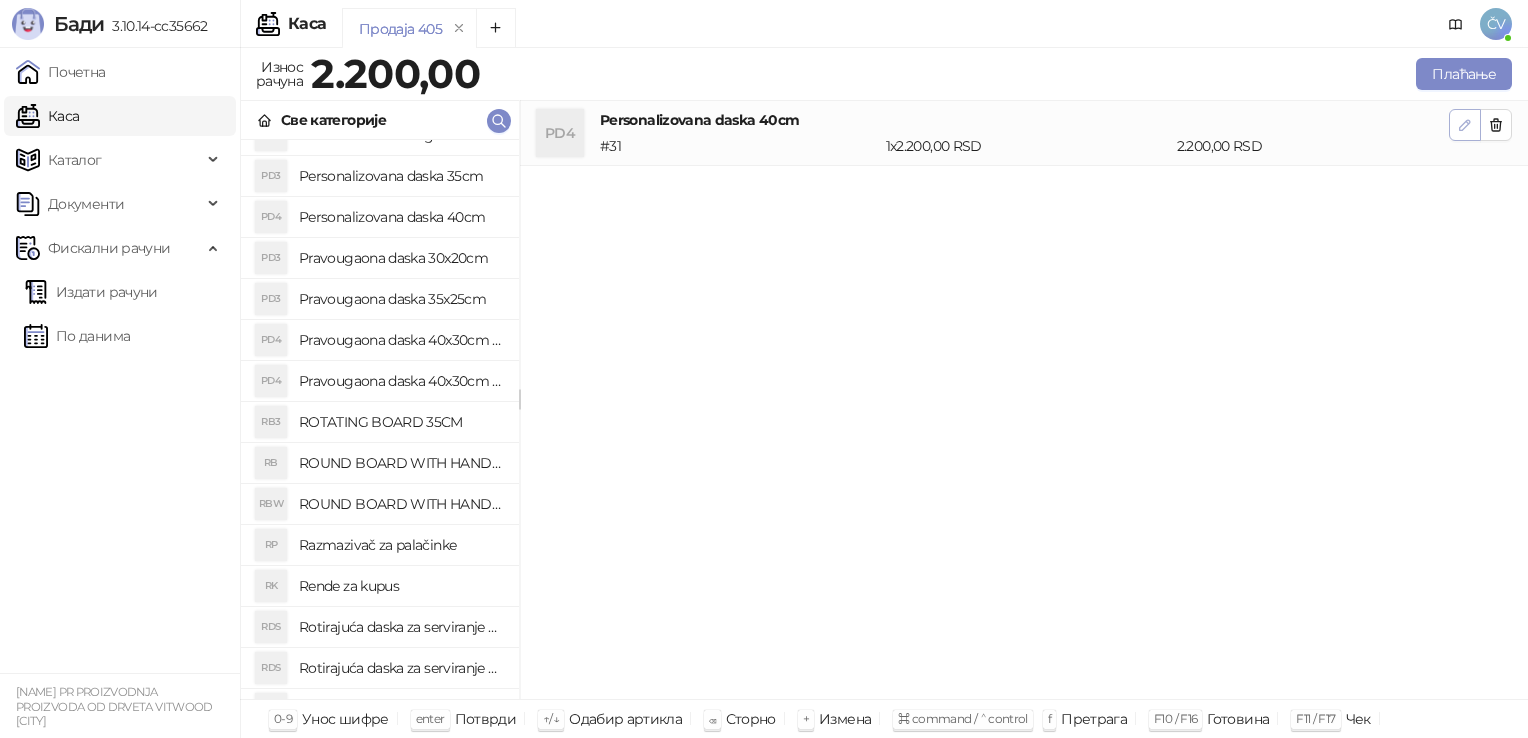 click at bounding box center [1465, 125] 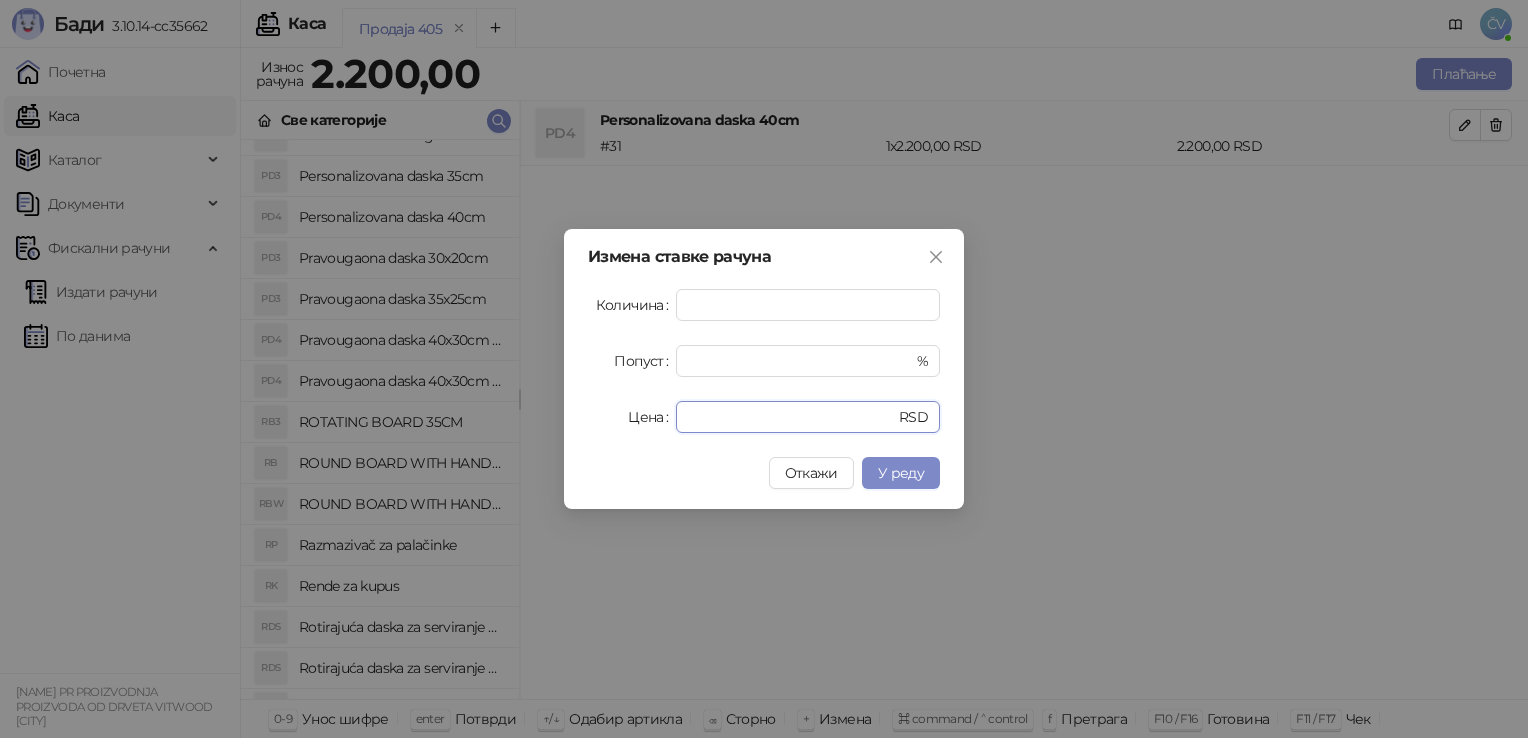 drag, startPoint x: 759, startPoint y: 406, endPoint x: 396, endPoint y: 432, distance: 363.92993 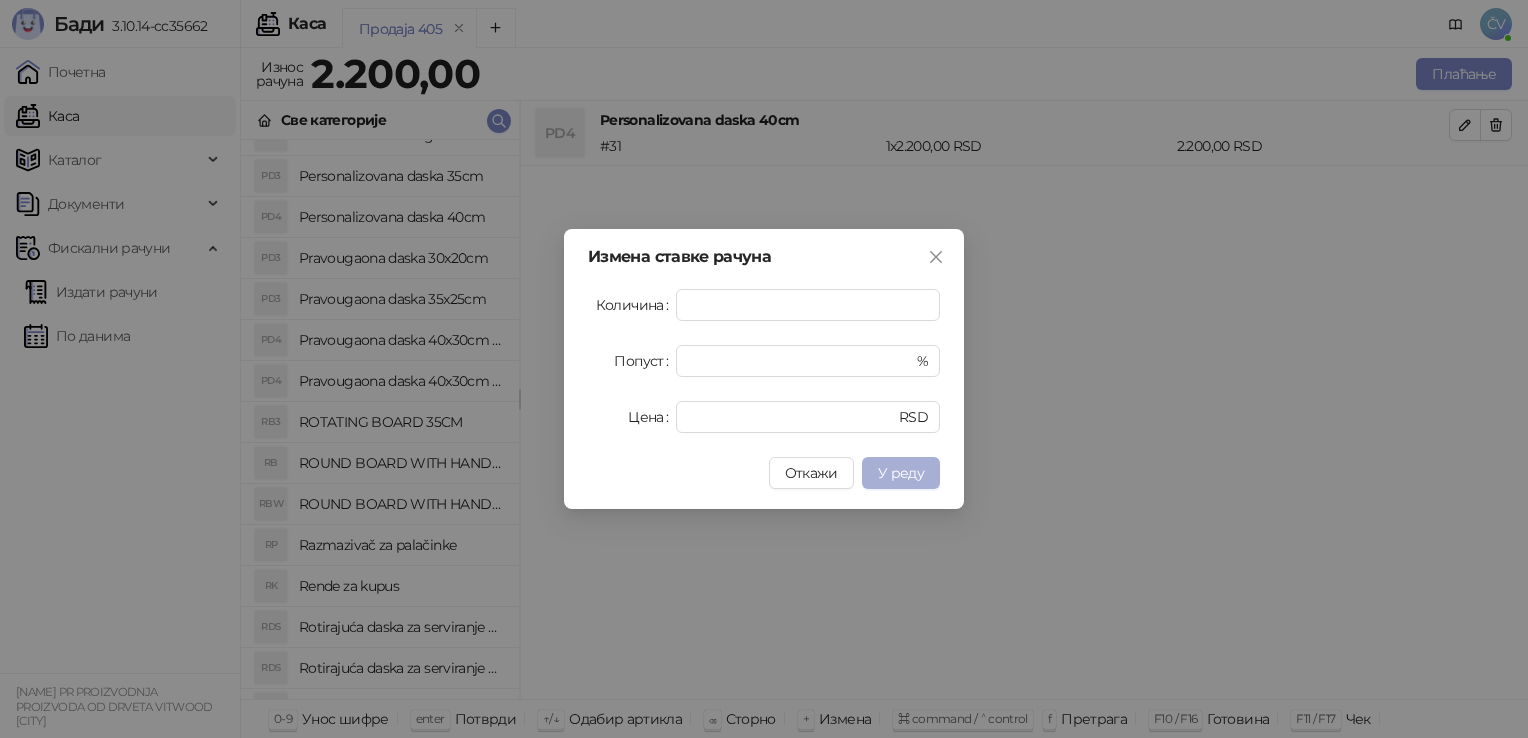click on "У реду" at bounding box center [901, 473] 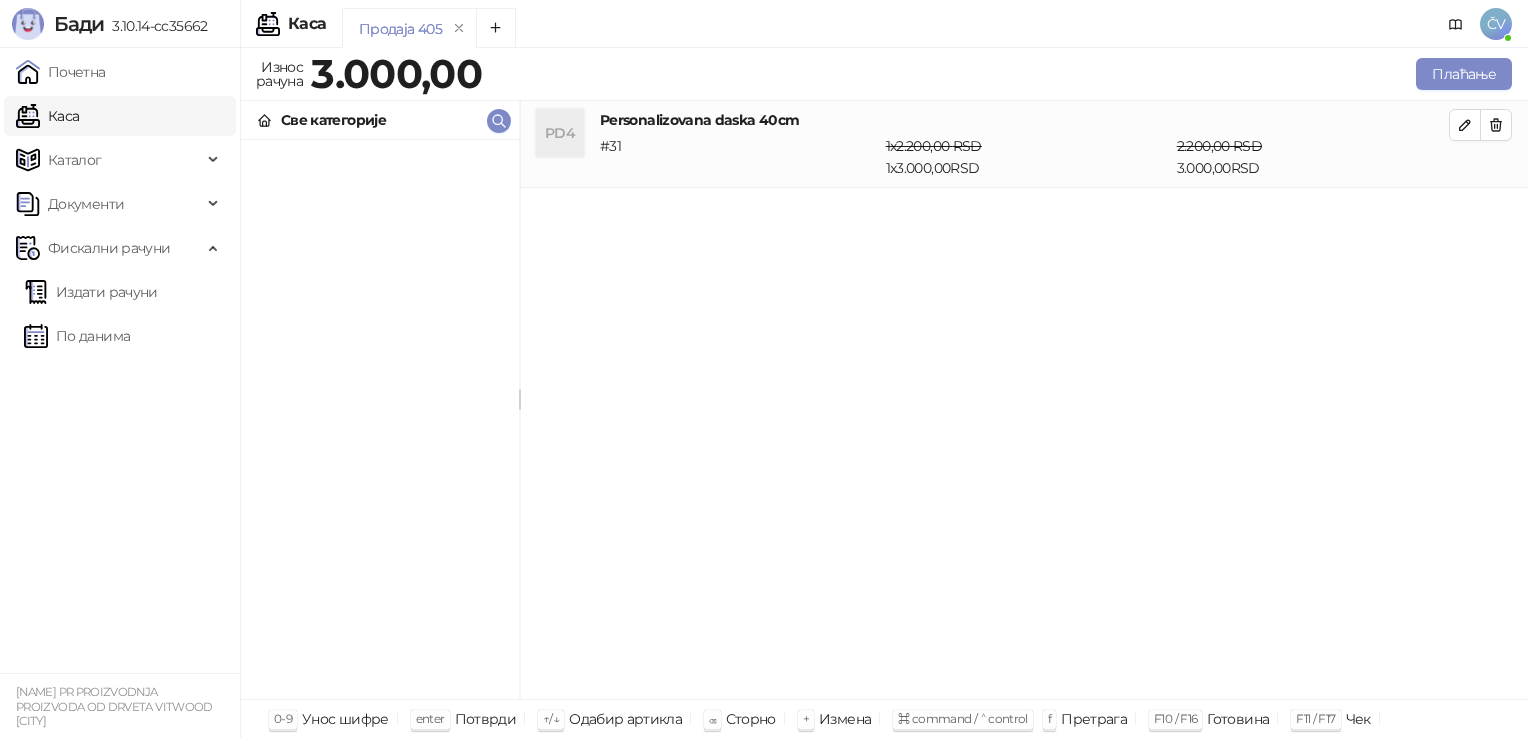 scroll, scrollTop: 0, scrollLeft: 0, axis: both 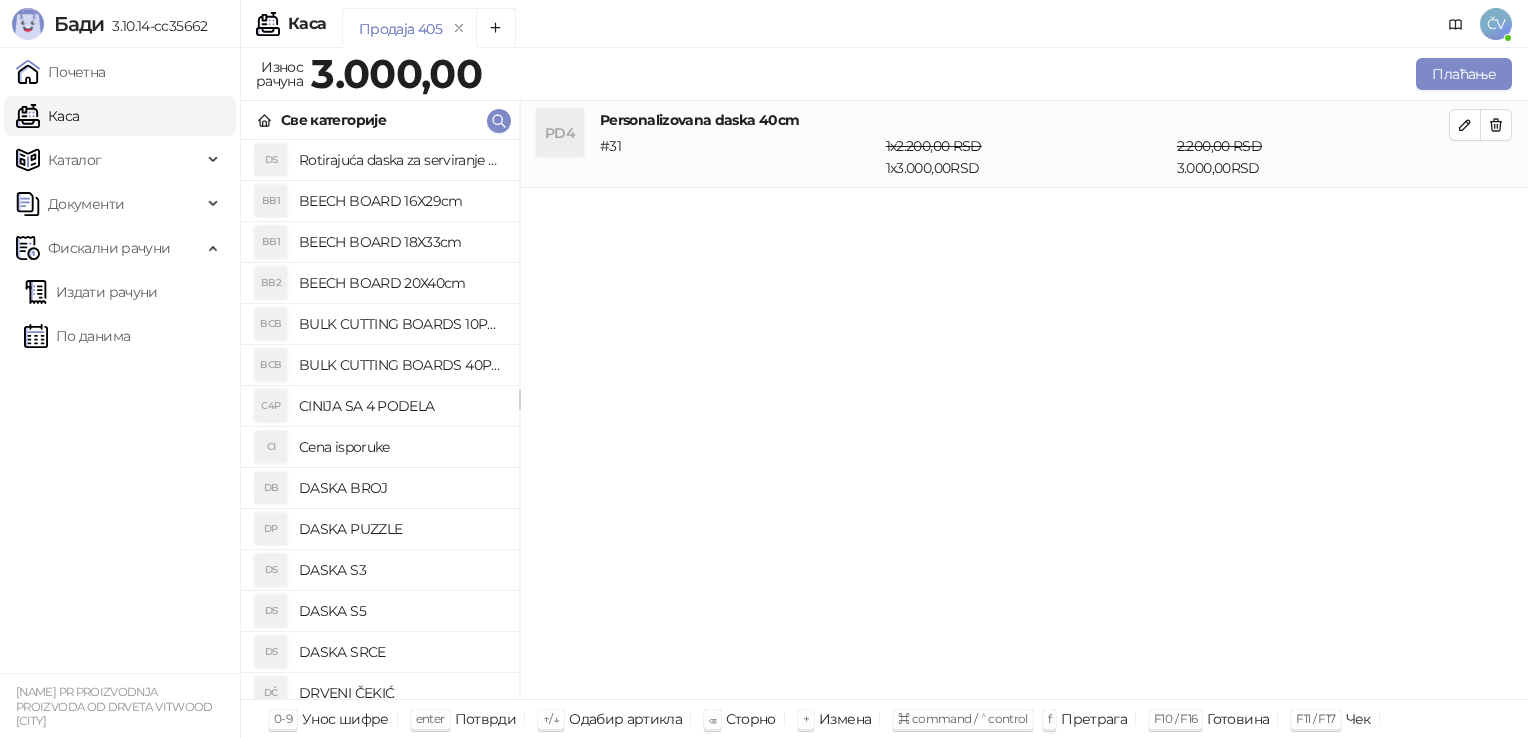 click on "Cena isporuke" at bounding box center (401, 447) 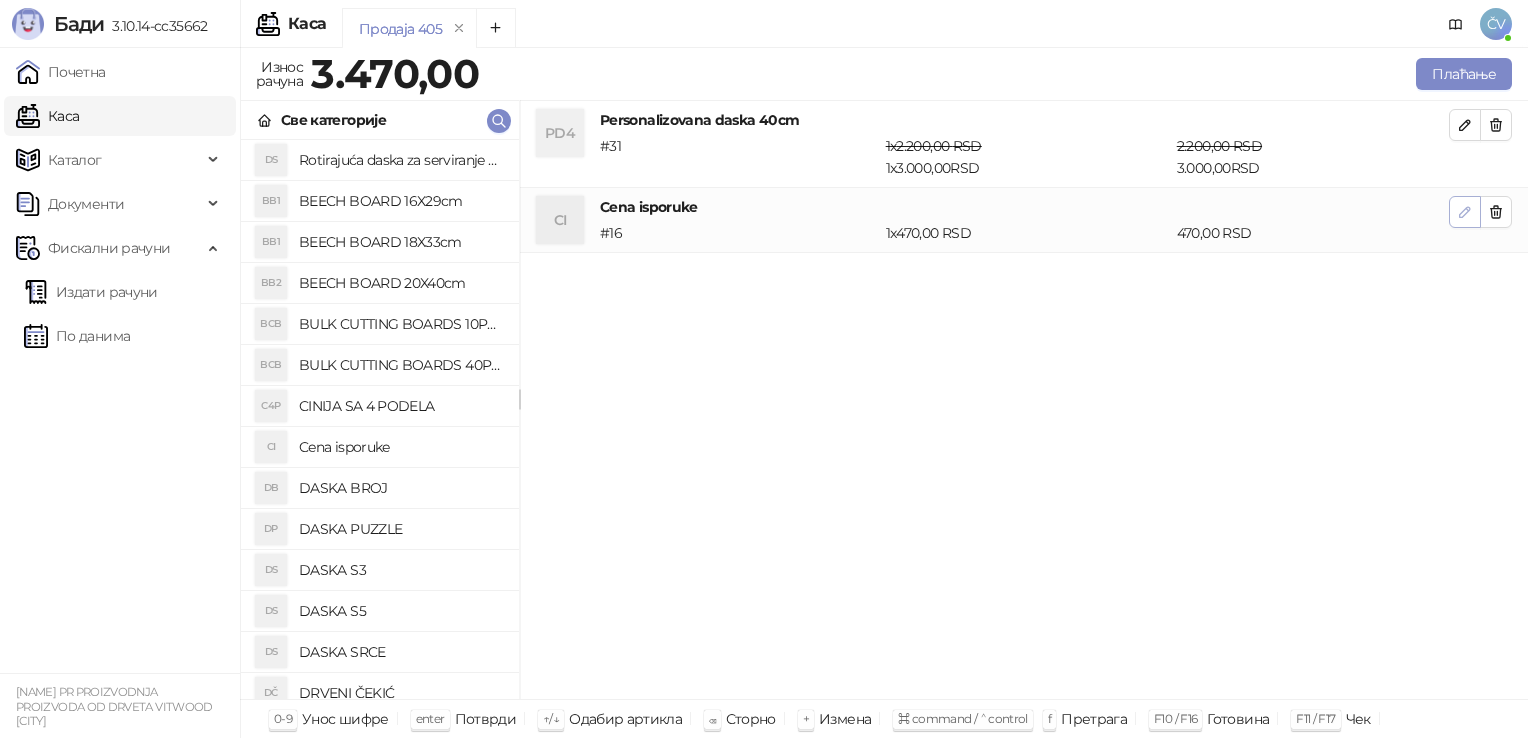 click at bounding box center [1465, 212] 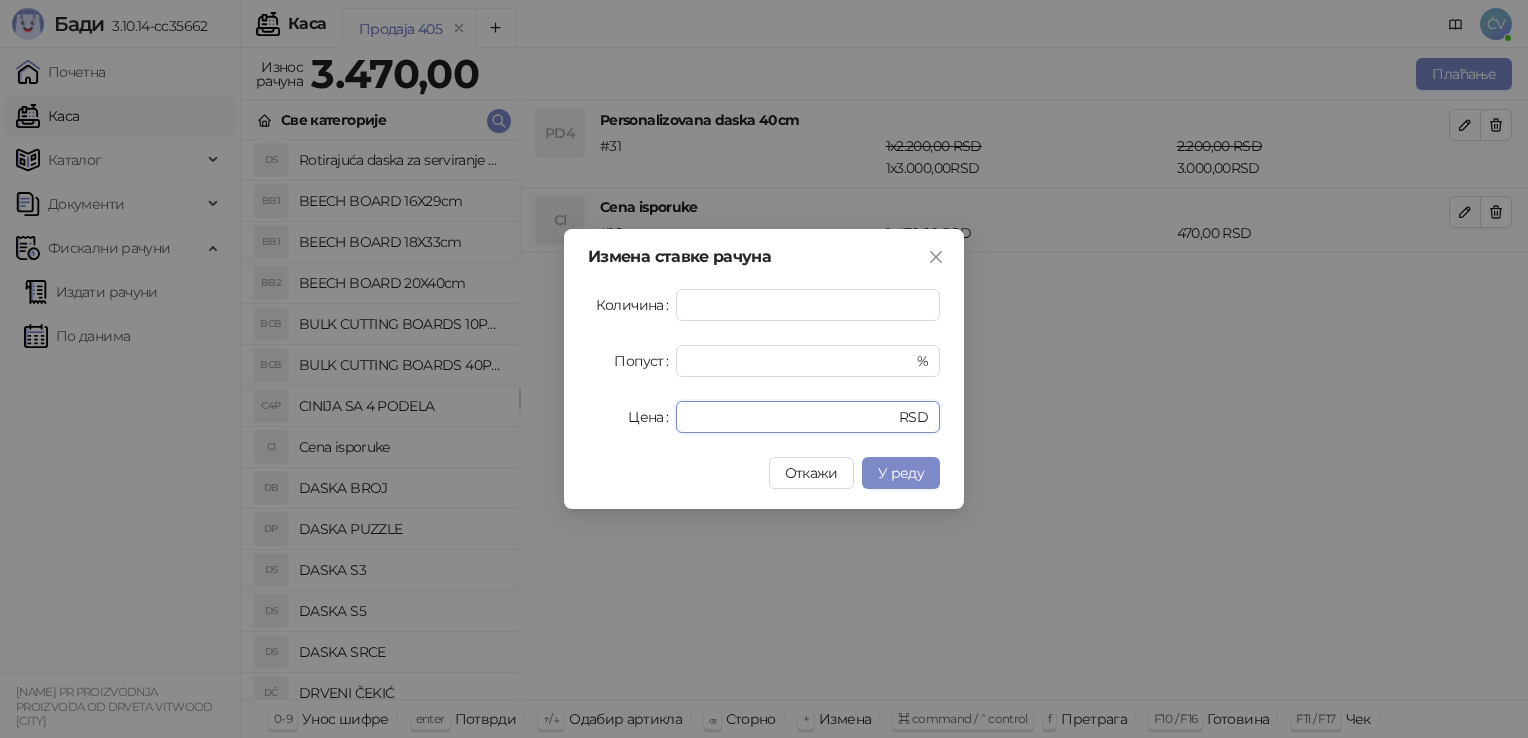 drag, startPoint x: 711, startPoint y: 411, endPoint x: 320, endPoint y: 432, distance: 391.56354 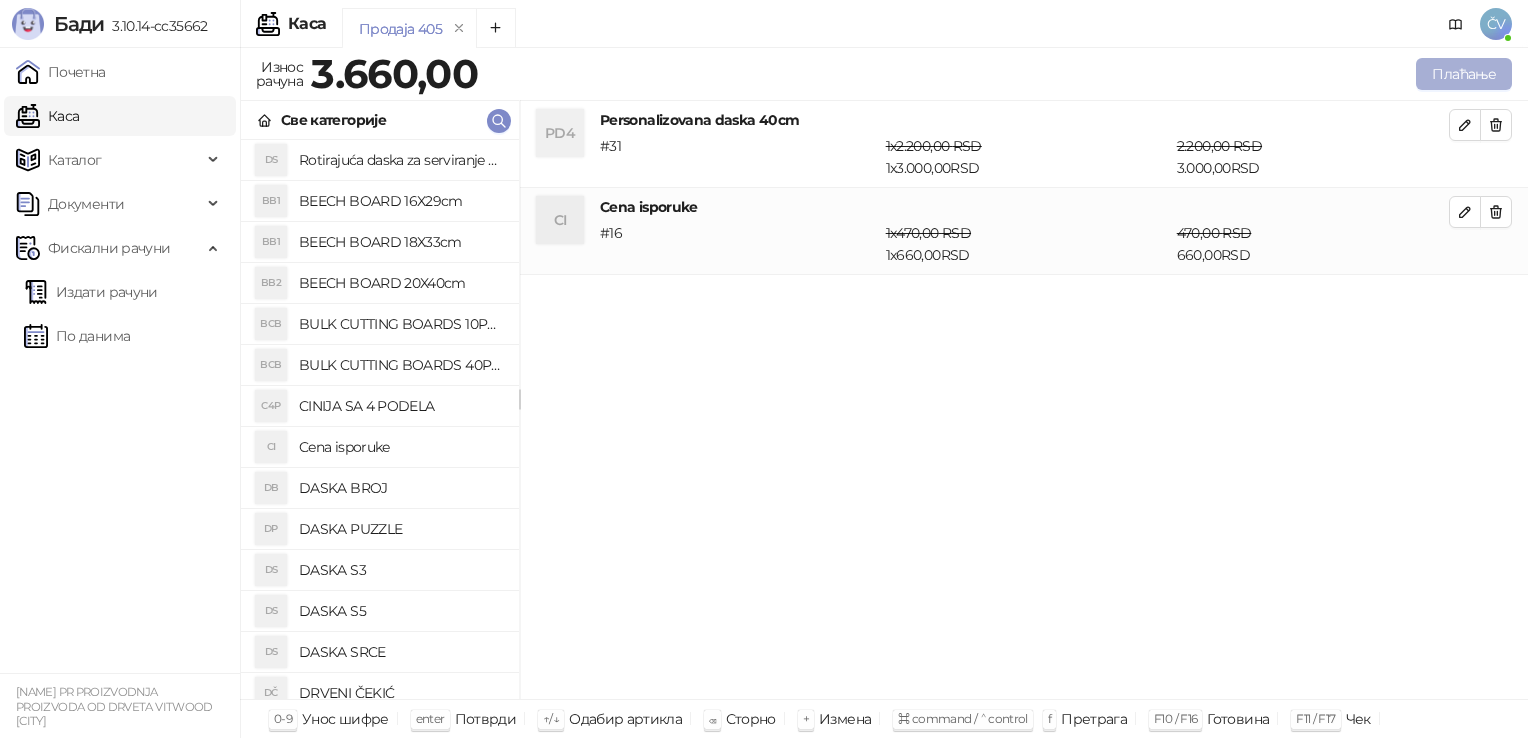click on "Плаћање" at bounding box center [1464, 74] 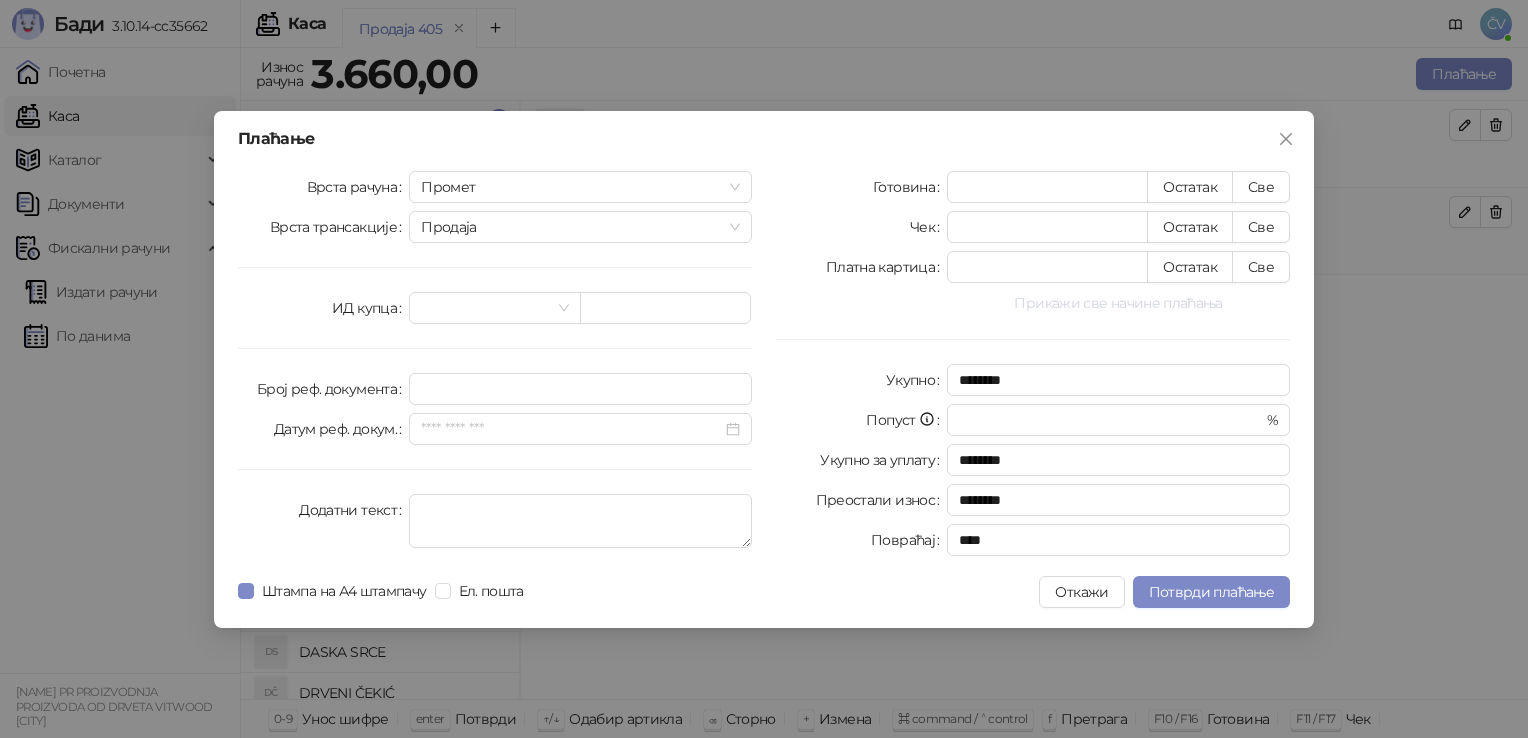 click on "Прикажи све начине плаћања" at bounding box center [1118, 303] 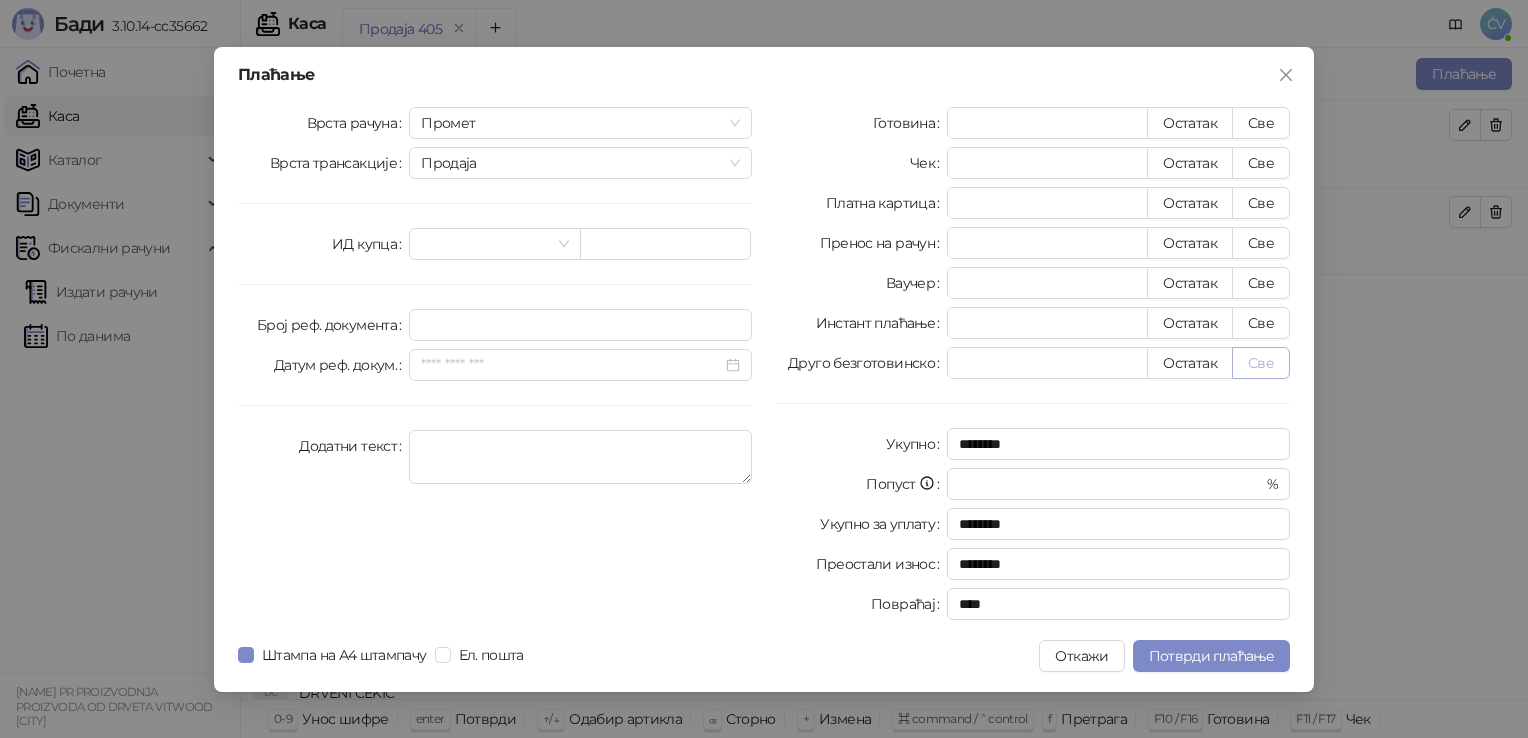 click on "Све" at bounding box center [1261, 363] 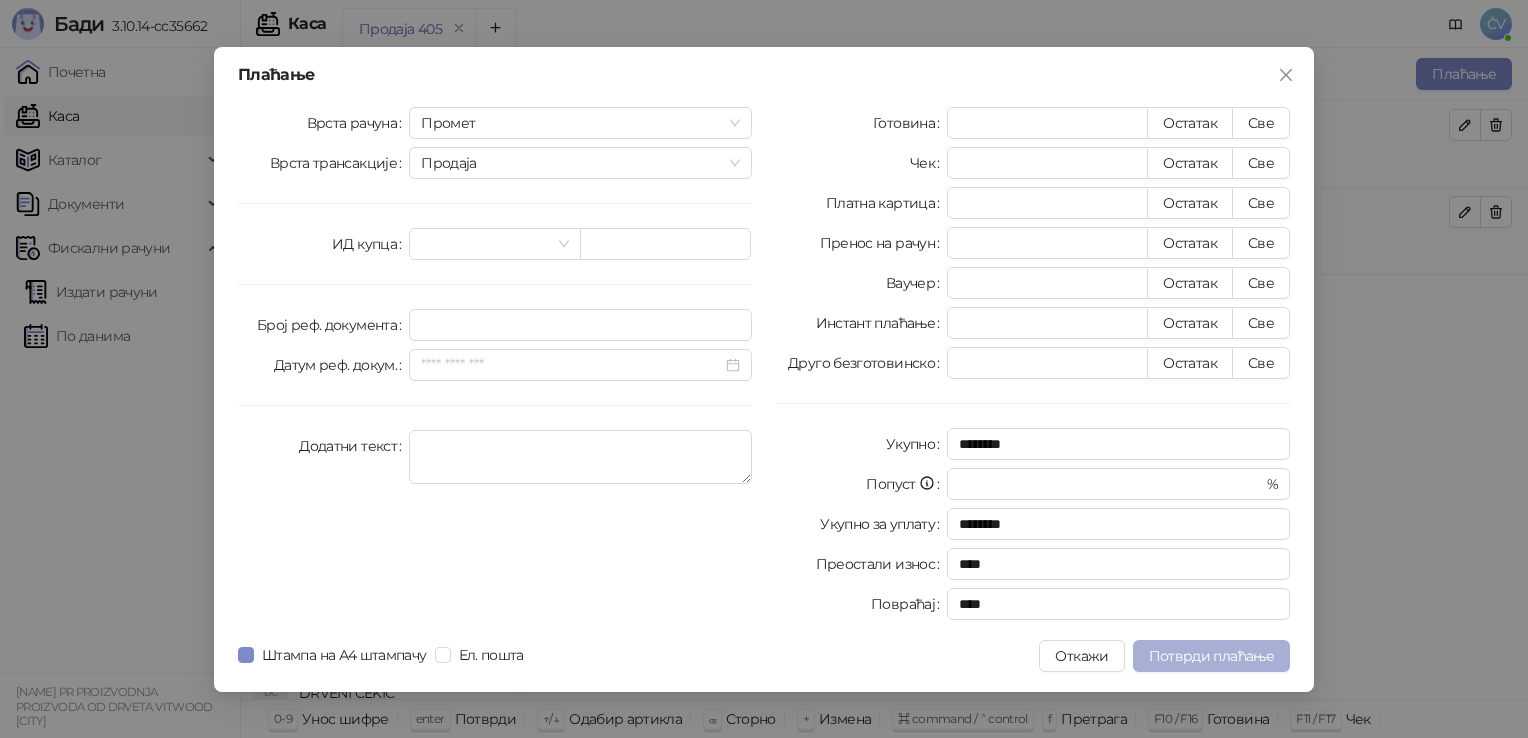 click on "Потврди плаћање" at bounding box center [1211, 656] 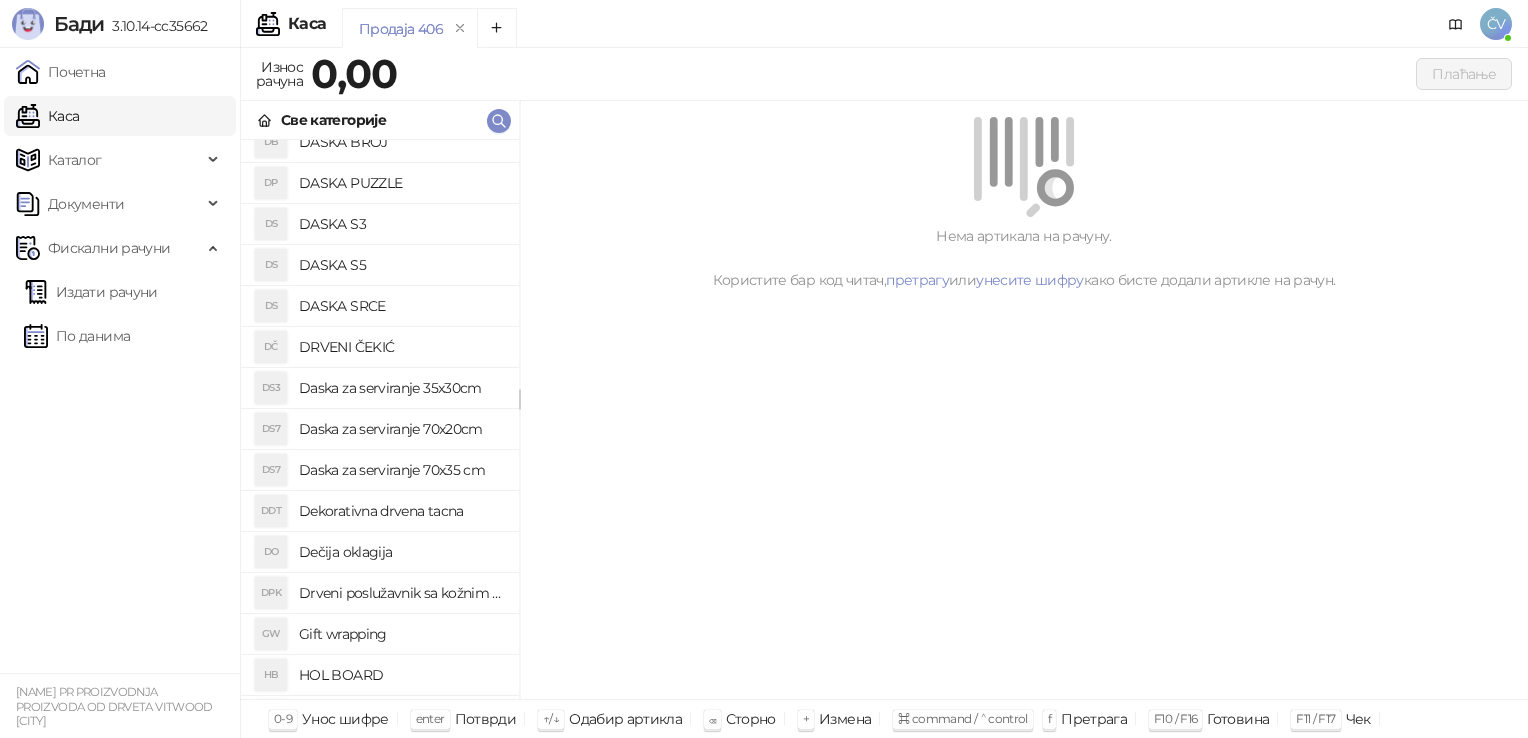 scroll, scrollTop: 331, scrollLeft: 0, axis: vertical 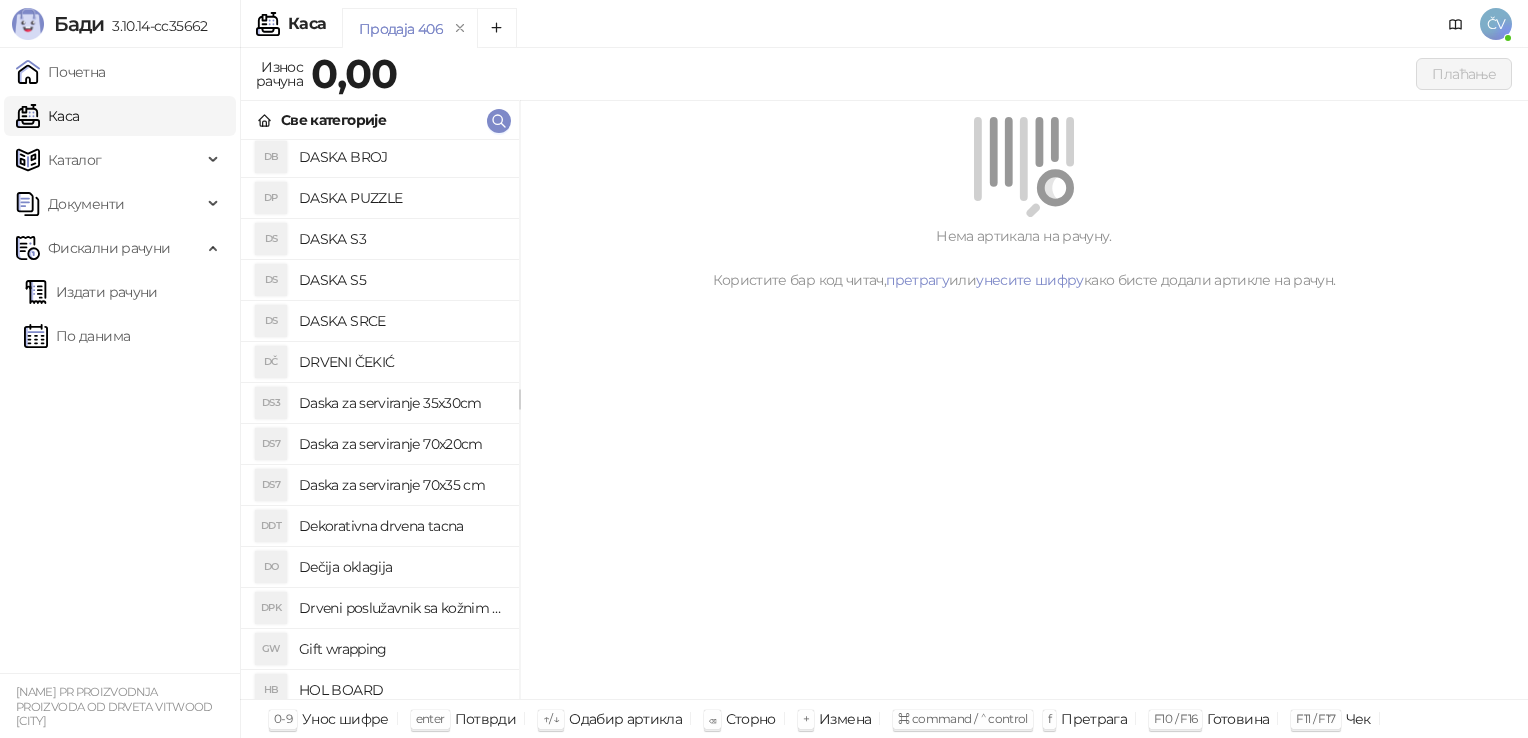 click on "Daska za serviranje 70x35 cm" at bounding box center [401, 485] 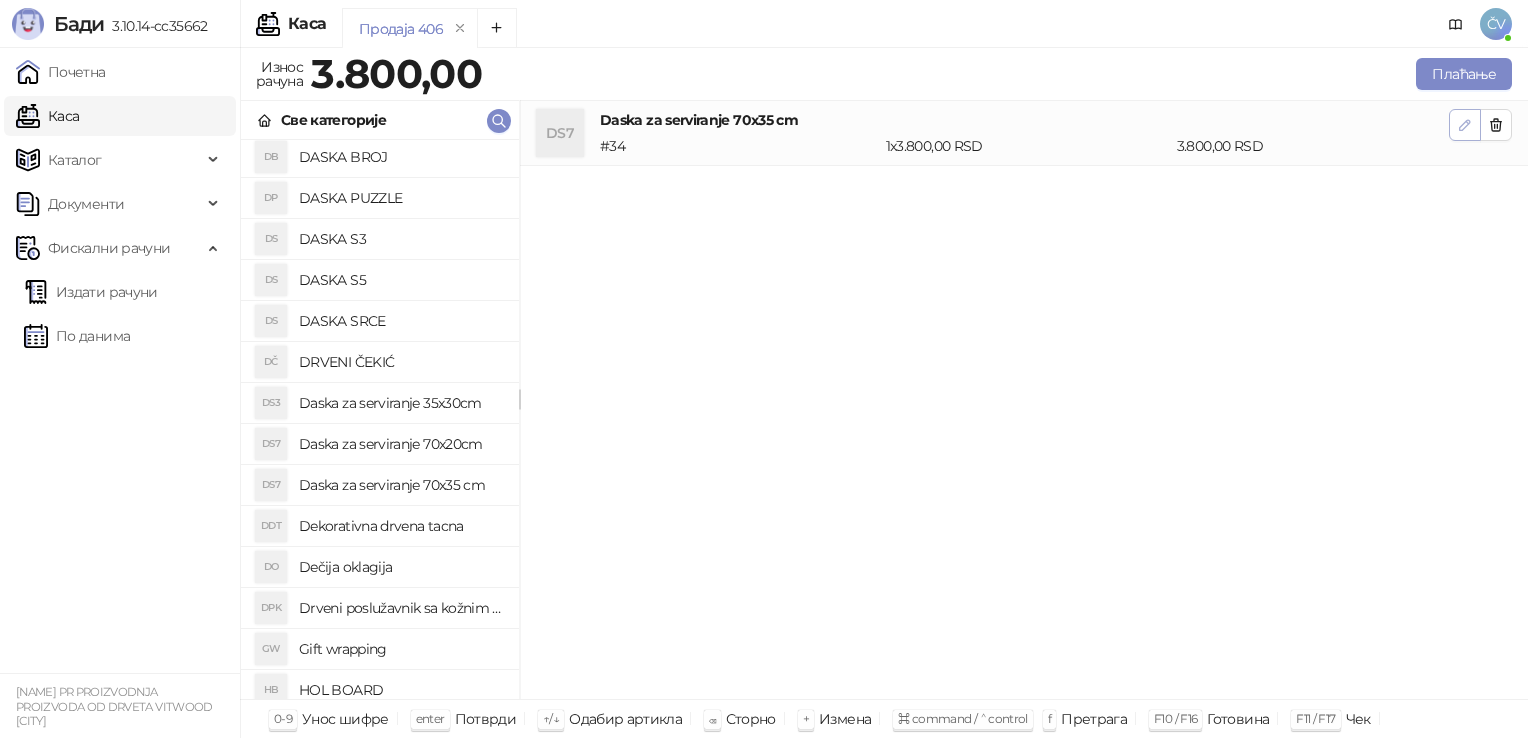 click at bounding box center (1465, 125) 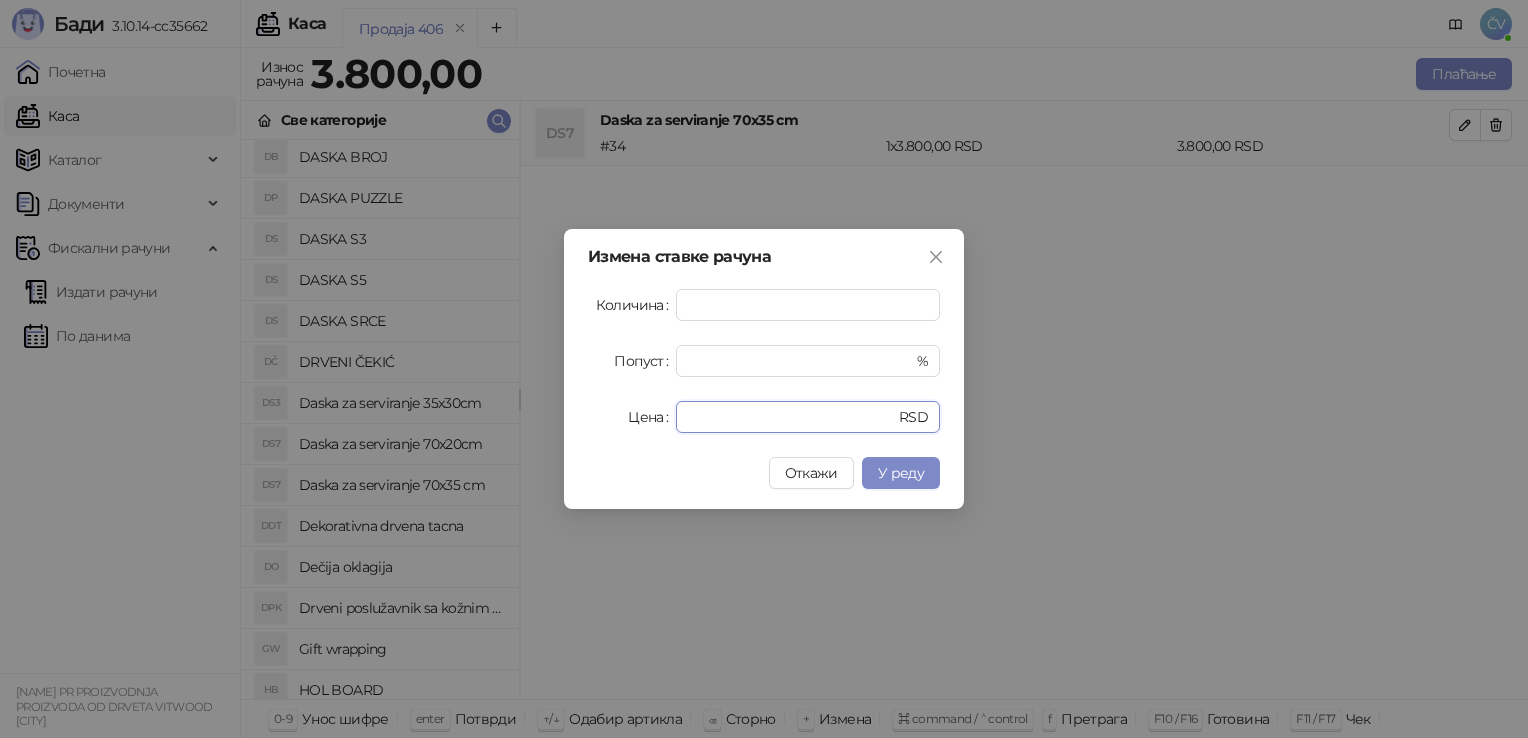 drag, startPoint x: 742, startPoint y: 429, endPoint x: 489, endPoint y: 474, distance: 256.97083 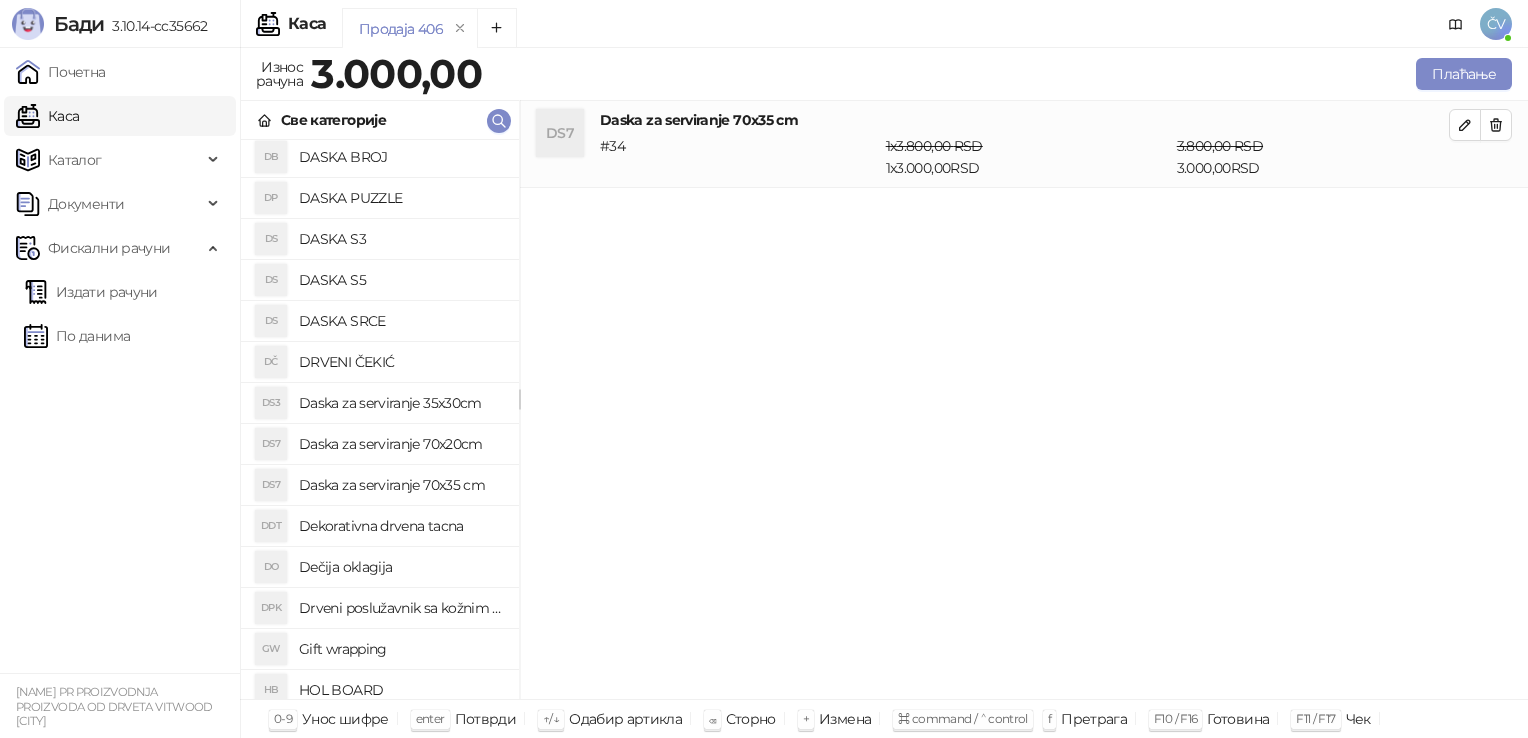 scroll, scrollTop: 0, scrollLeft: 0, axis: both 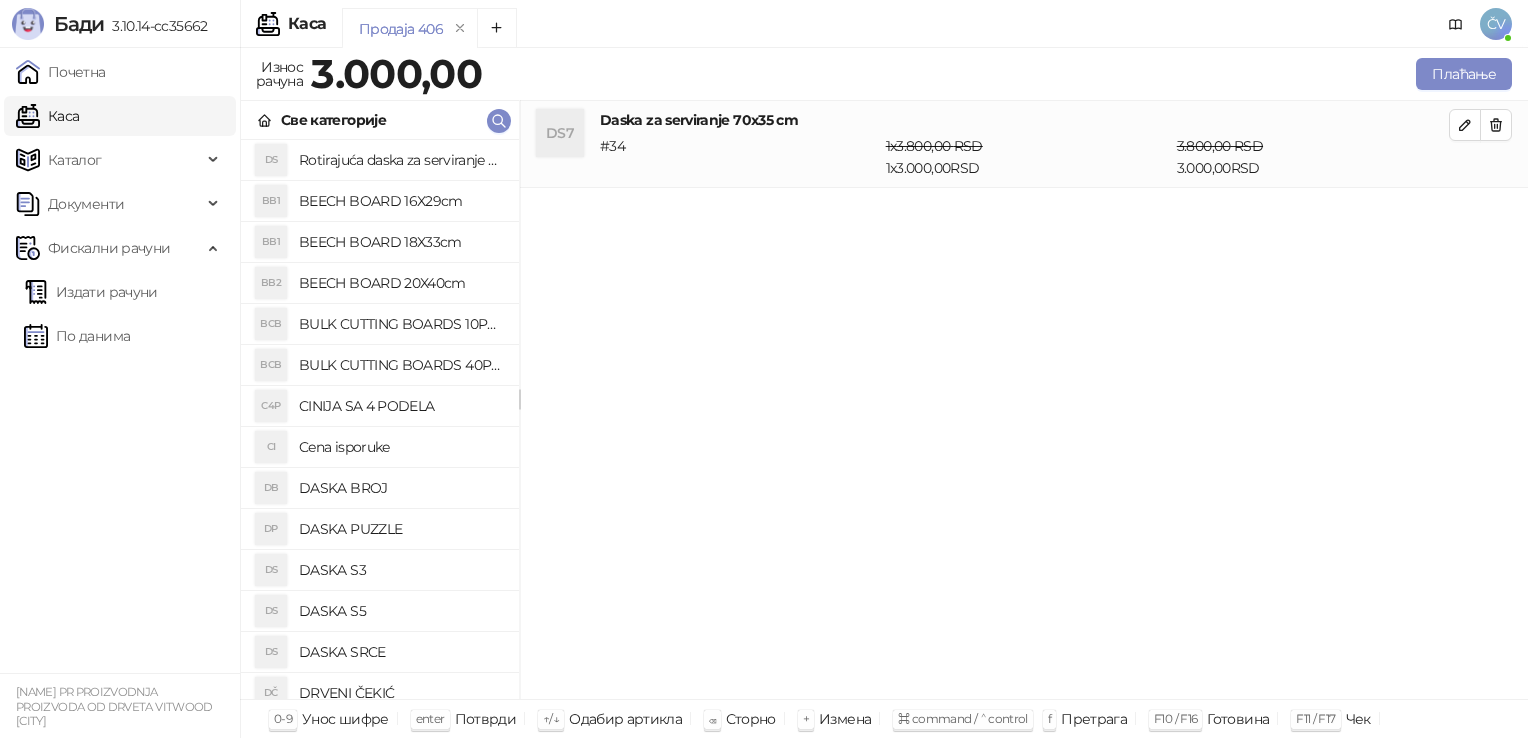 click on "Cena isporuke" at bounding box center (401, 447) 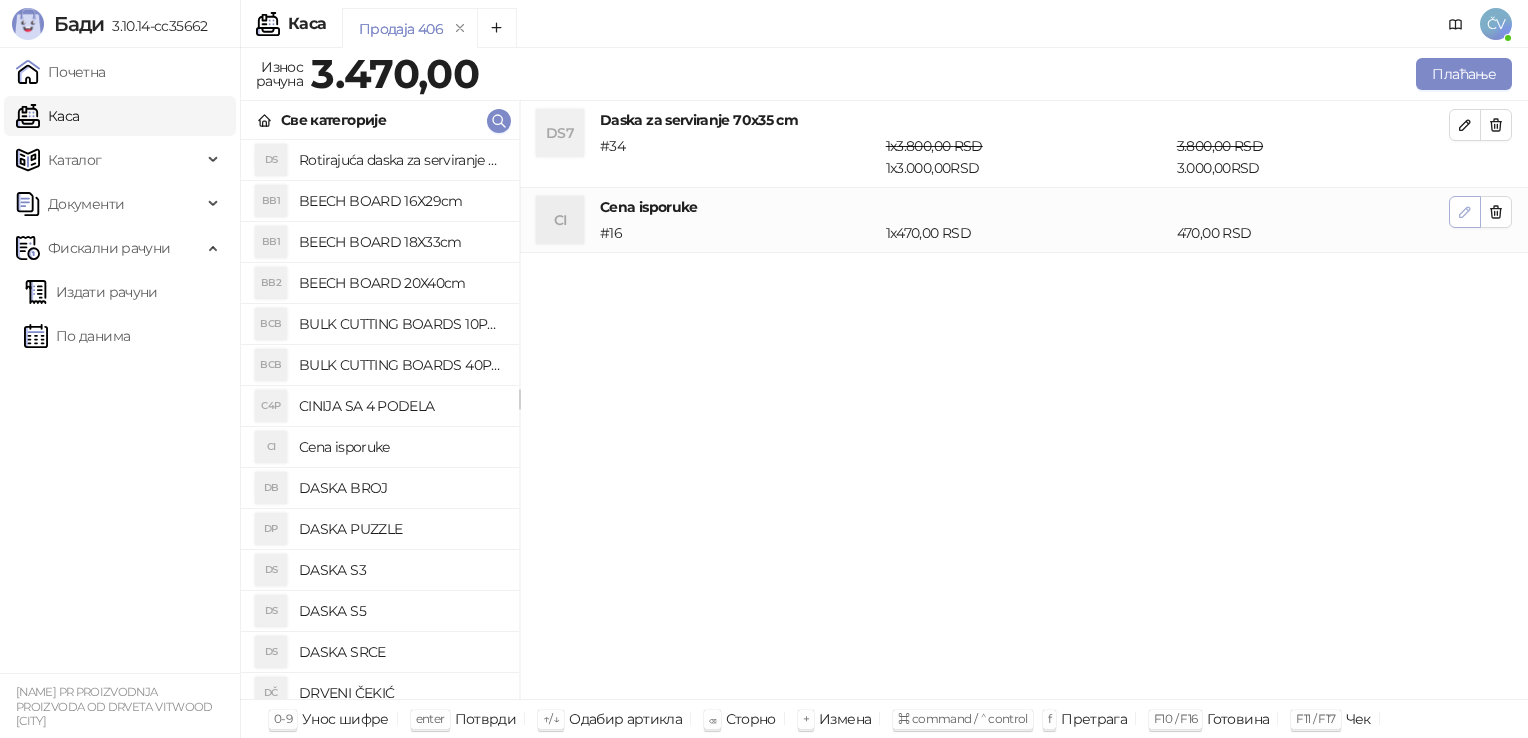 click at bounding box center [1465, 212] 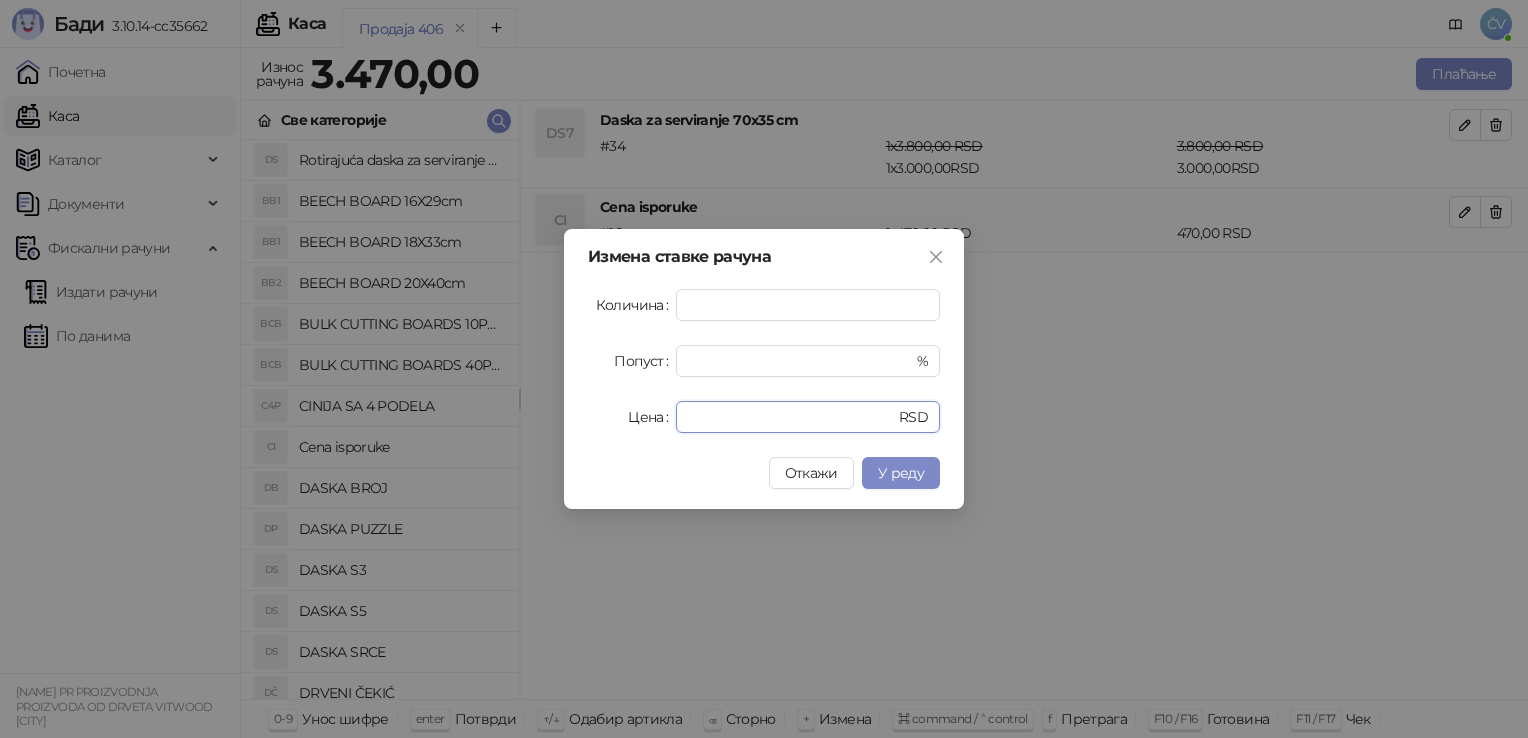 drag, startPoint x: 788, startPoint y: 425, endPoint x: 312, endPoint y: 422, distance: 476.00946 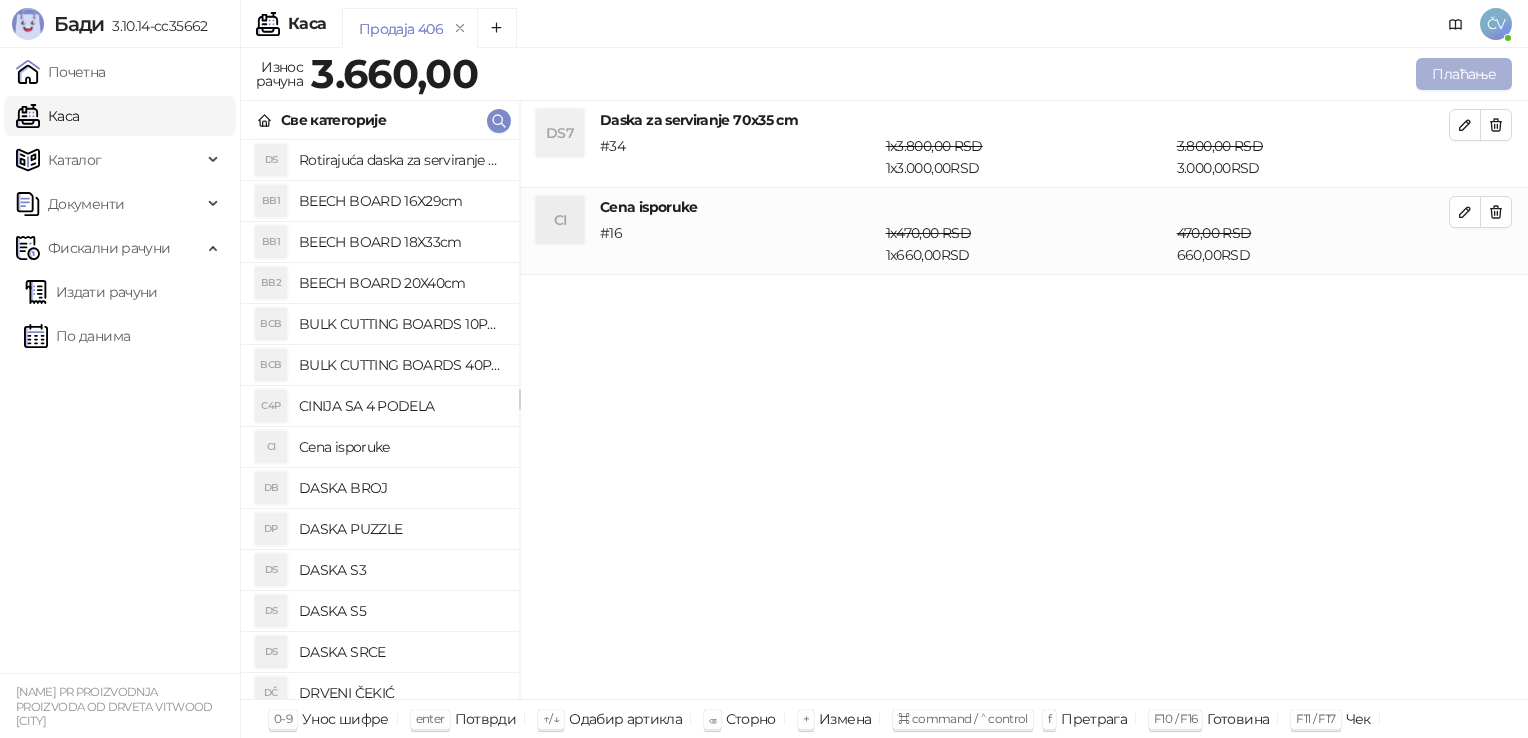 click on "Плаћање" at bounding box center [1464, 74] 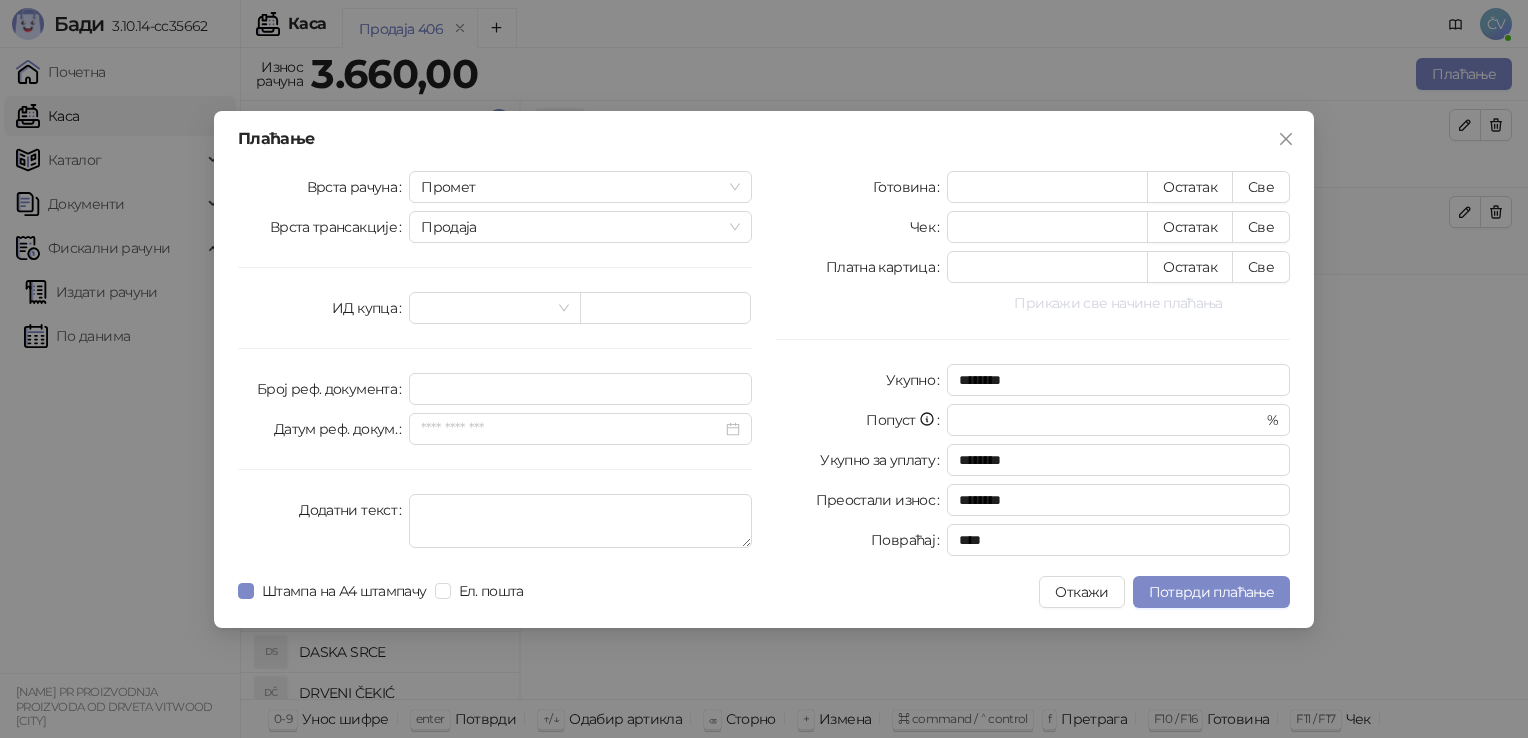 click on "Прикажи све начине плаћања" at bounding box center (1118, 303) 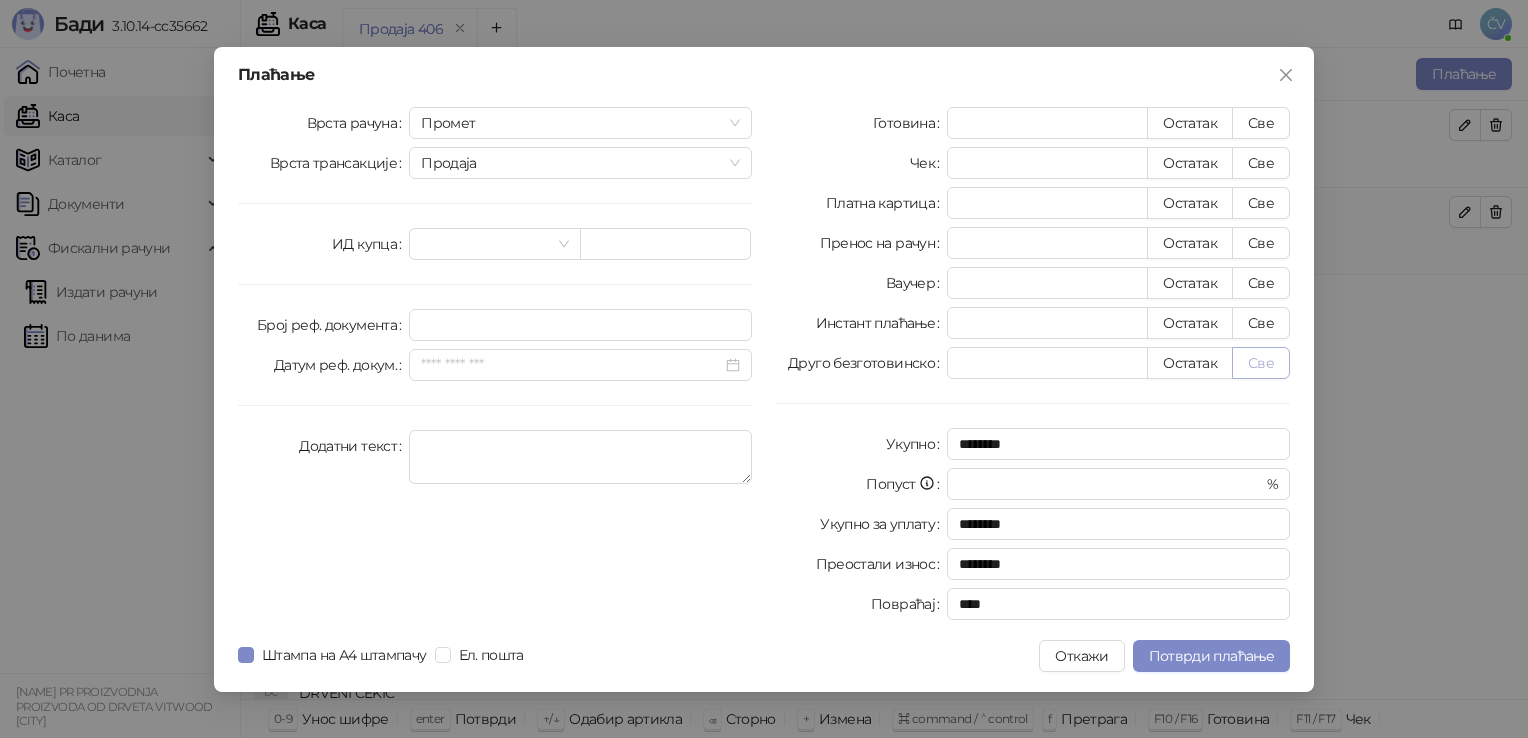 click on "Све" at bounding box center [1261, 363] 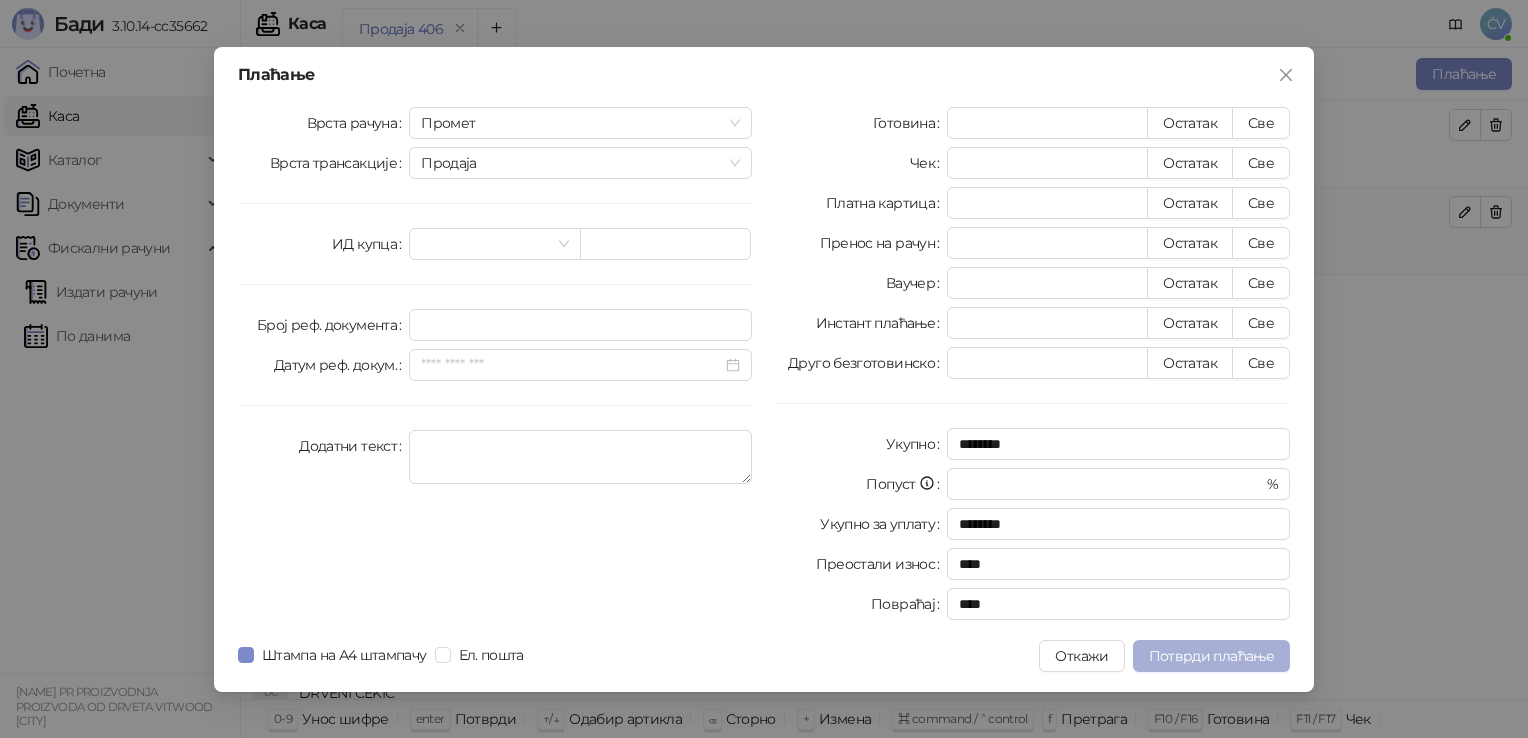 click on "Потврди плаћање" at bounding box center (1211, 656) 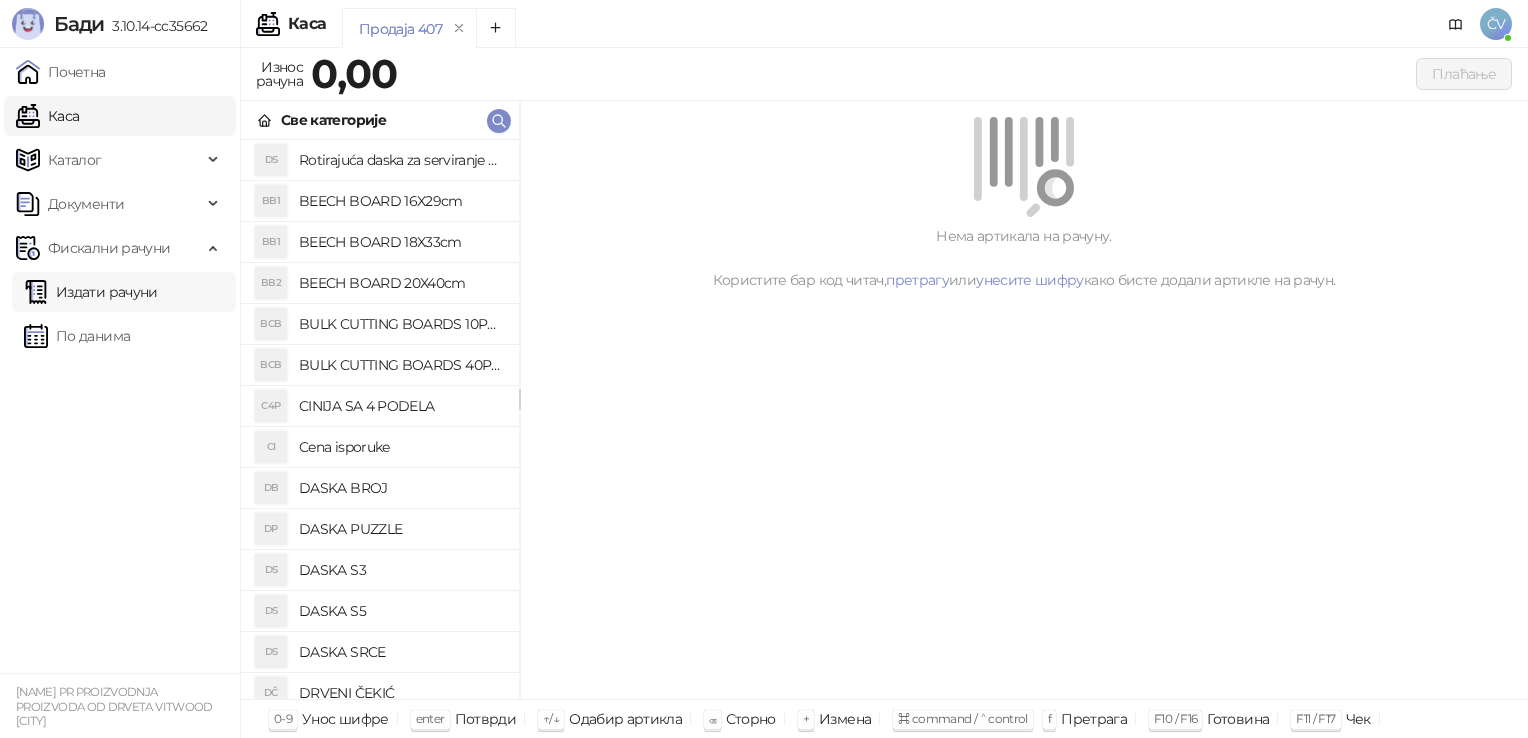 click on "Издати рачуни" at bounding box center (91, 292) 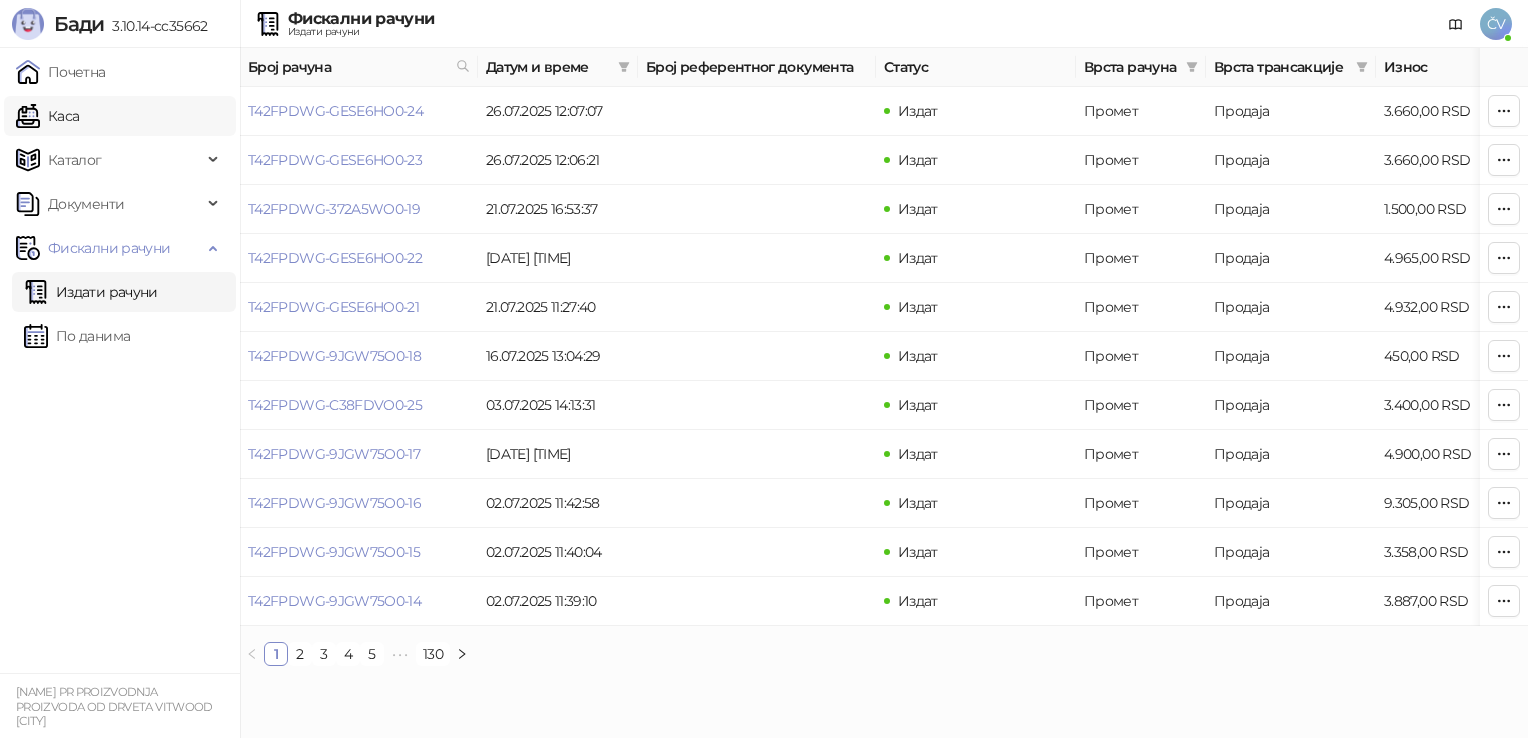 click on "Каса" at bounding box center [47, 116] 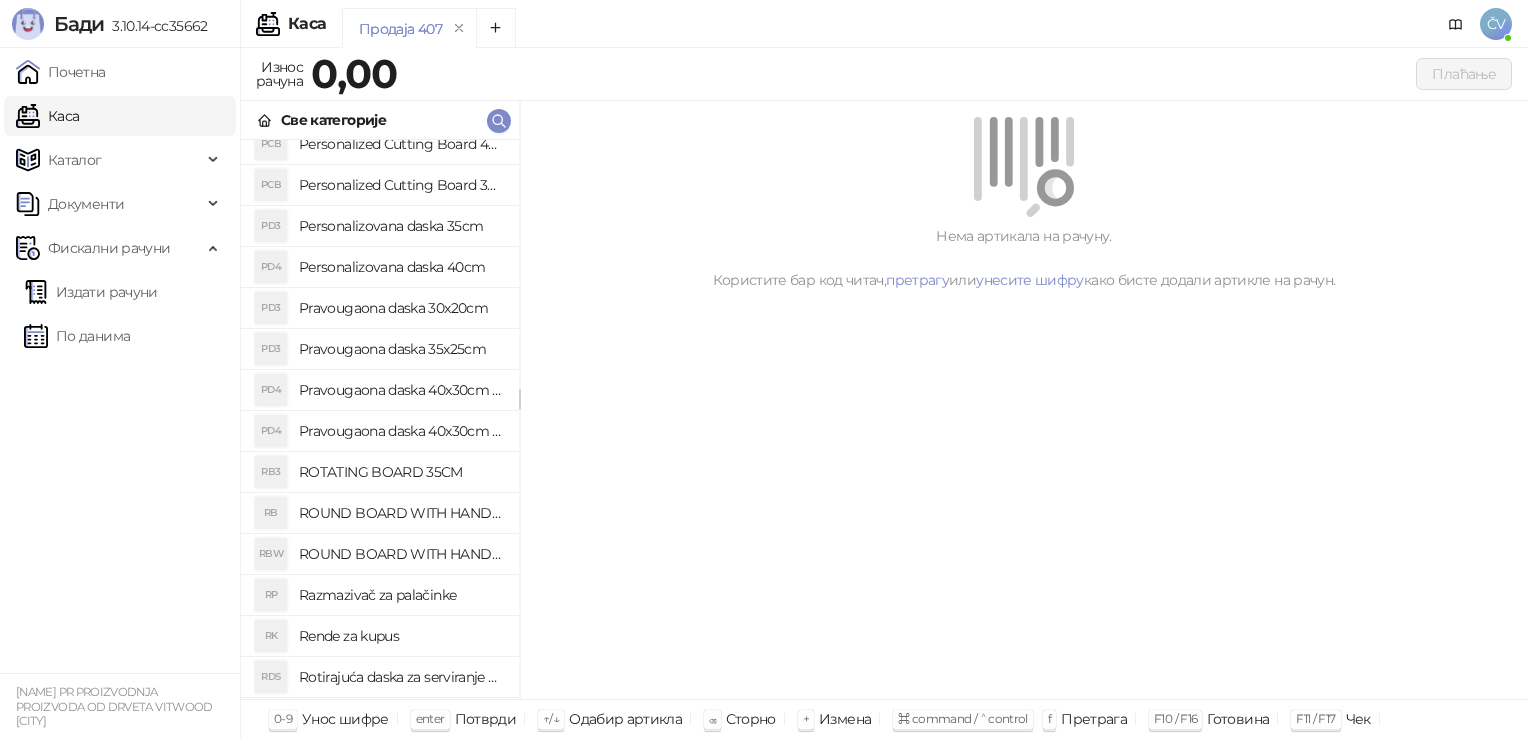 scroll, scrollTop: 1651, scrollLeft: 0, axis: vertical 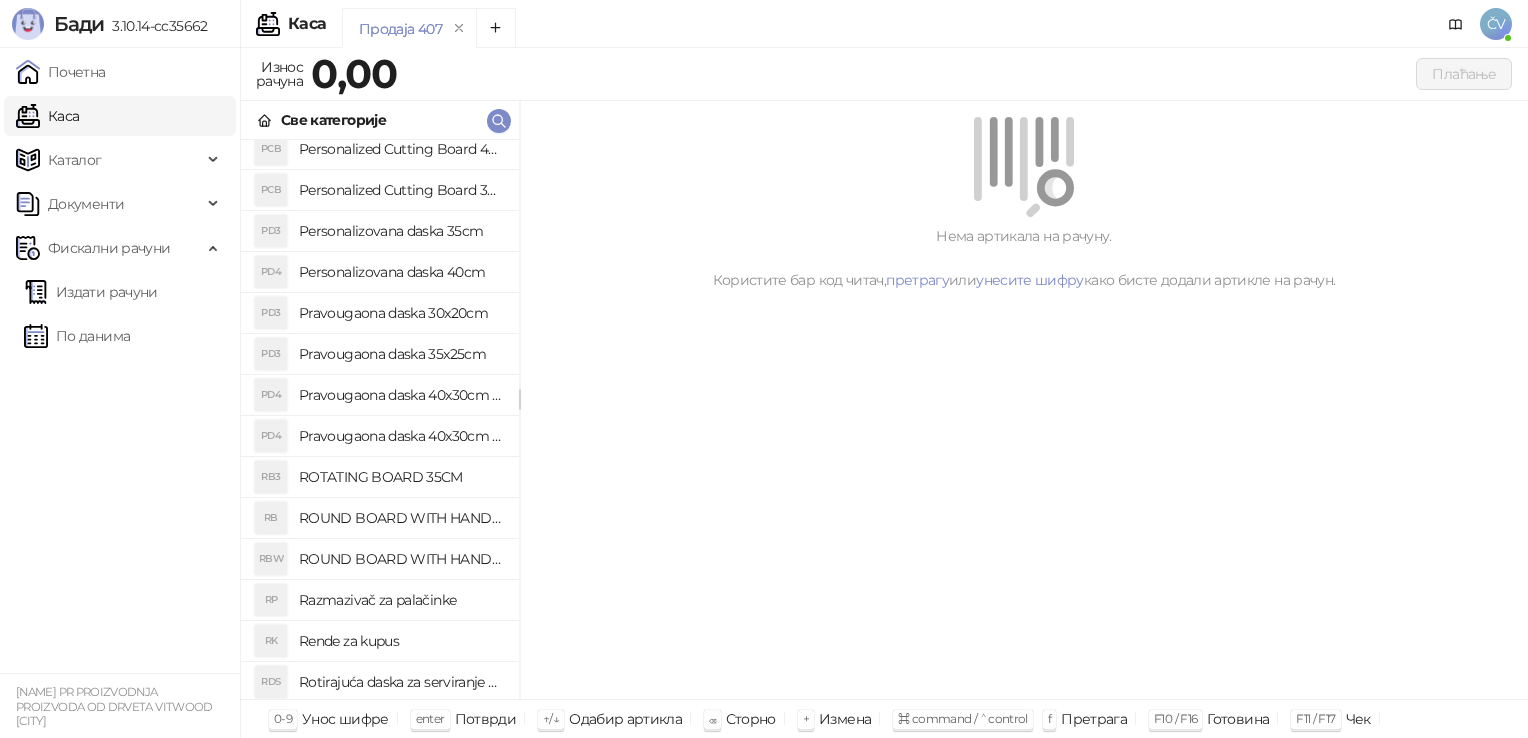 click on "Personalizovana daska 35cm" at bounding box center (401, 231) 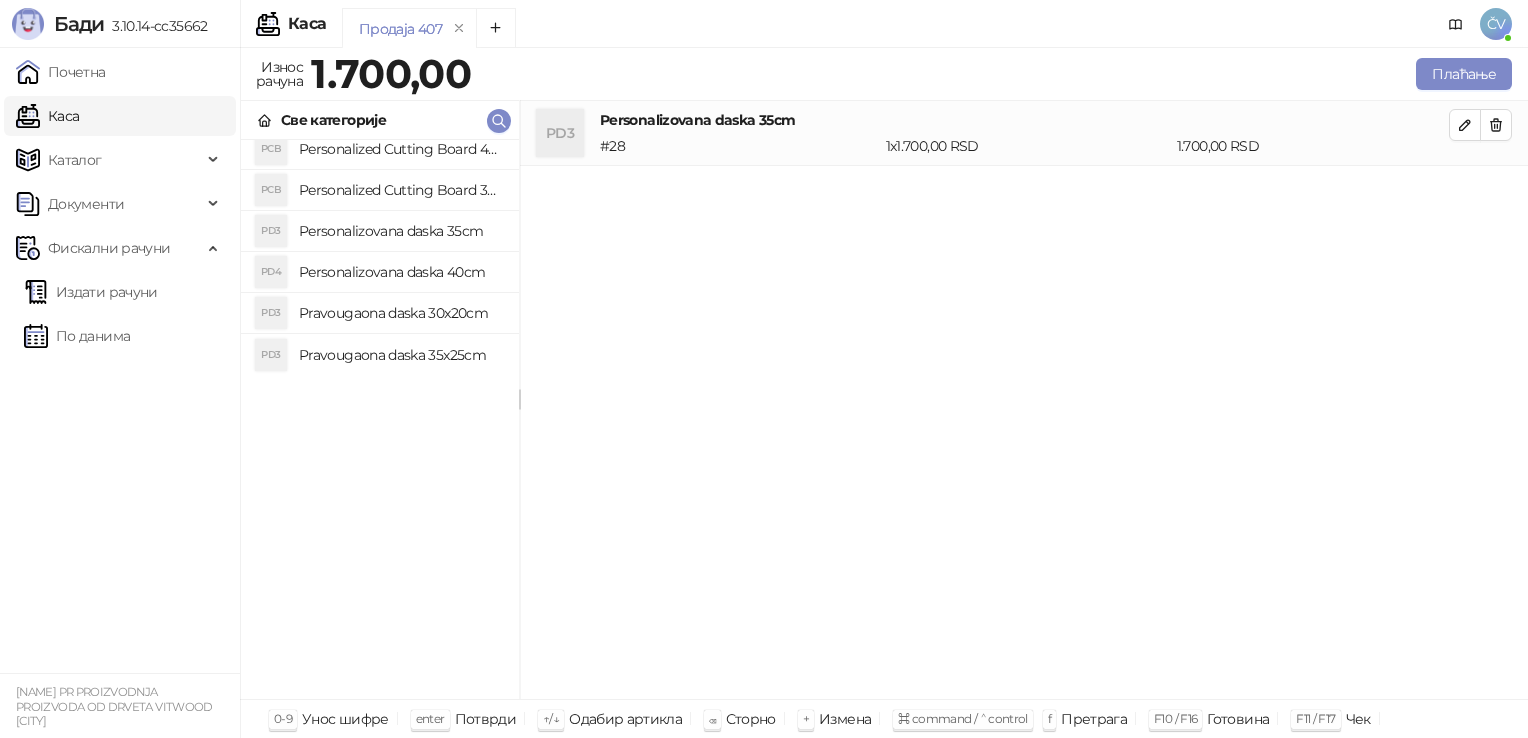 scroll, scrollTop: 0, scrollLeft: 0, axis: both 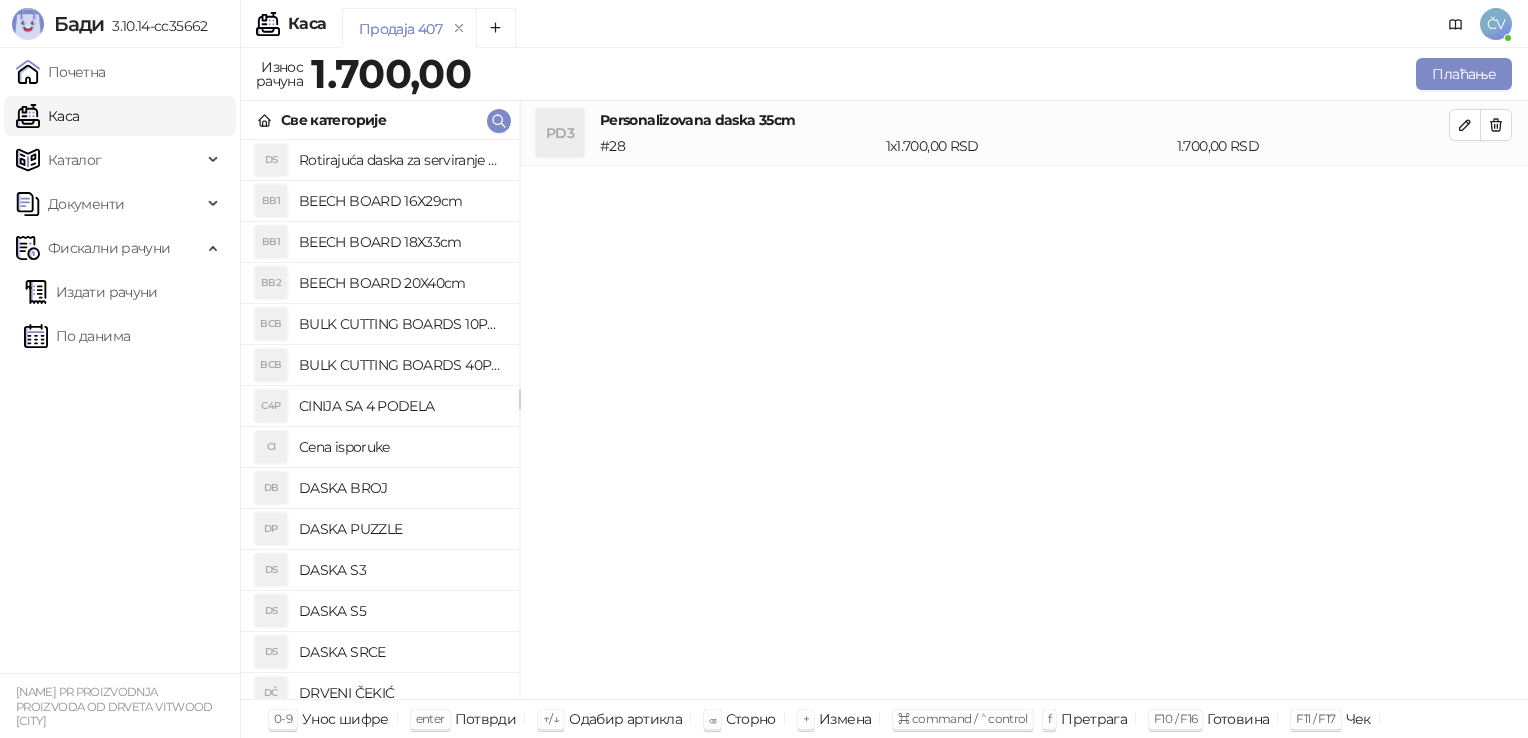 click on "Cena isporuke" at bounding box center [401, 447] 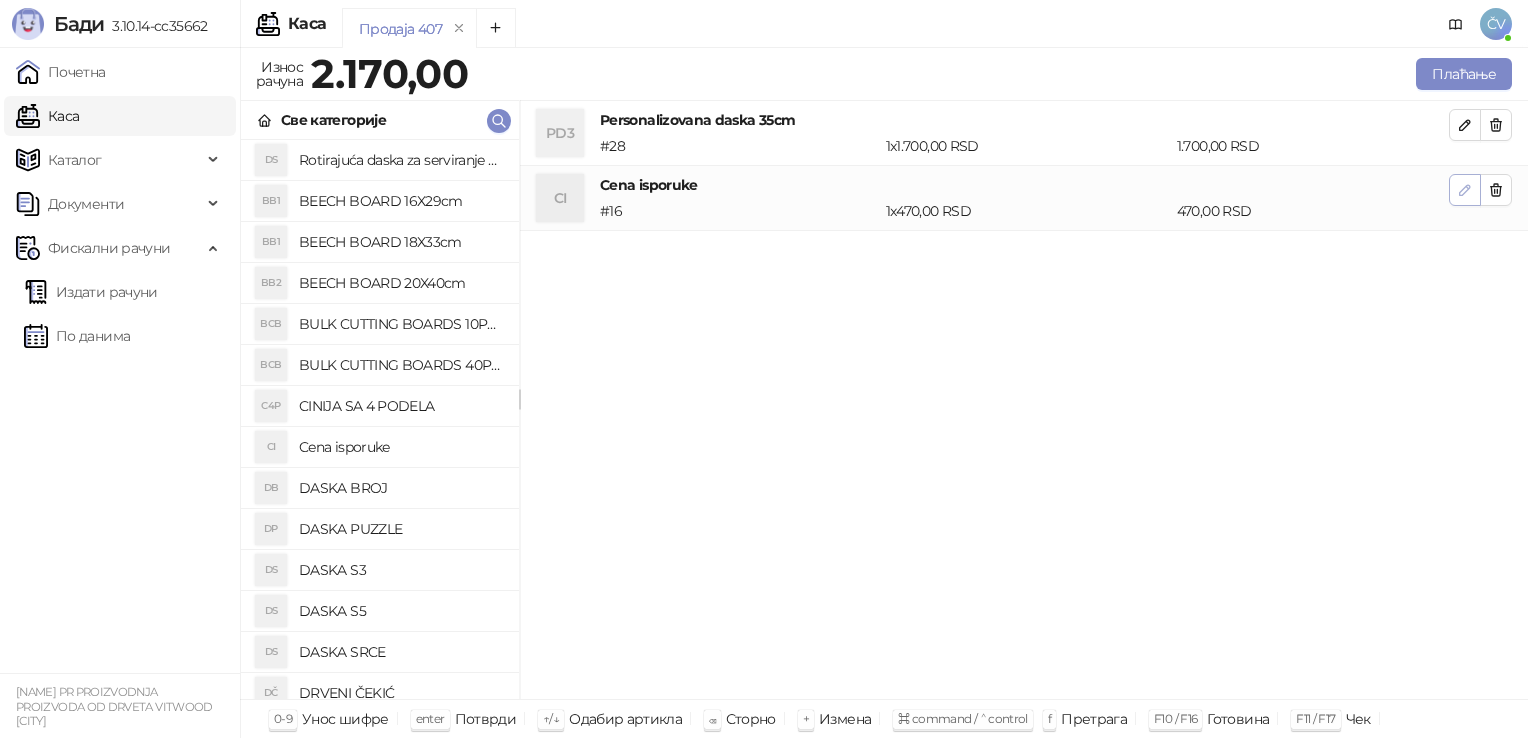 click 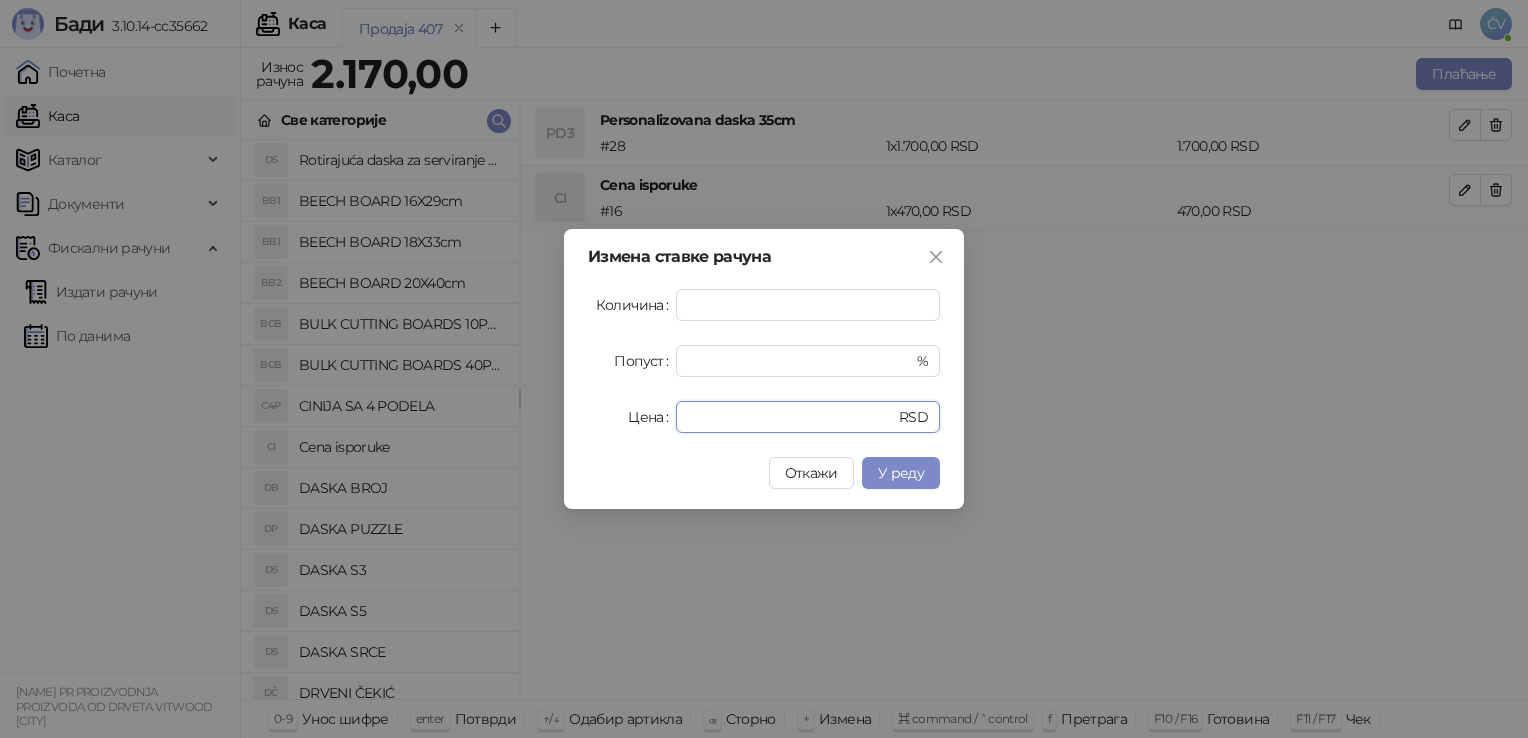 drag, startPoint x: 792, startPoint y: 418, endPoint x: 381, endPoint y: 430, distance: 411.17514 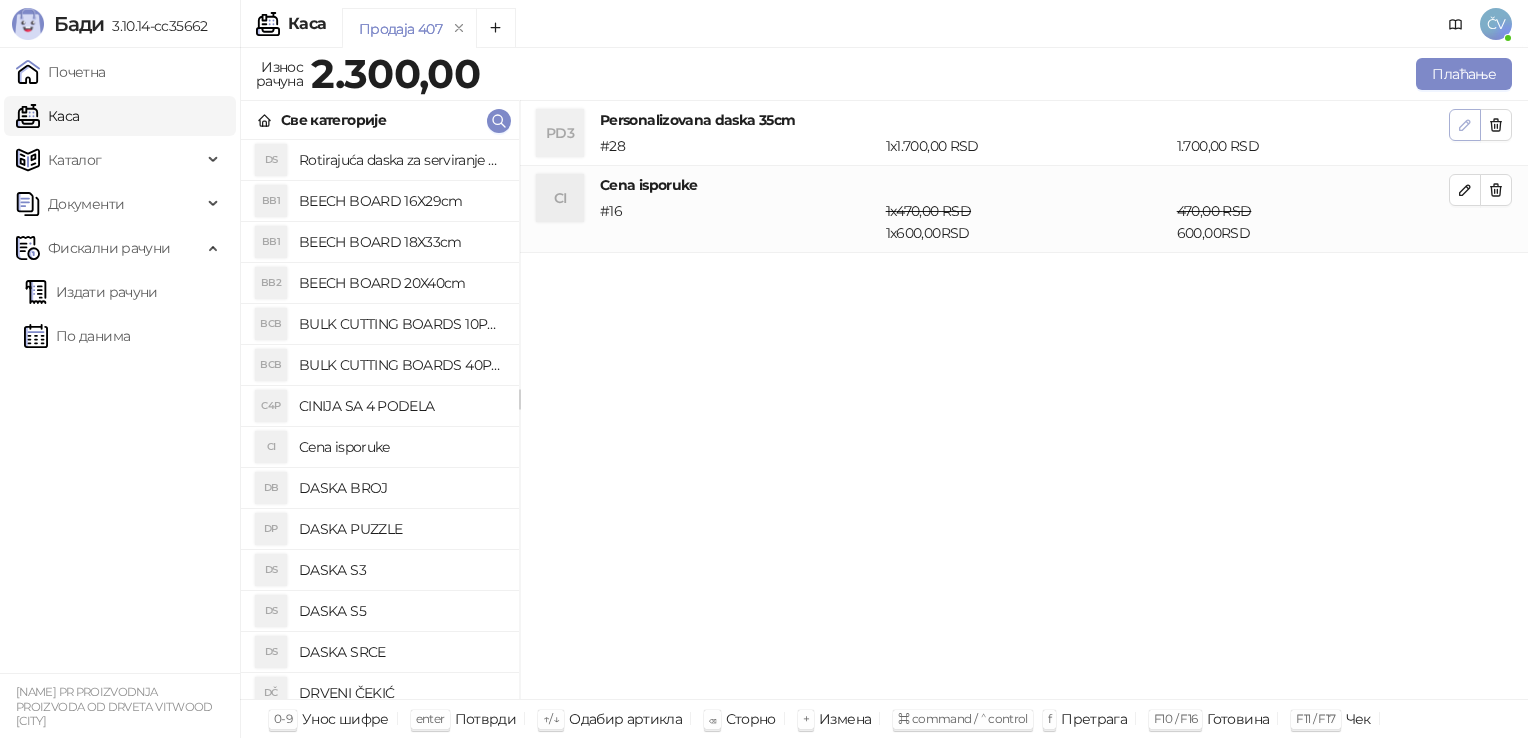 click at bounding box center [1465, 125] 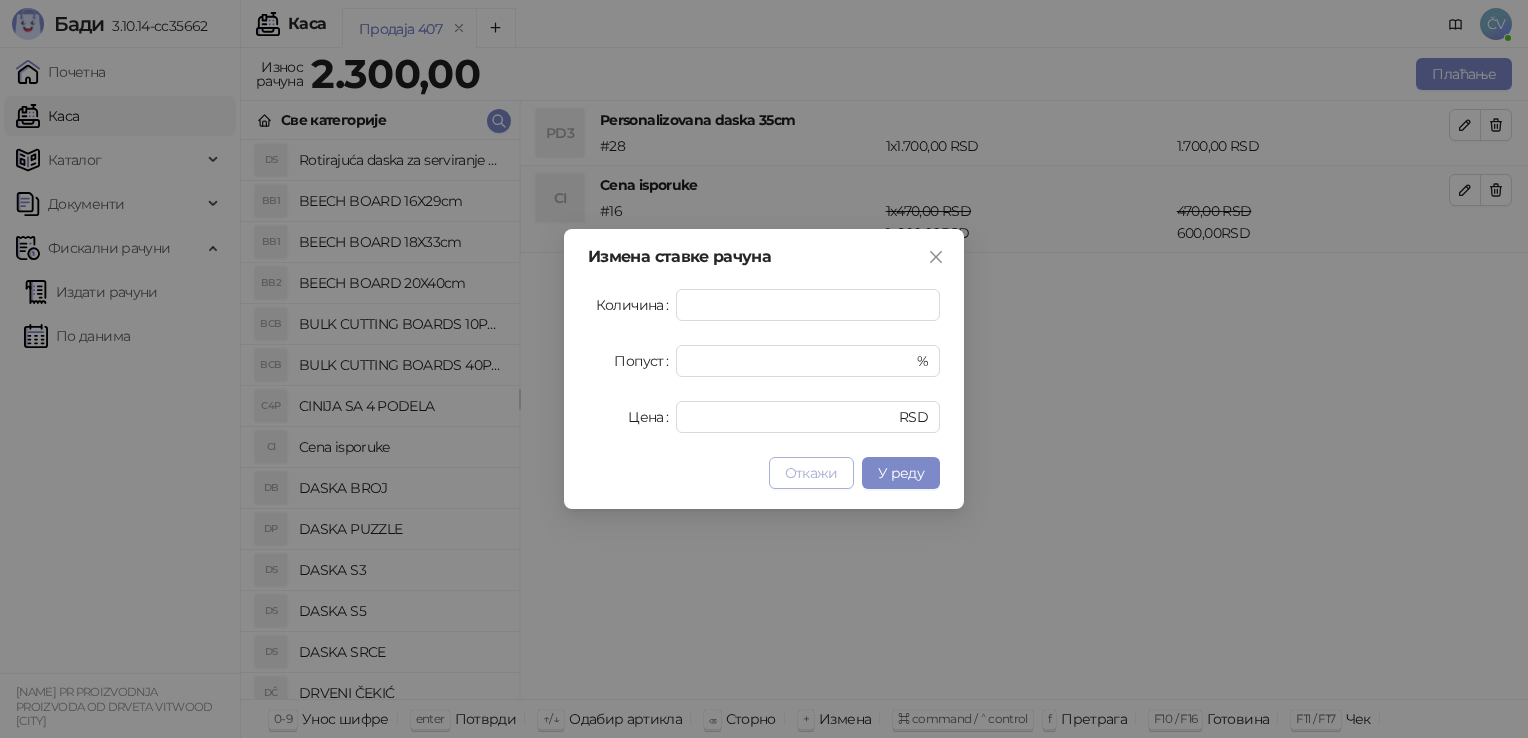 click on "Откажи" at bounding box center (811, 473) 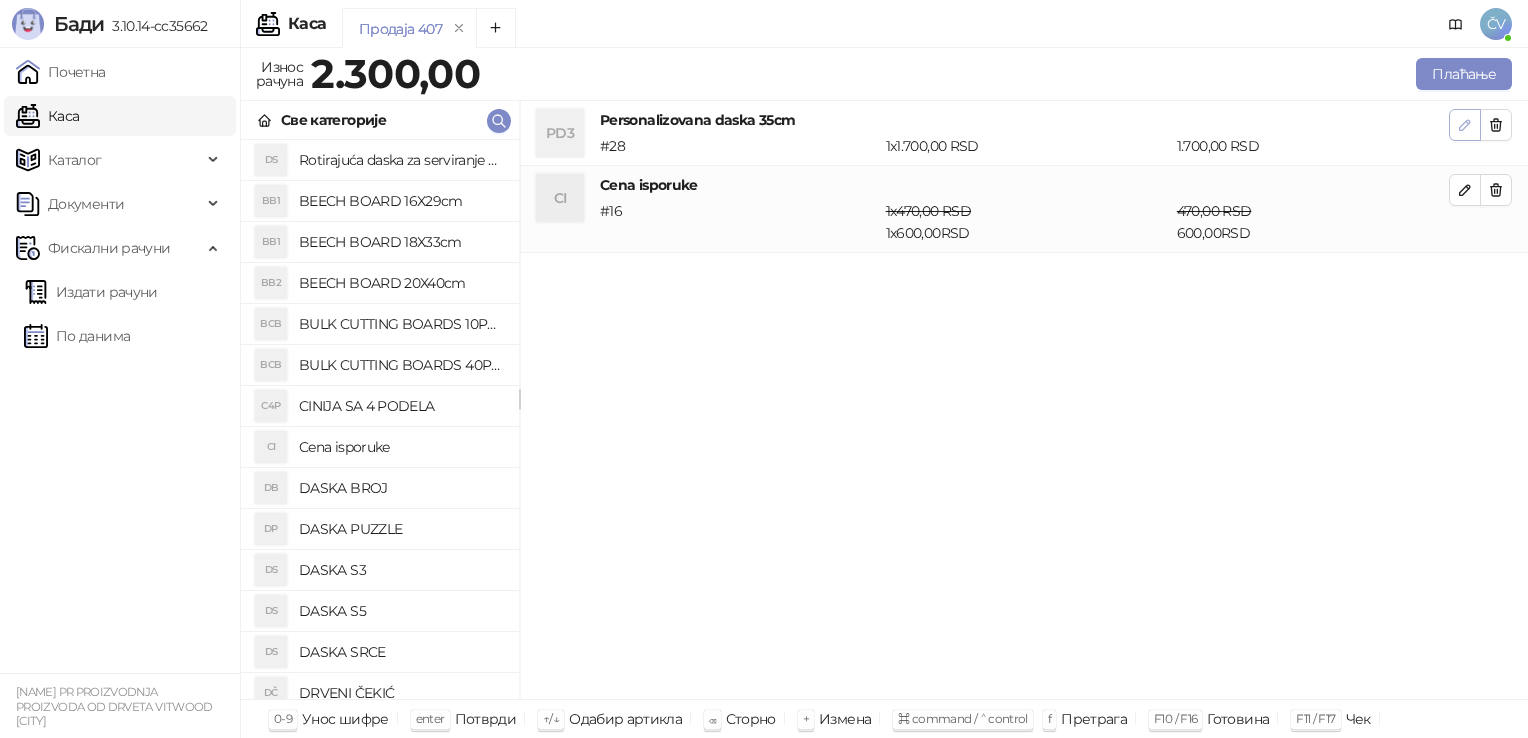 click 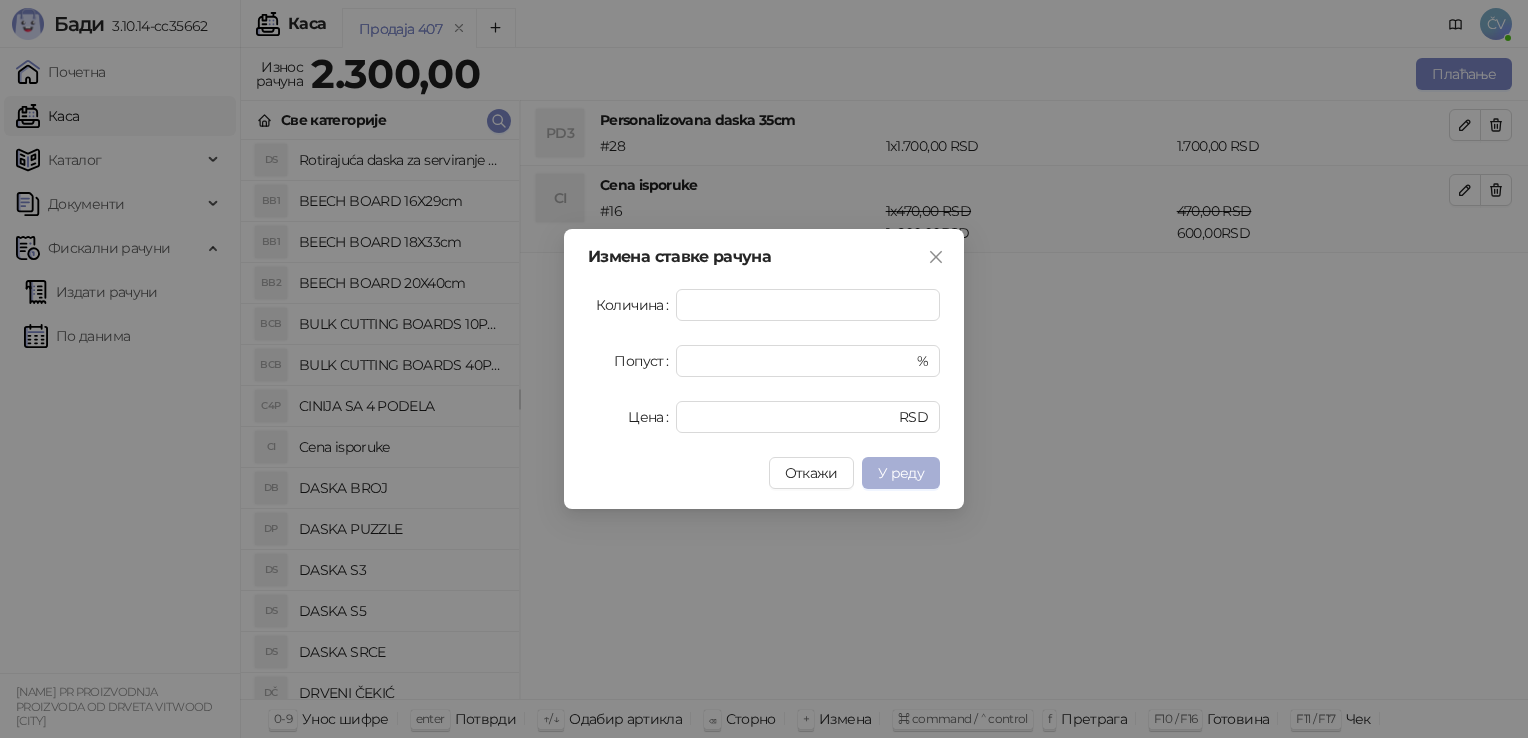 click on "У реду" at bounding box center (901, 473) 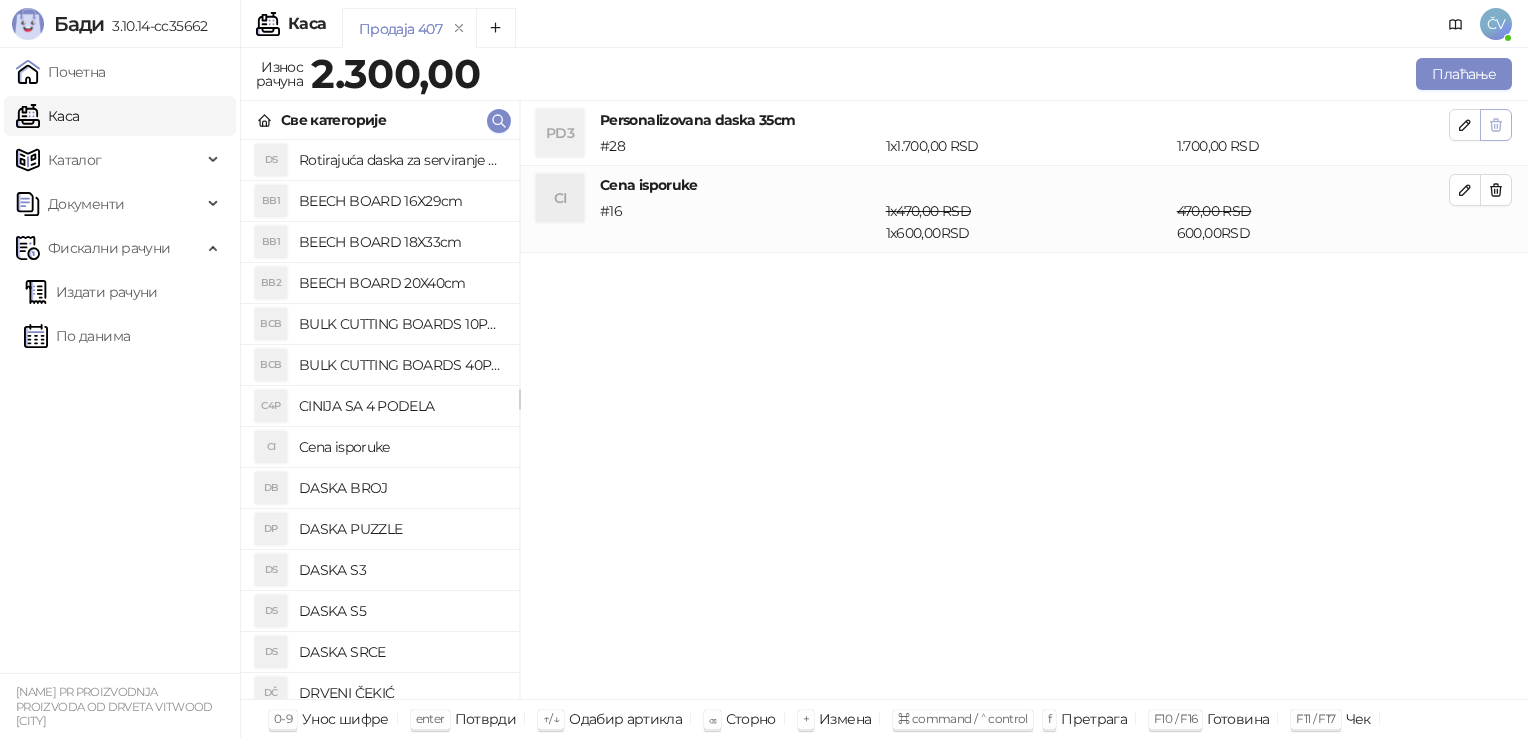click 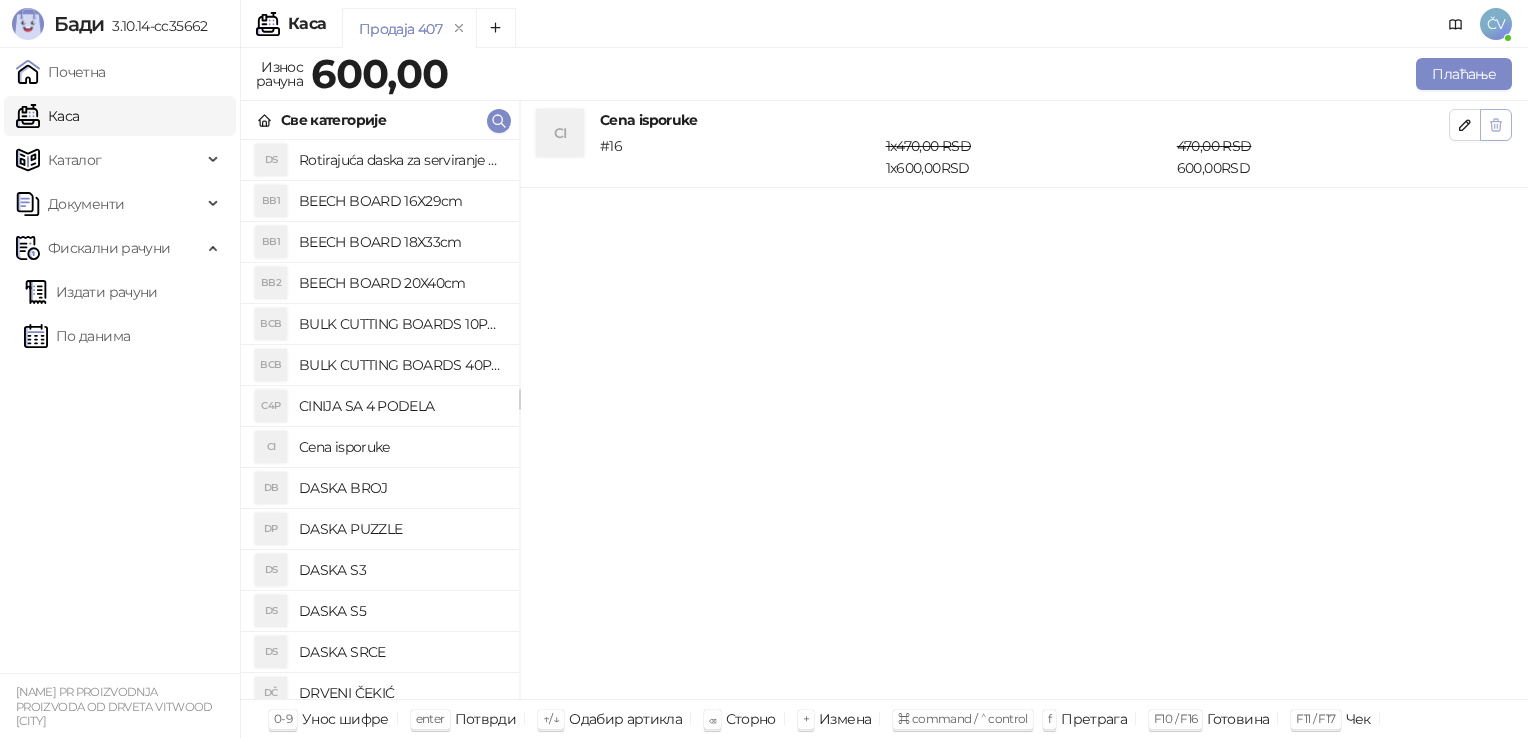 click 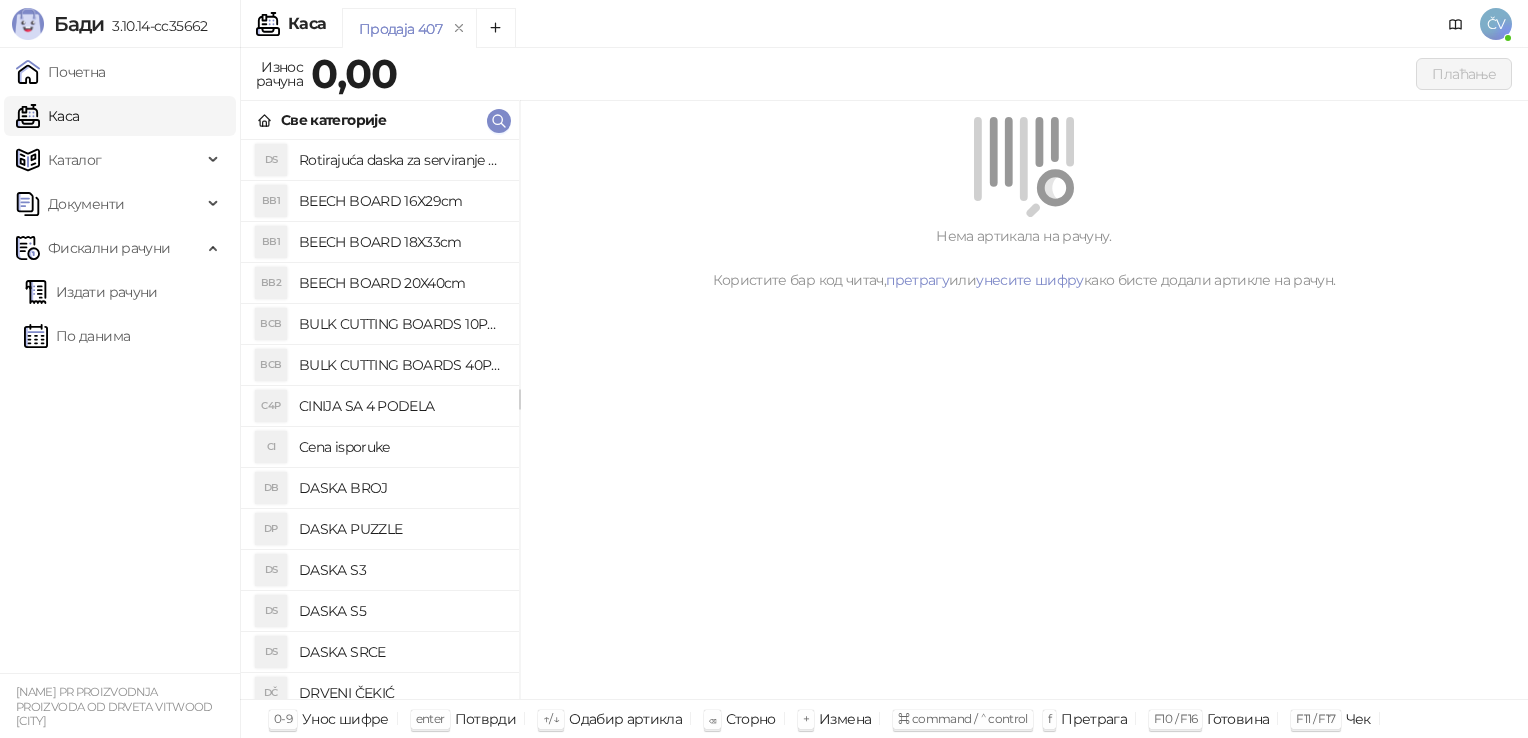 click on "BEECH BOARD 18X33cm" at bounding box center (401, 242) 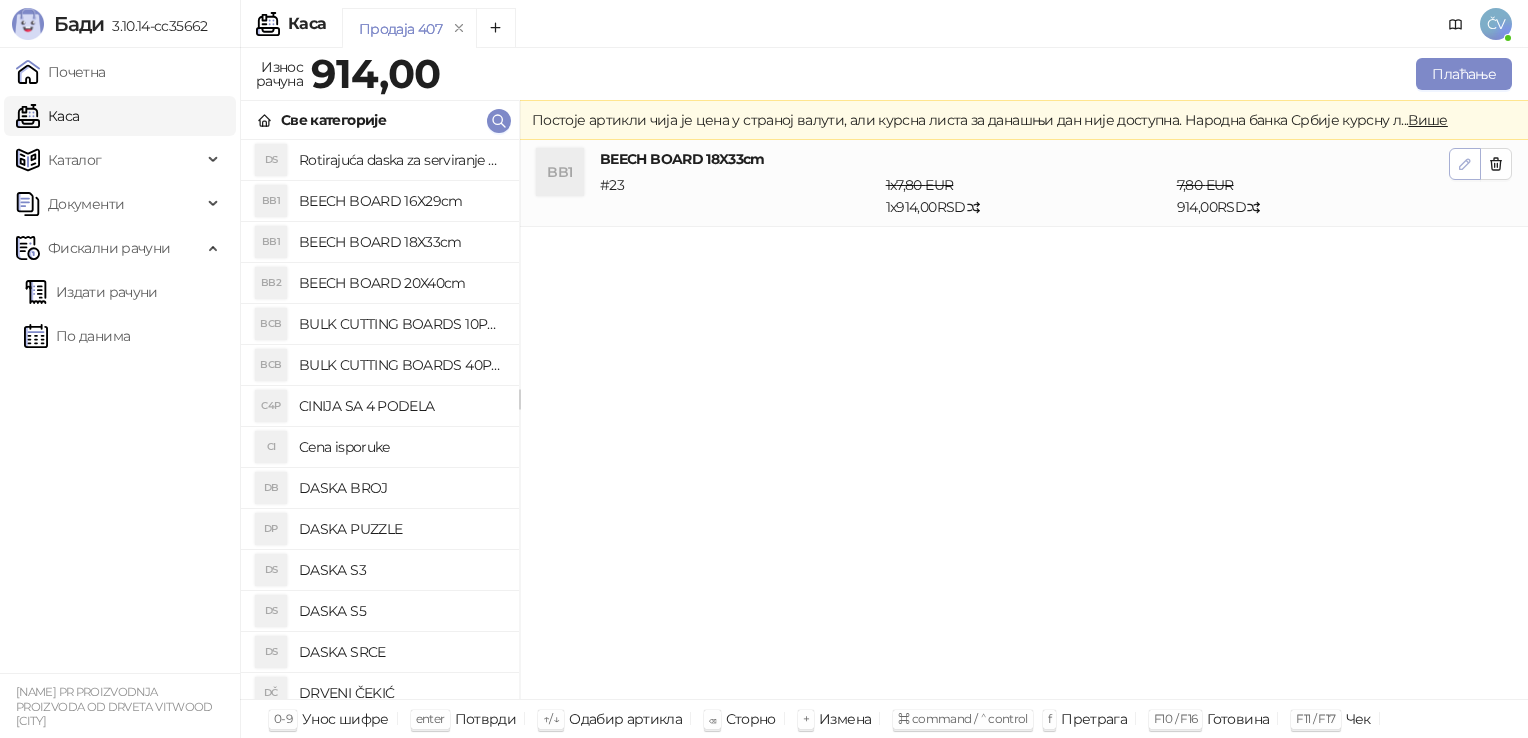 click 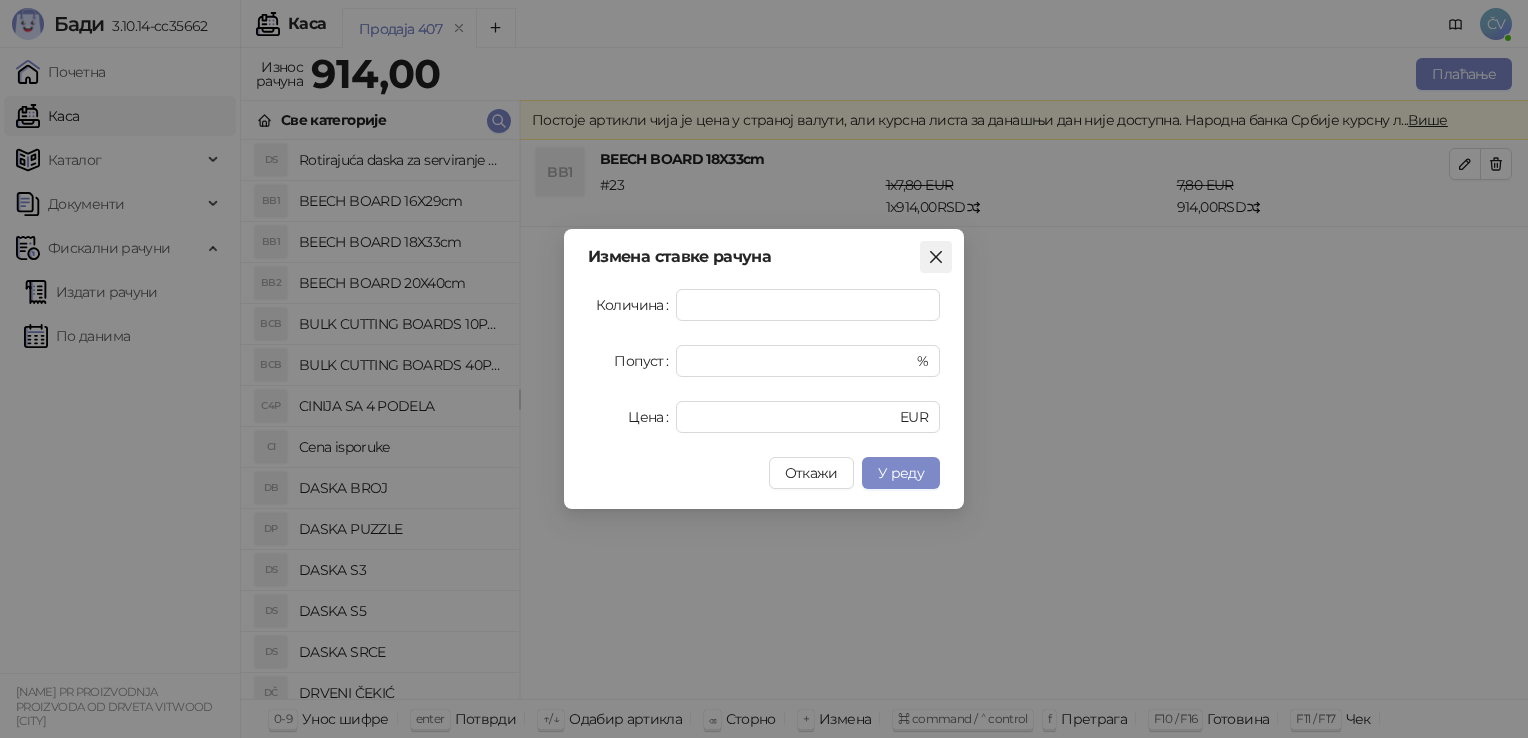 click 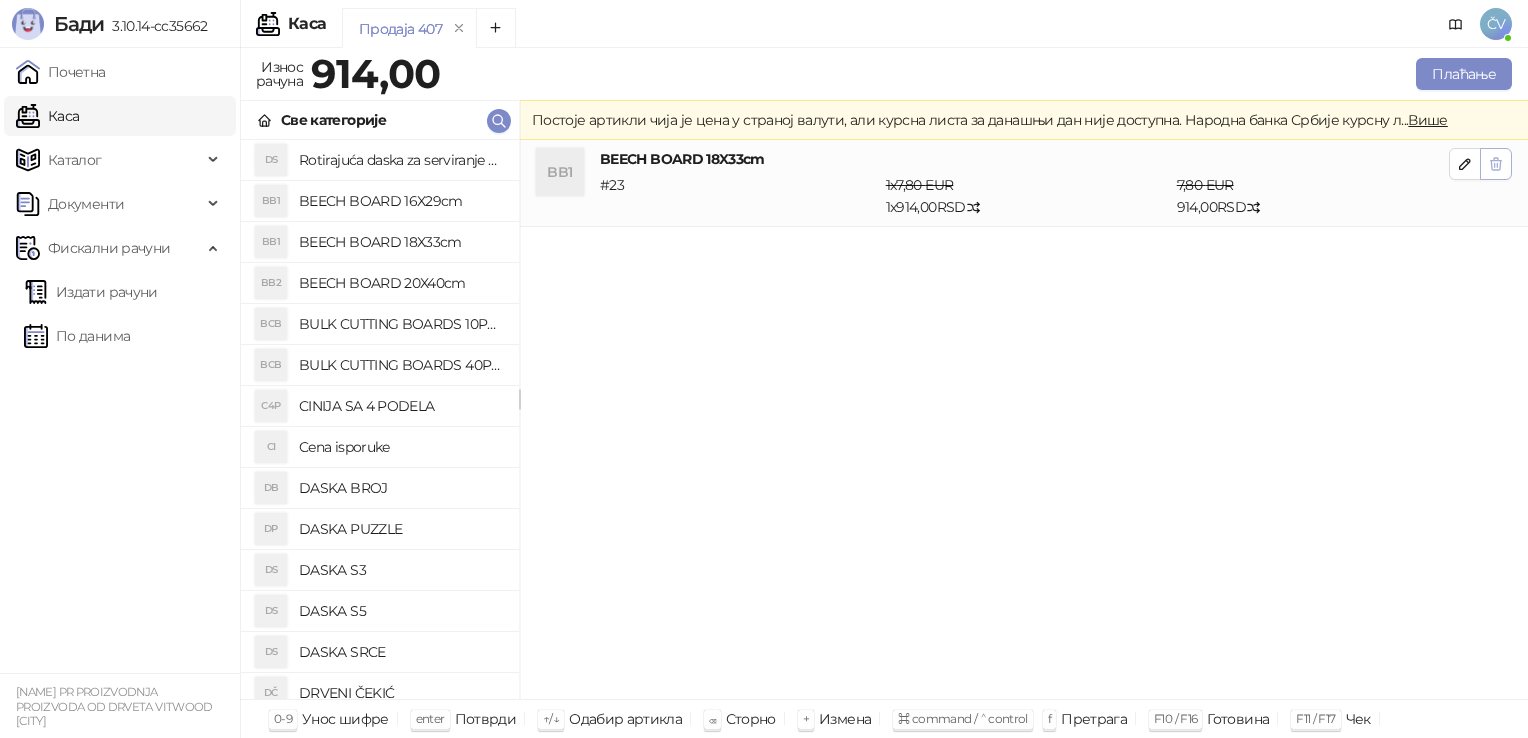 click 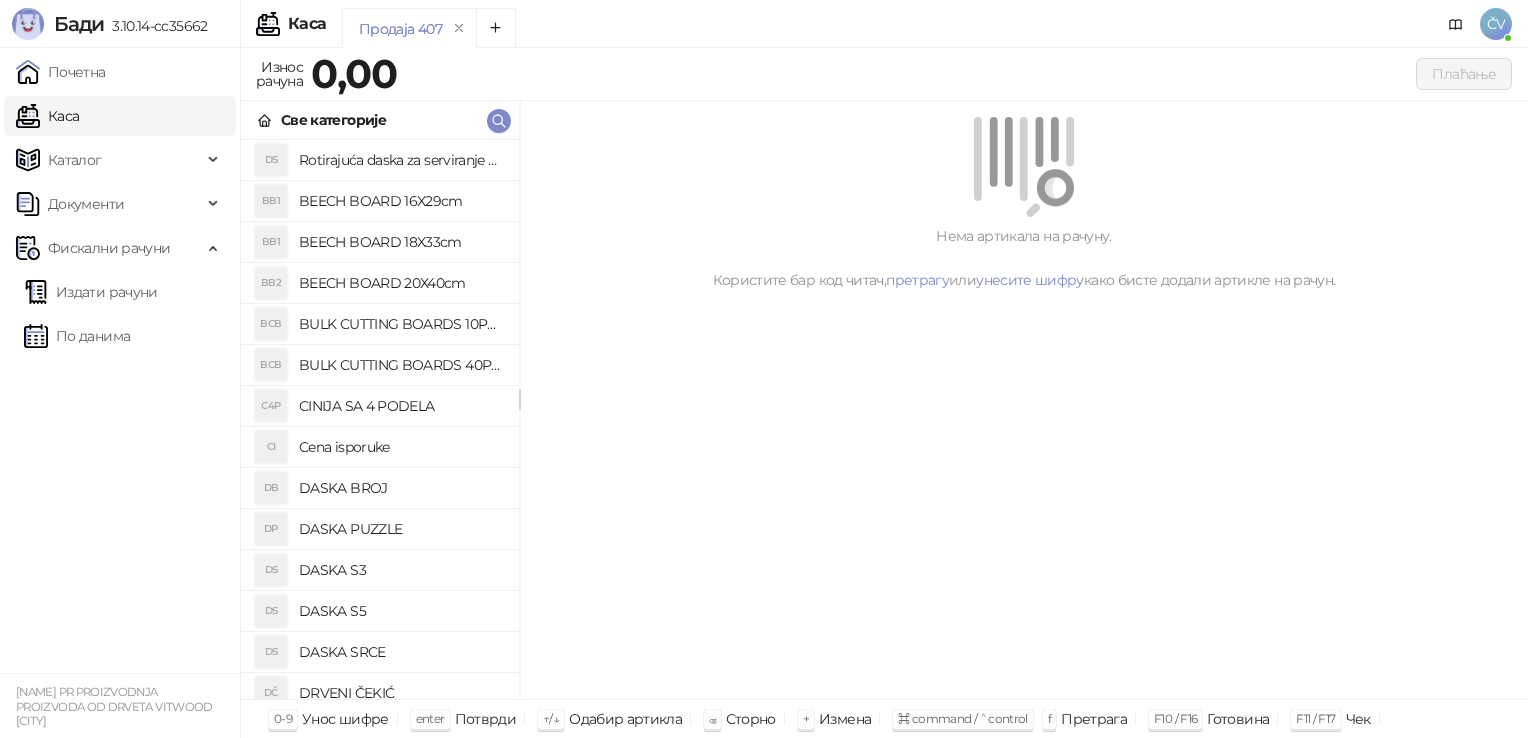 click on "DASKA S3" at bounding box center (401, 570) 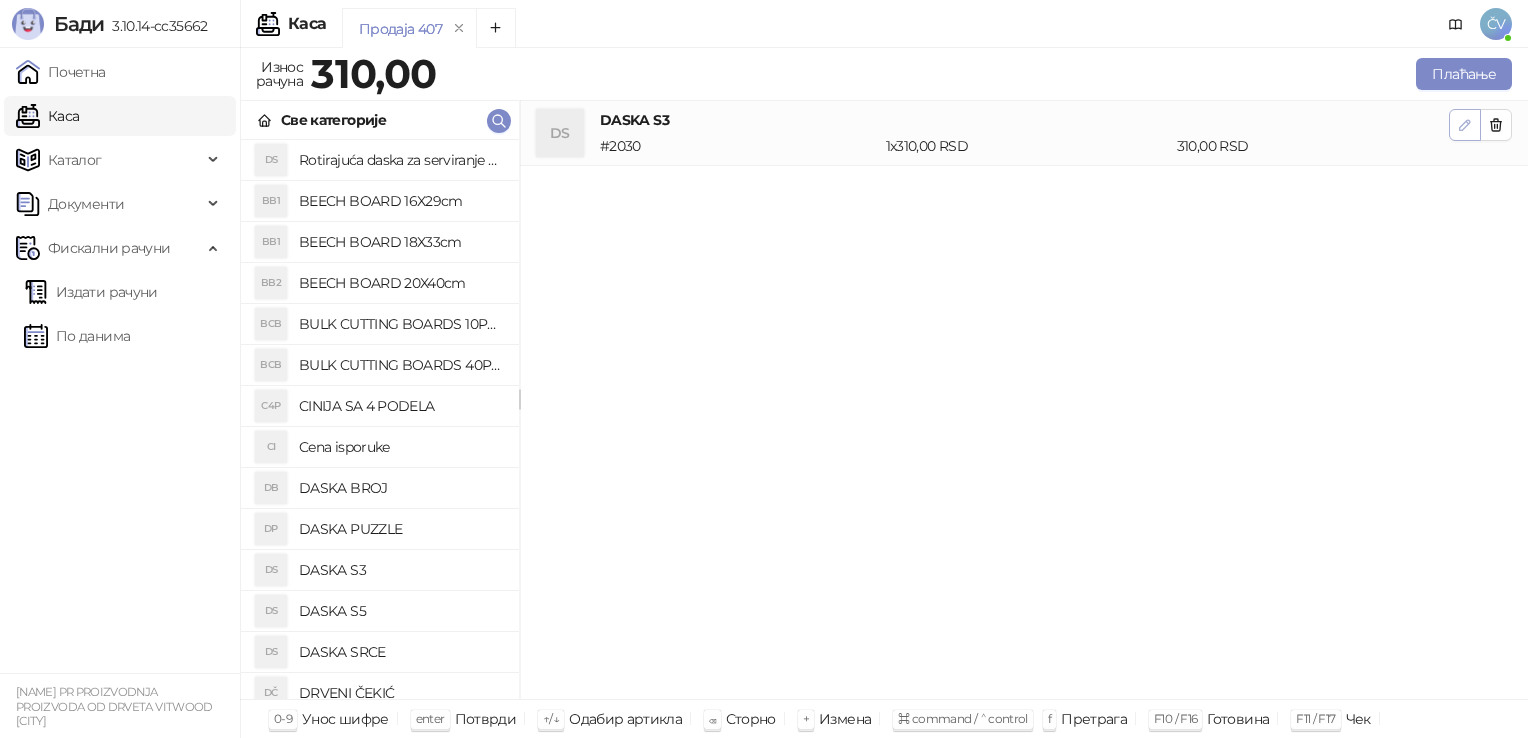 click at bounding box center (1465, 124) 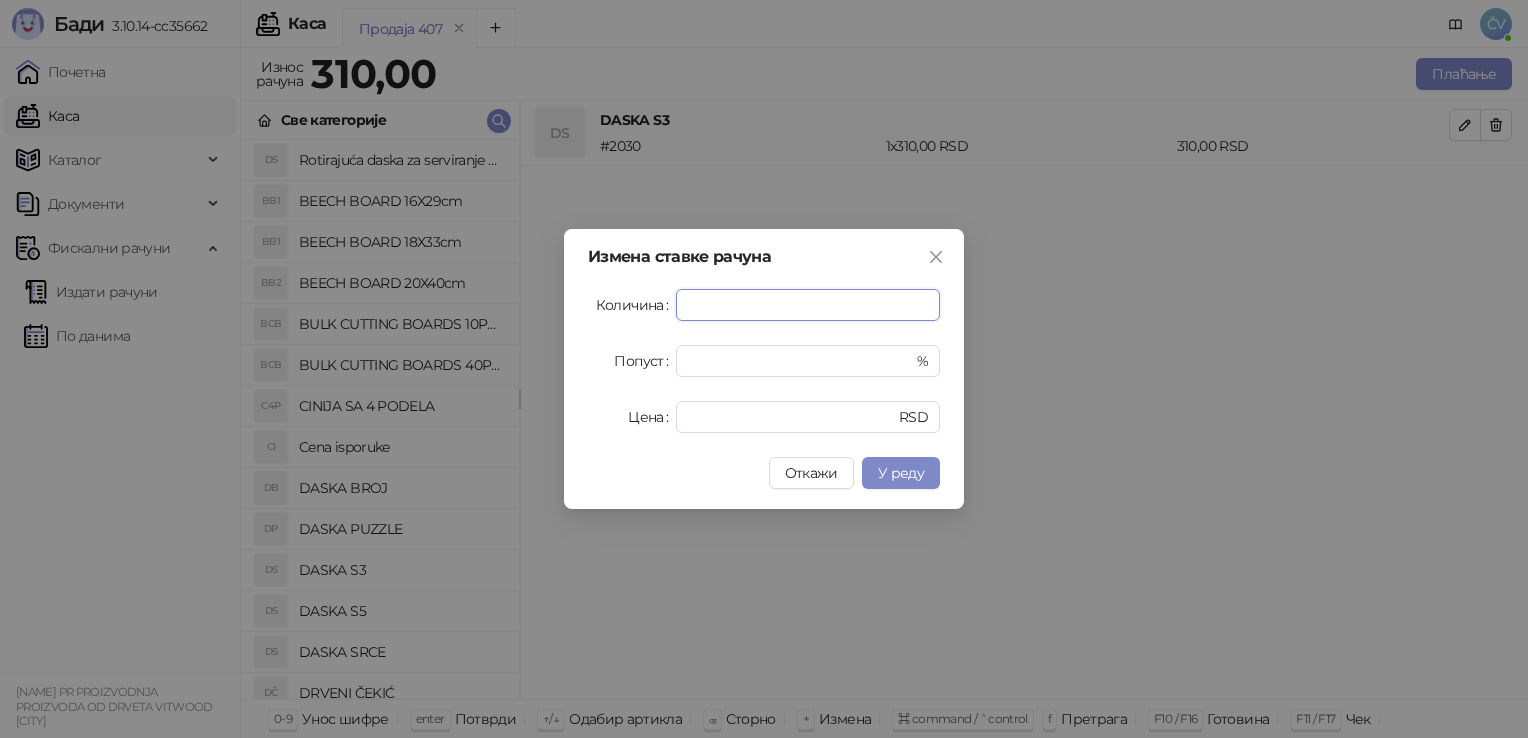 type on "*" 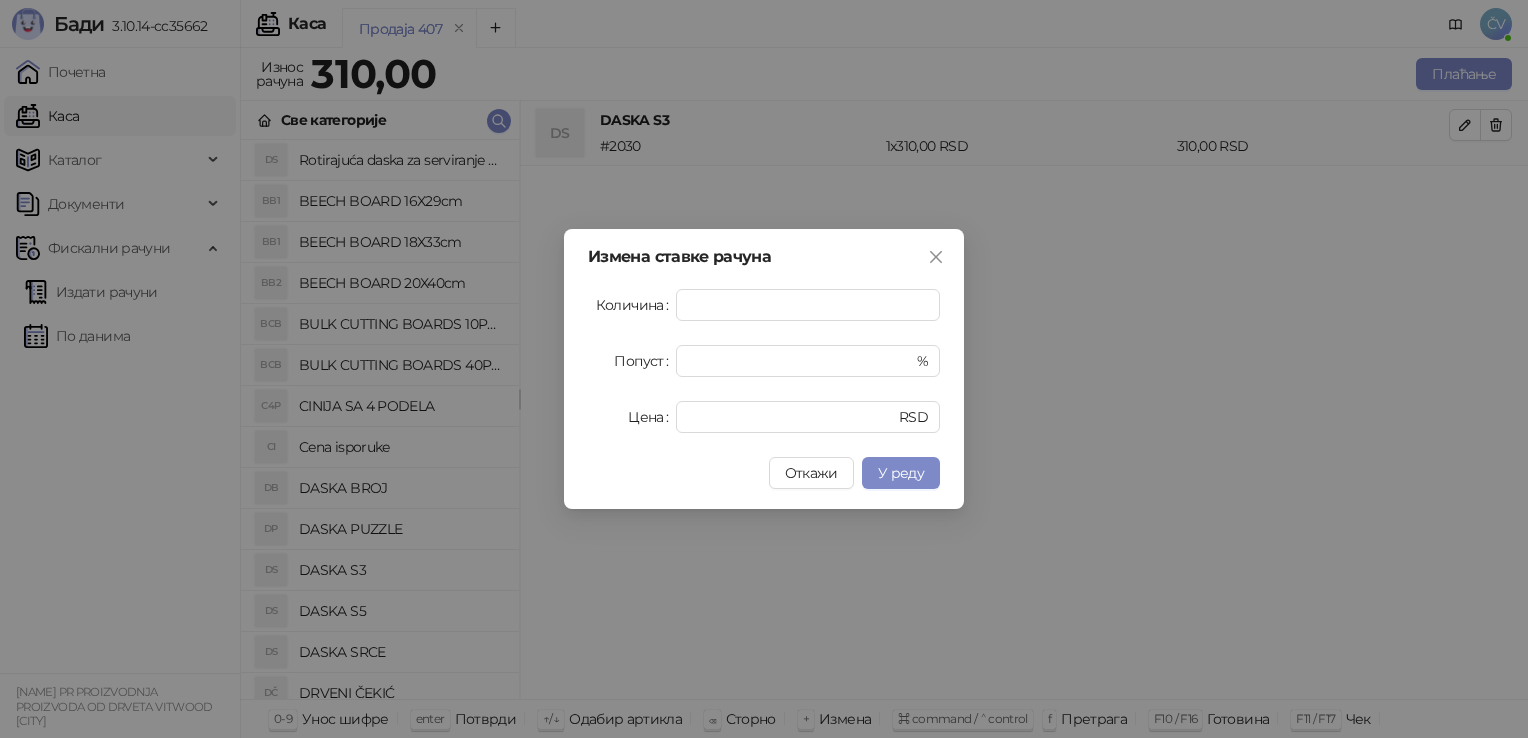 click on "Измена ставке рачуна Количина * Попуст * % Цена *** RSD Откажи У реду" at bounding box center [764, 369] 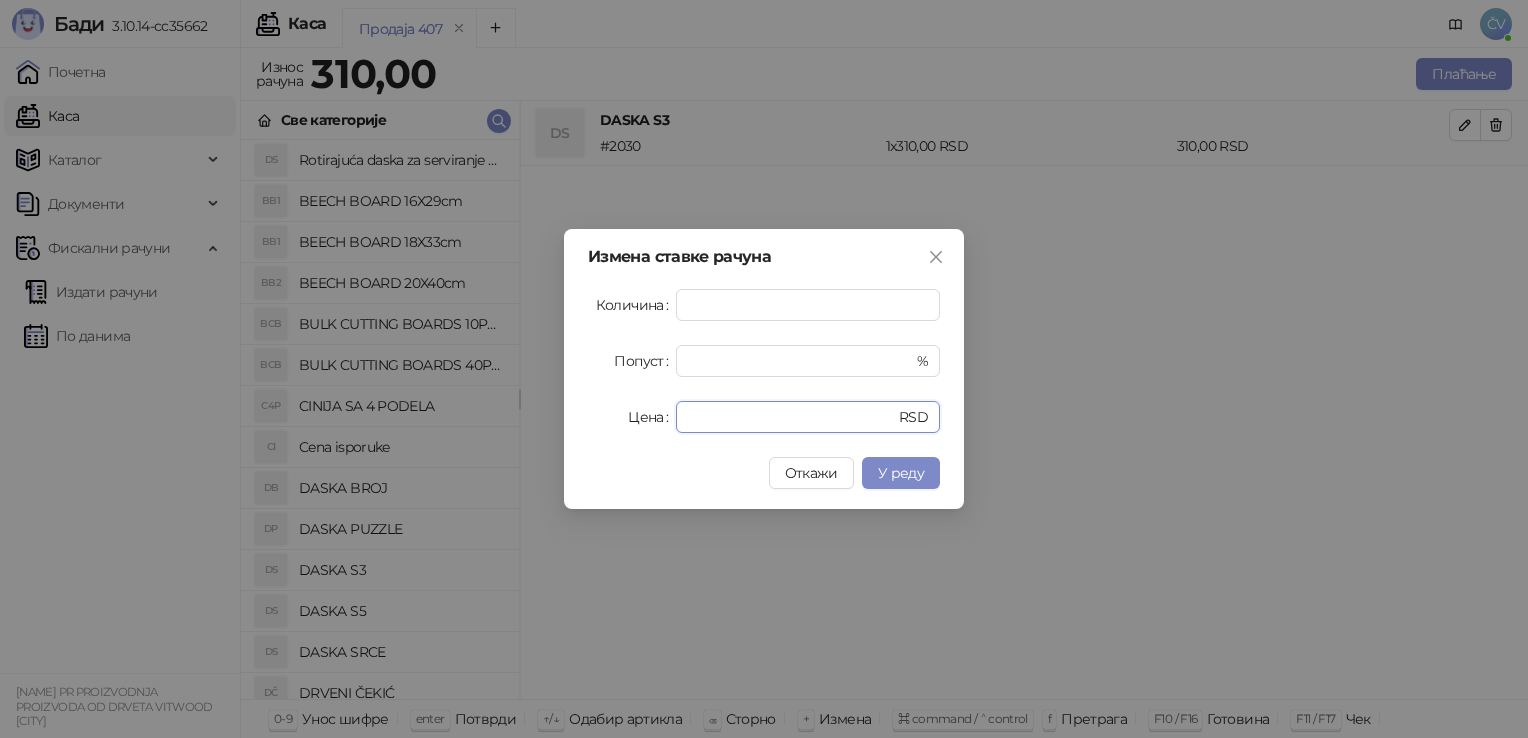 drag, startPoint x: 720, startPoint y: 425, endPoint x: 392, endPoint y: 453, distance: 329.19296 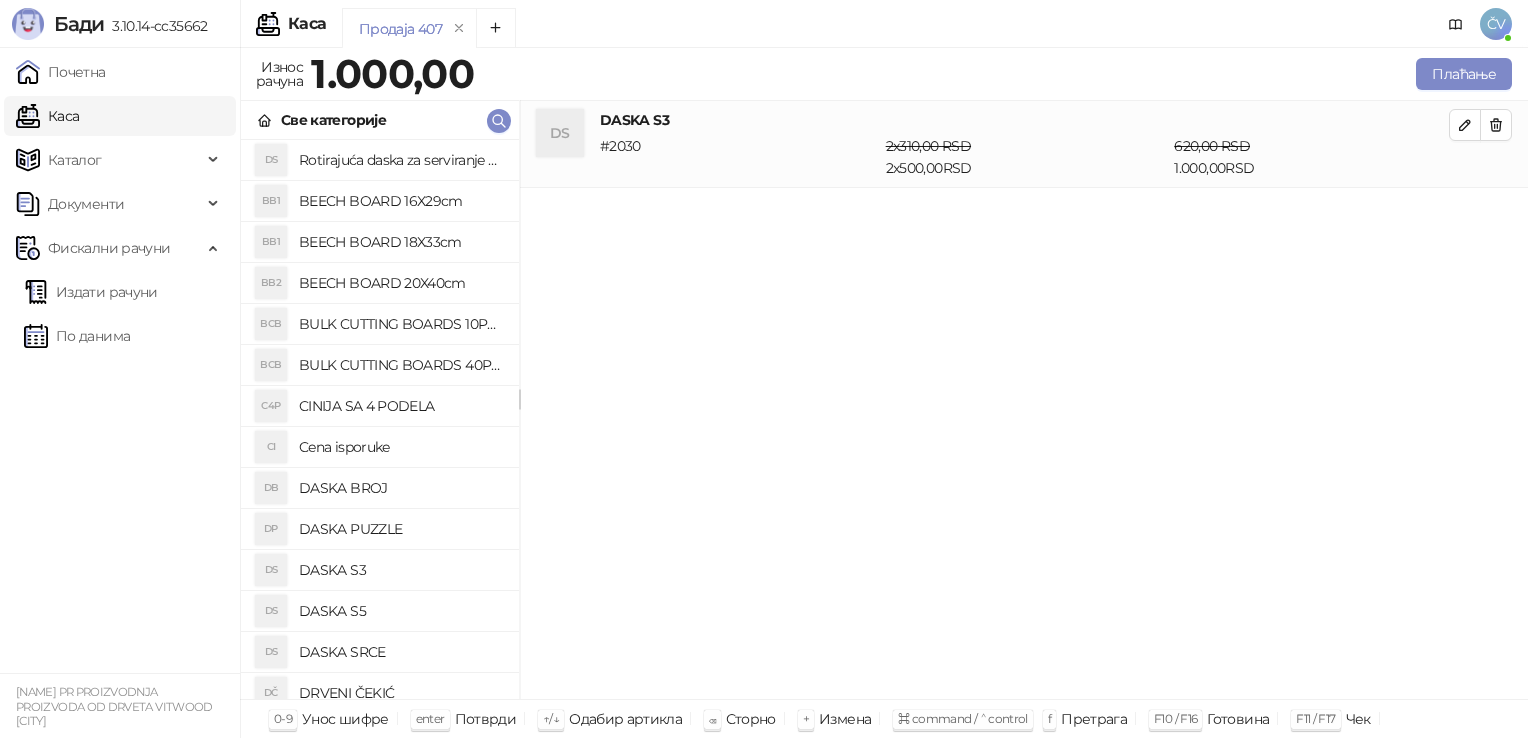 click on "Cena isporuke" at bounding box center [401, 447] 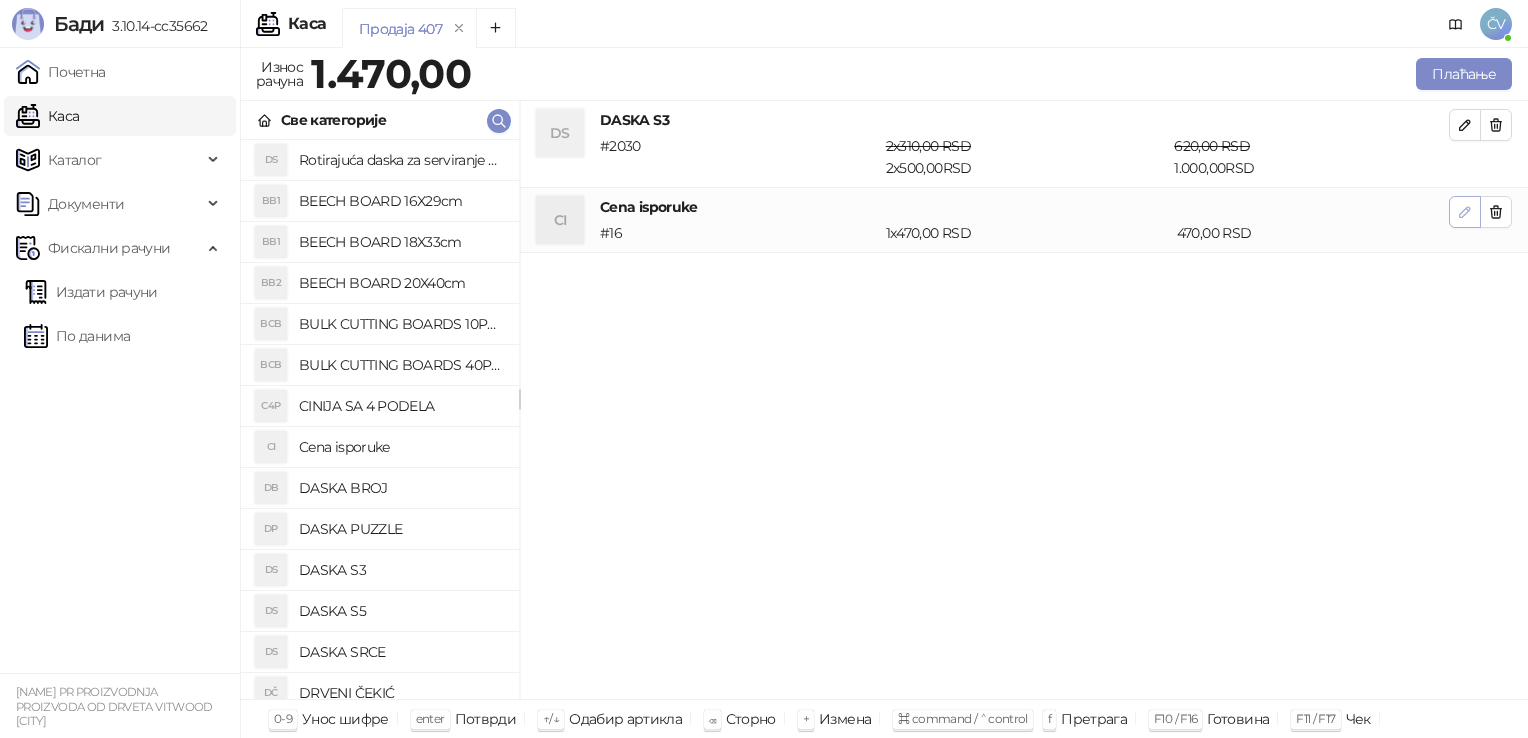 click 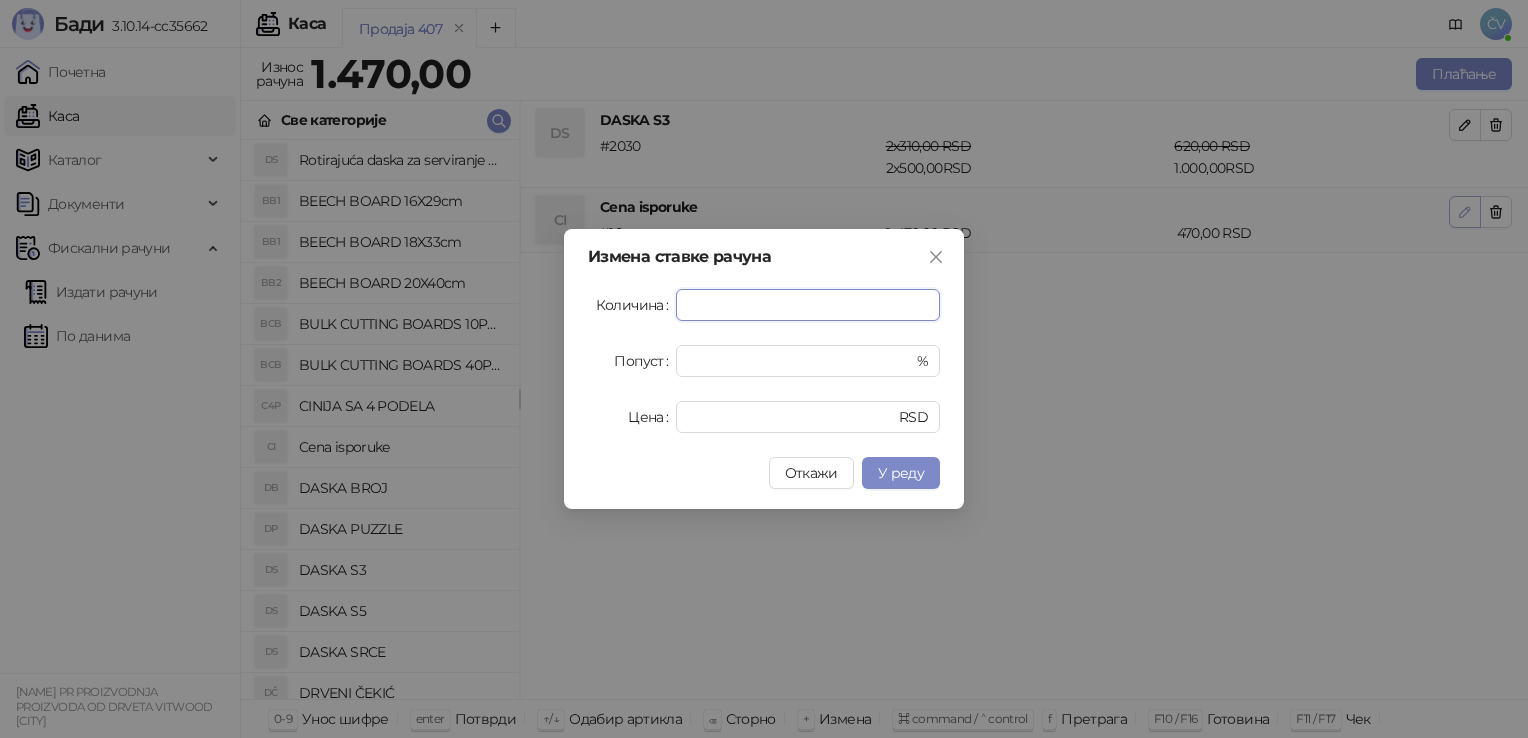 type on "*" 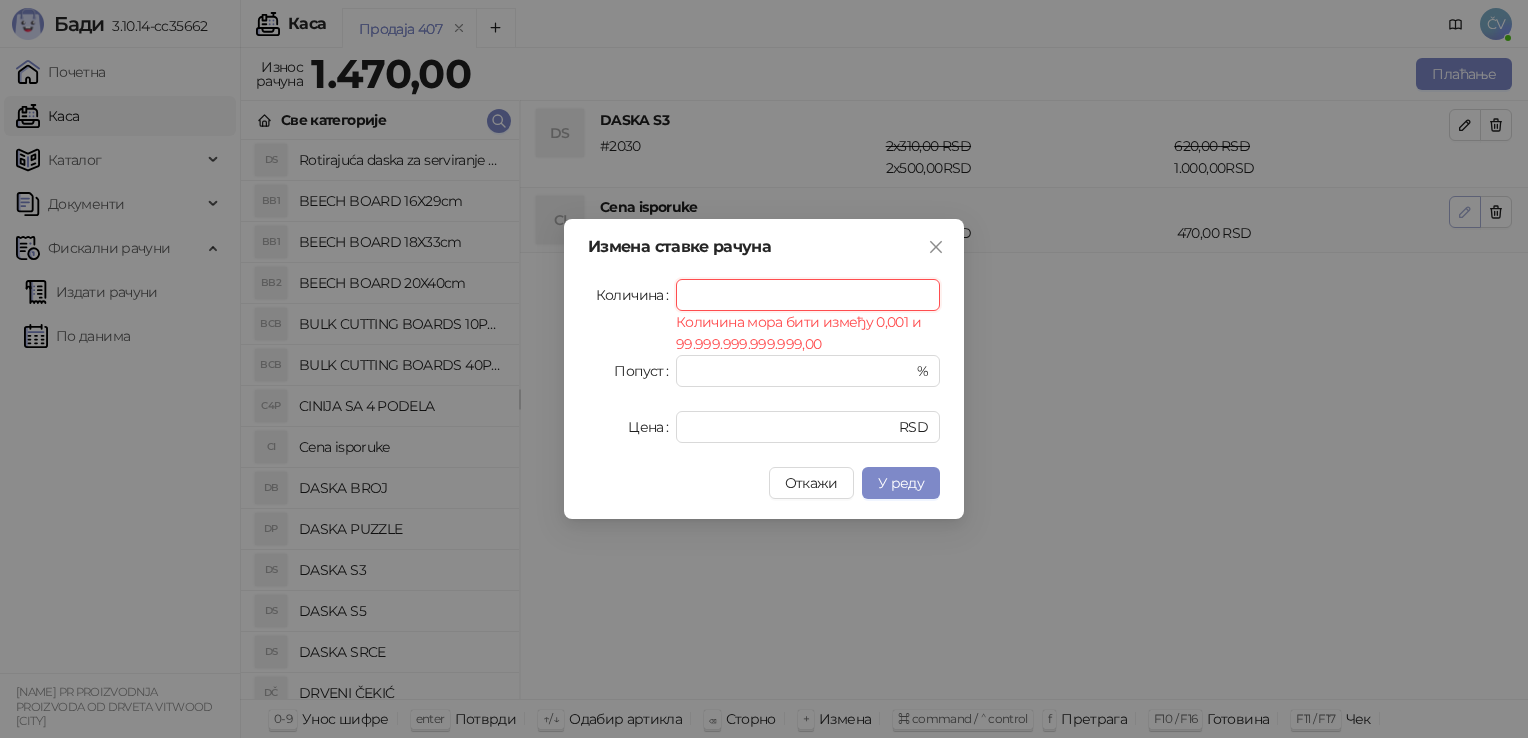type on "*" 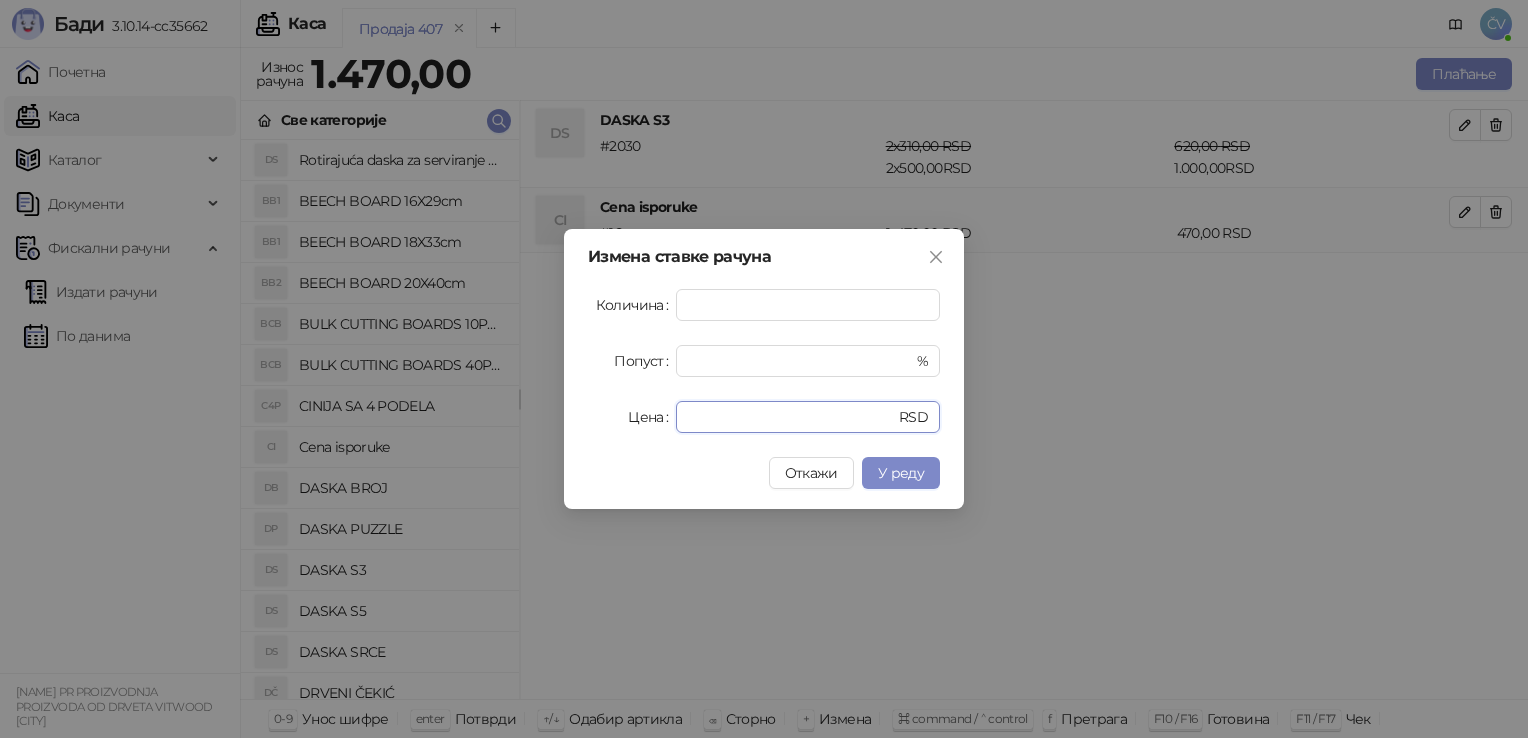 drag, startPoint x: 738, startPoint y: 410, endPoint x: 340, endPoint y: 484, distance: 404.82095 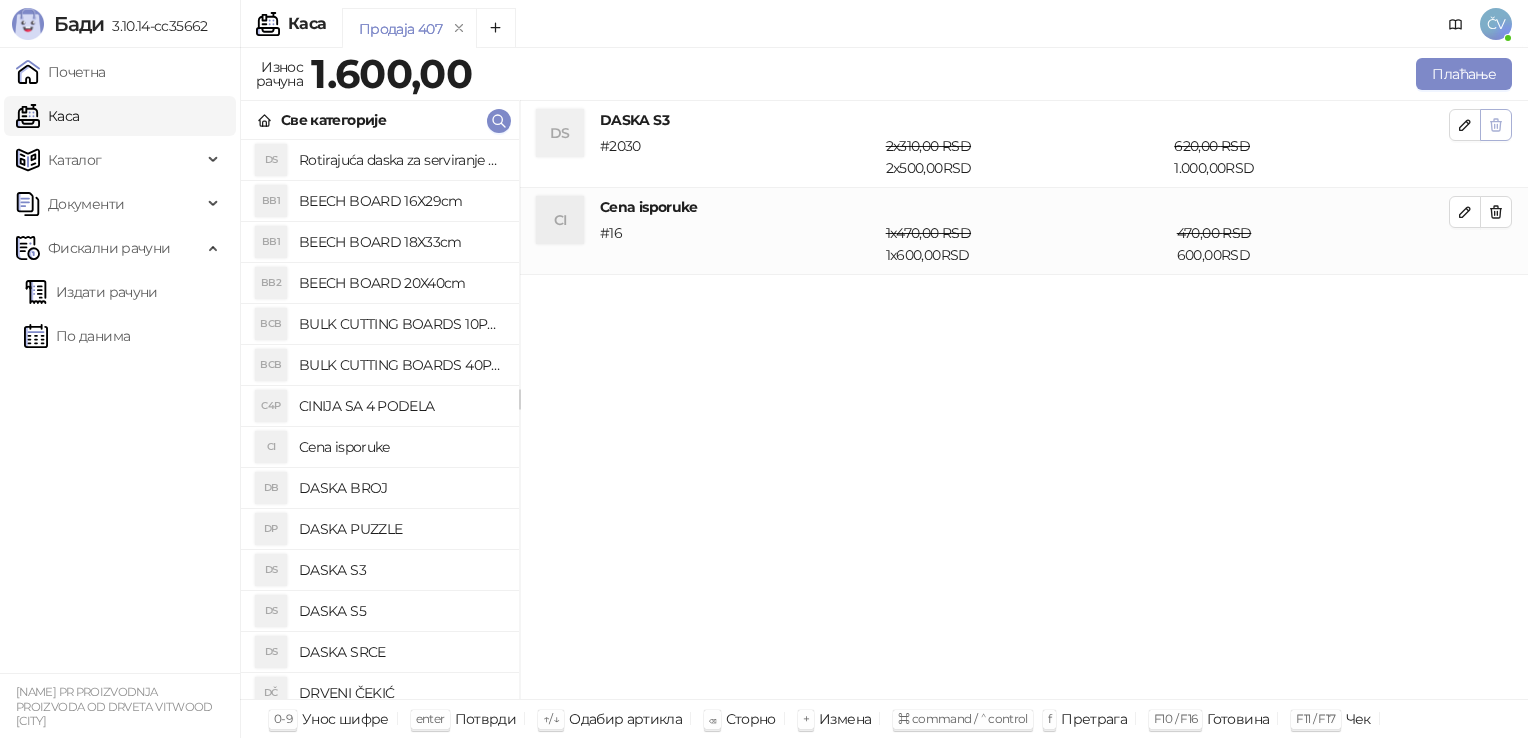 click at bounding box center (1496, 124) 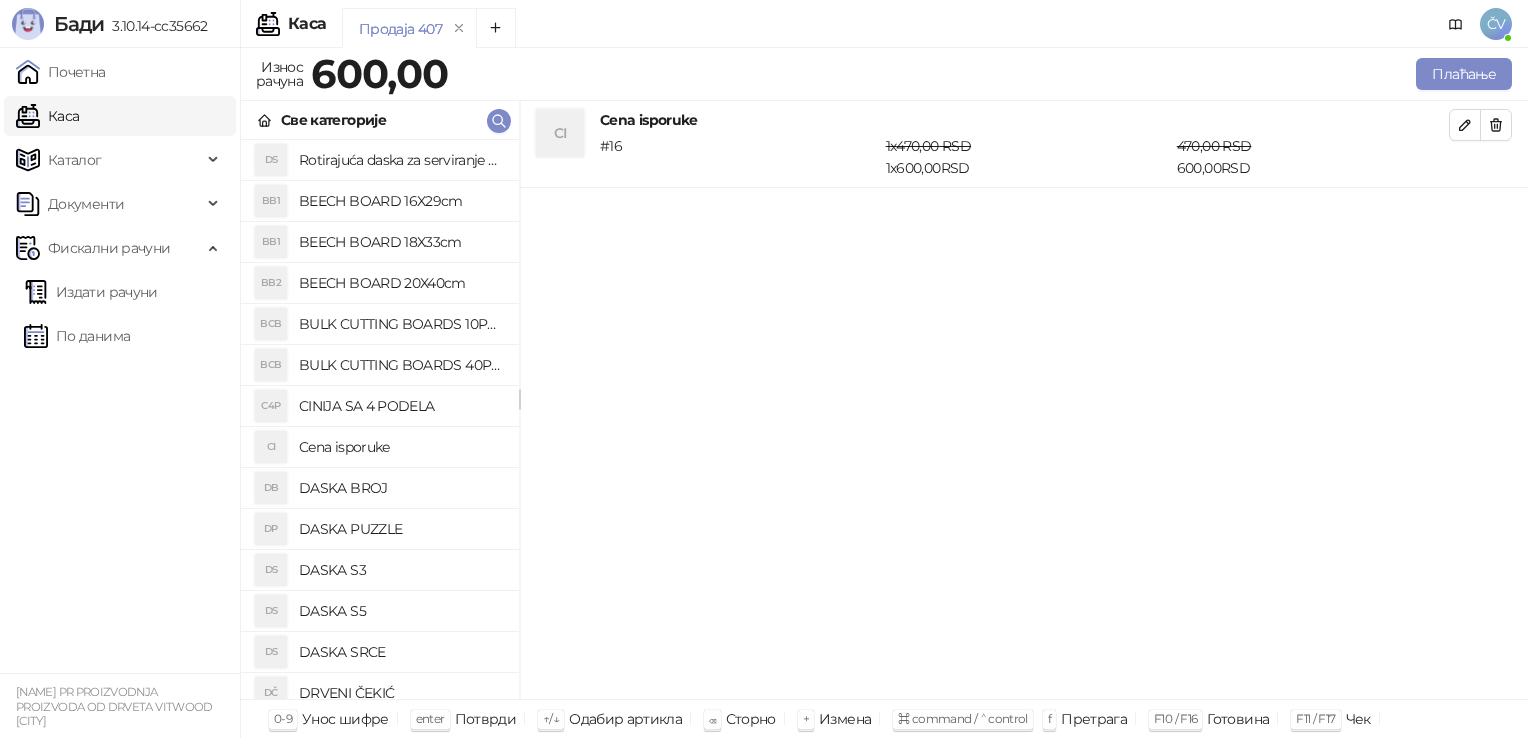 click at bounding box center [1496, 124] 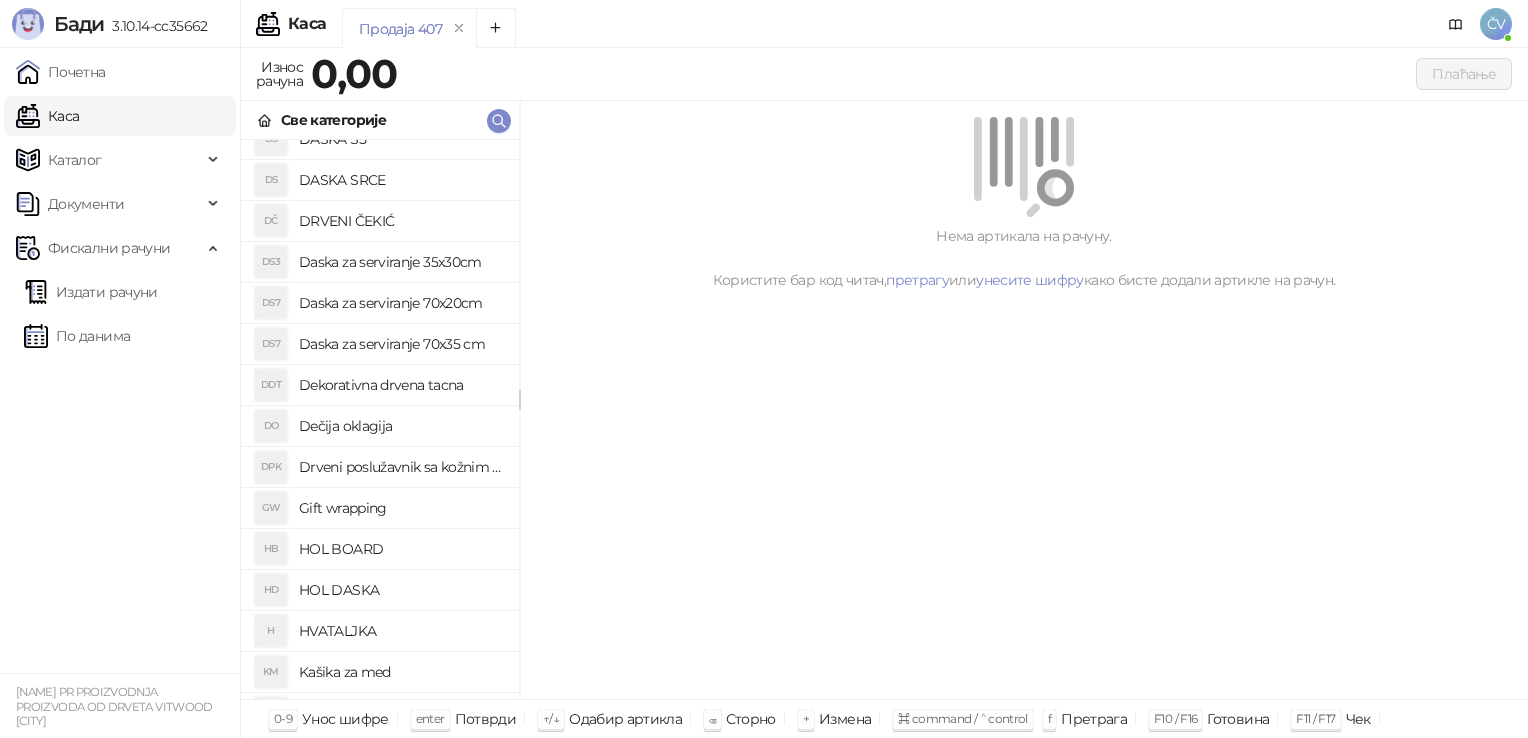 scroll, scrollTop: 488, scrollLeft: 0, axis: vertical 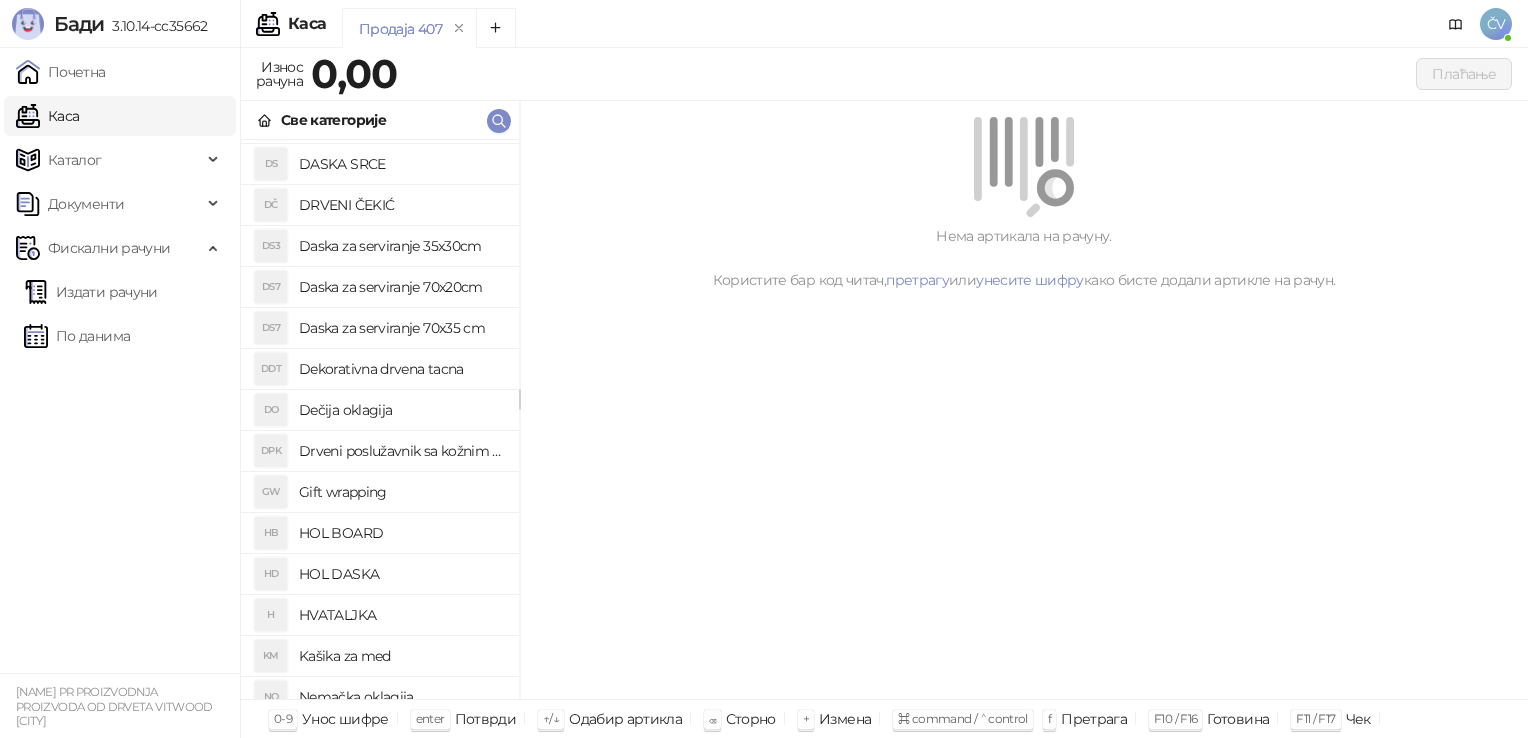 click on "HOL DASKA" at bounding box center (401, 574) 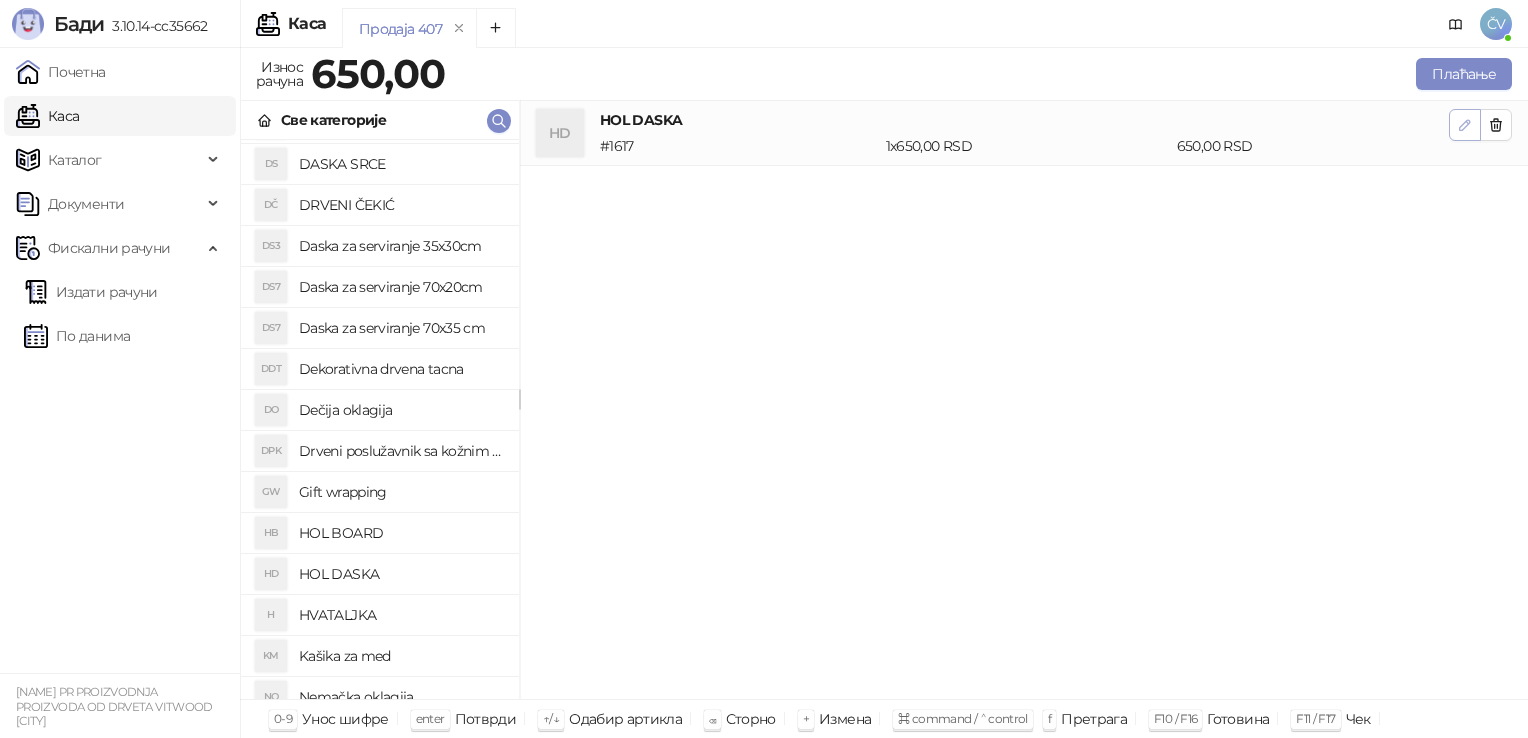 click 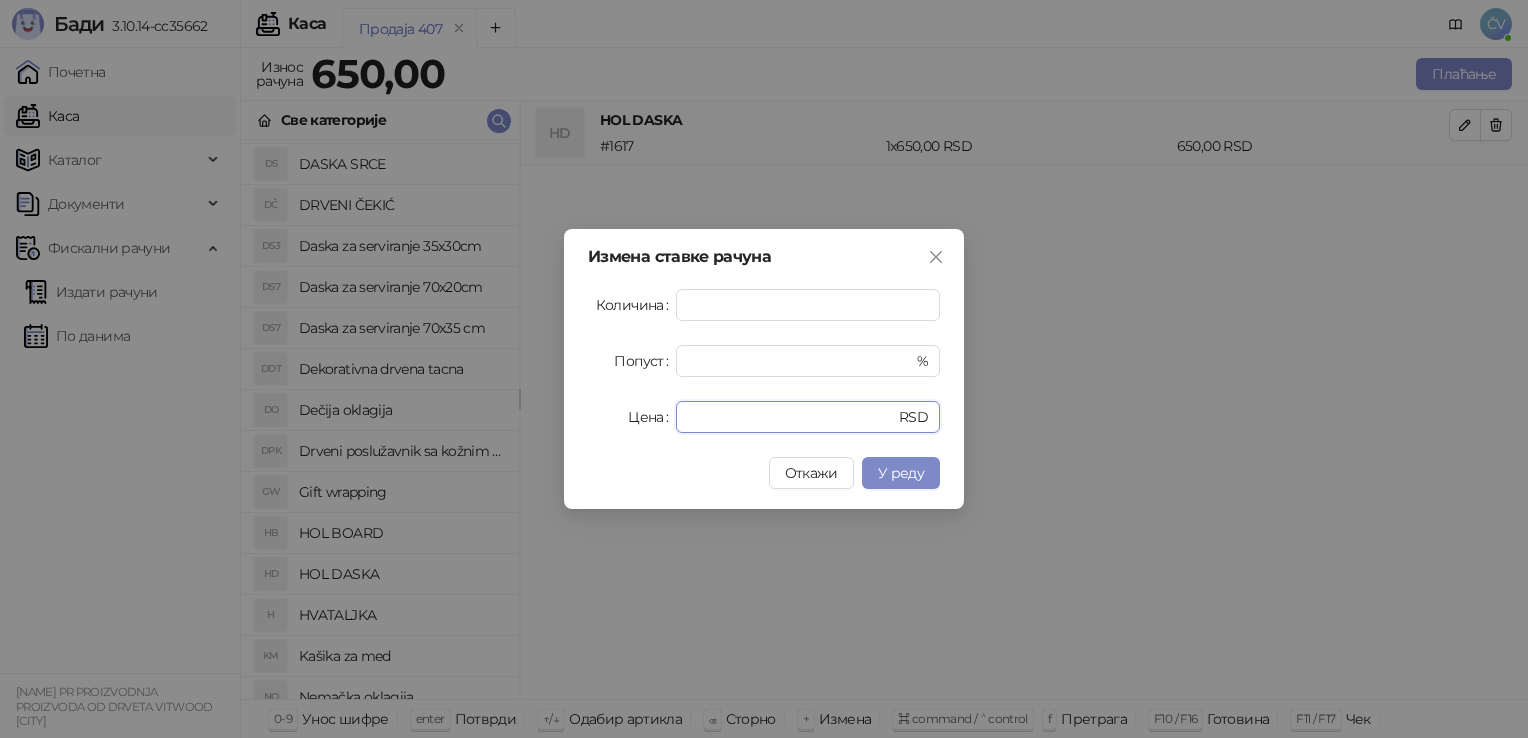 drag, startPoint x: 756, startPoint y: 425, endPoint x: 342, endPoint y: 406, distance: 414.43576 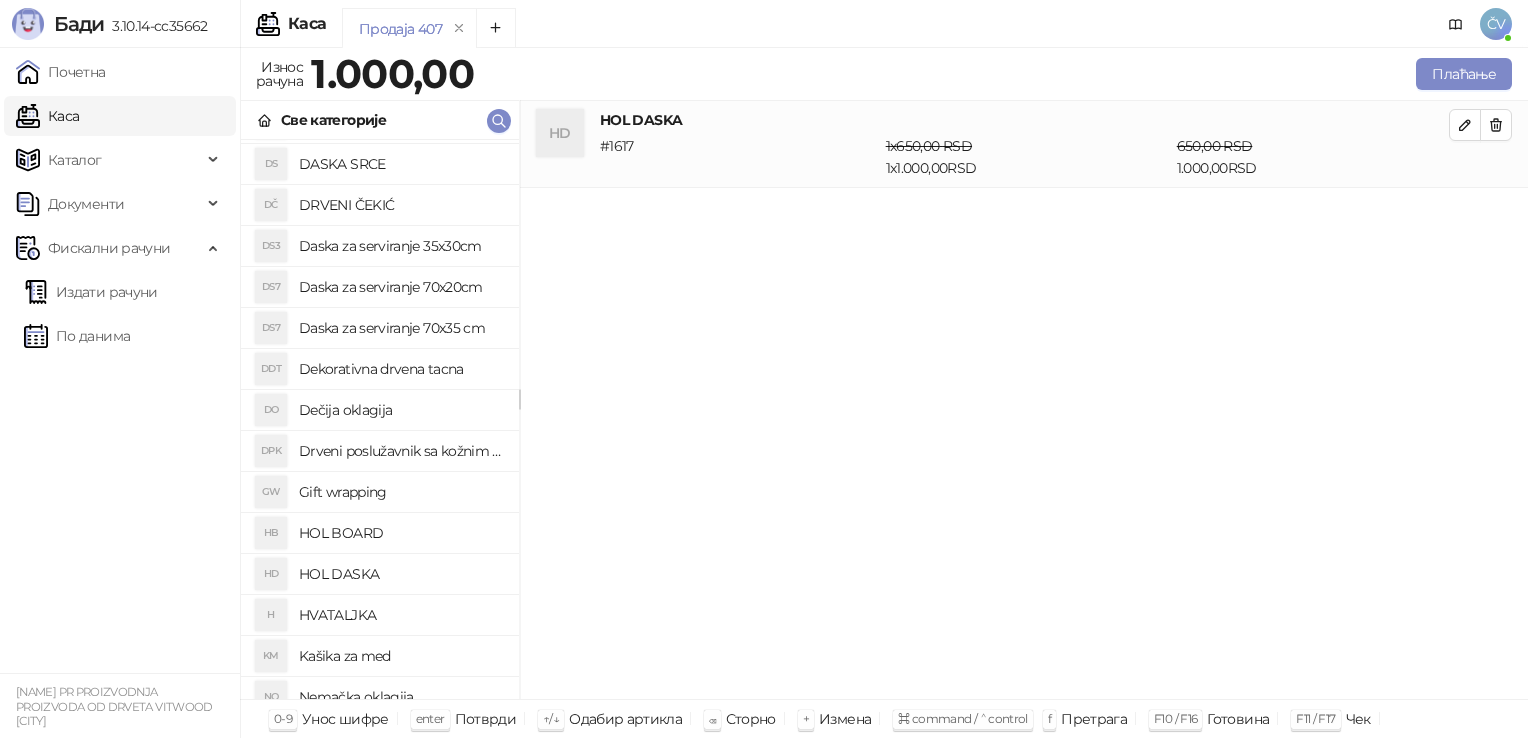 scroll, scrollTop: 0, scrollLeft: 0, axis: both 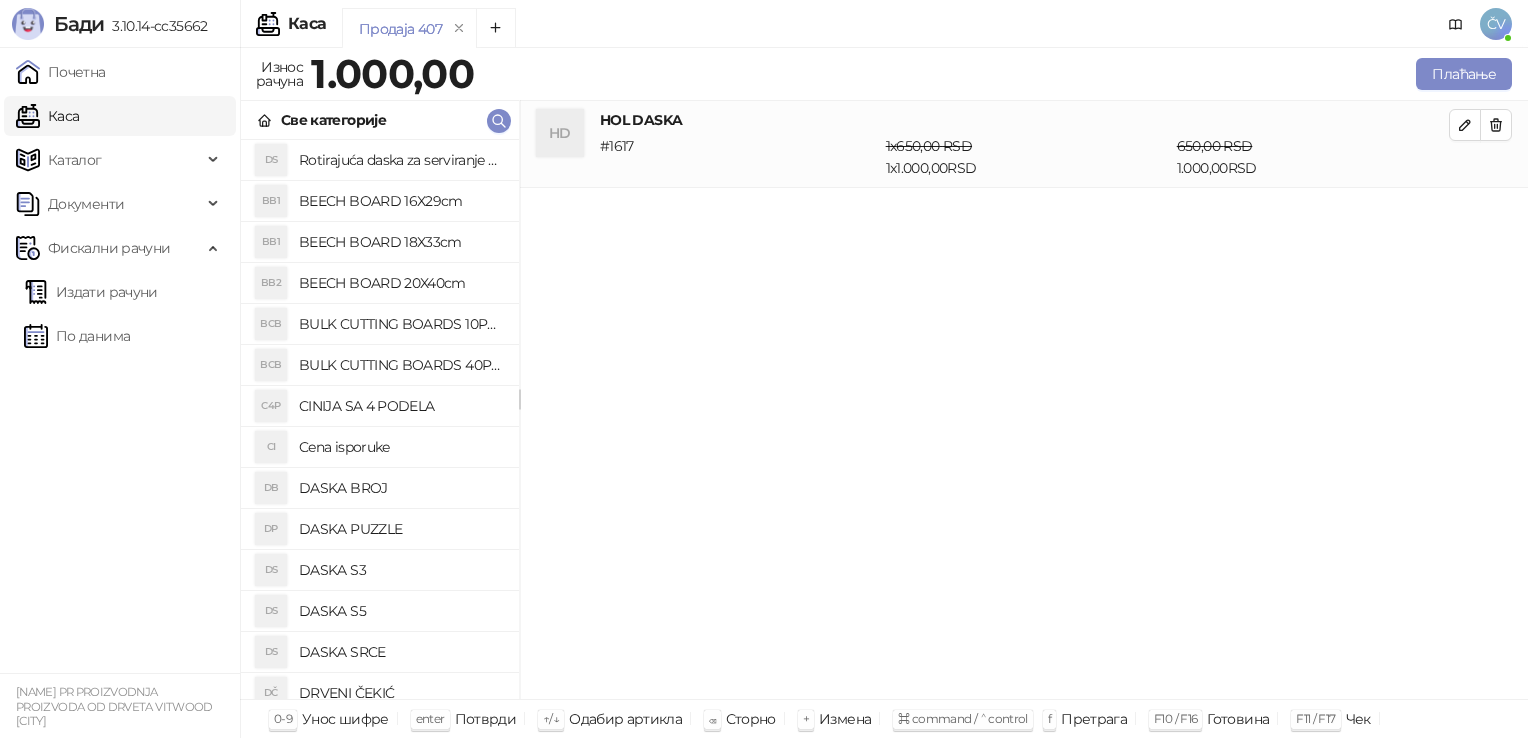 click on "Cena isporuke" at bounding box center (401, 447) 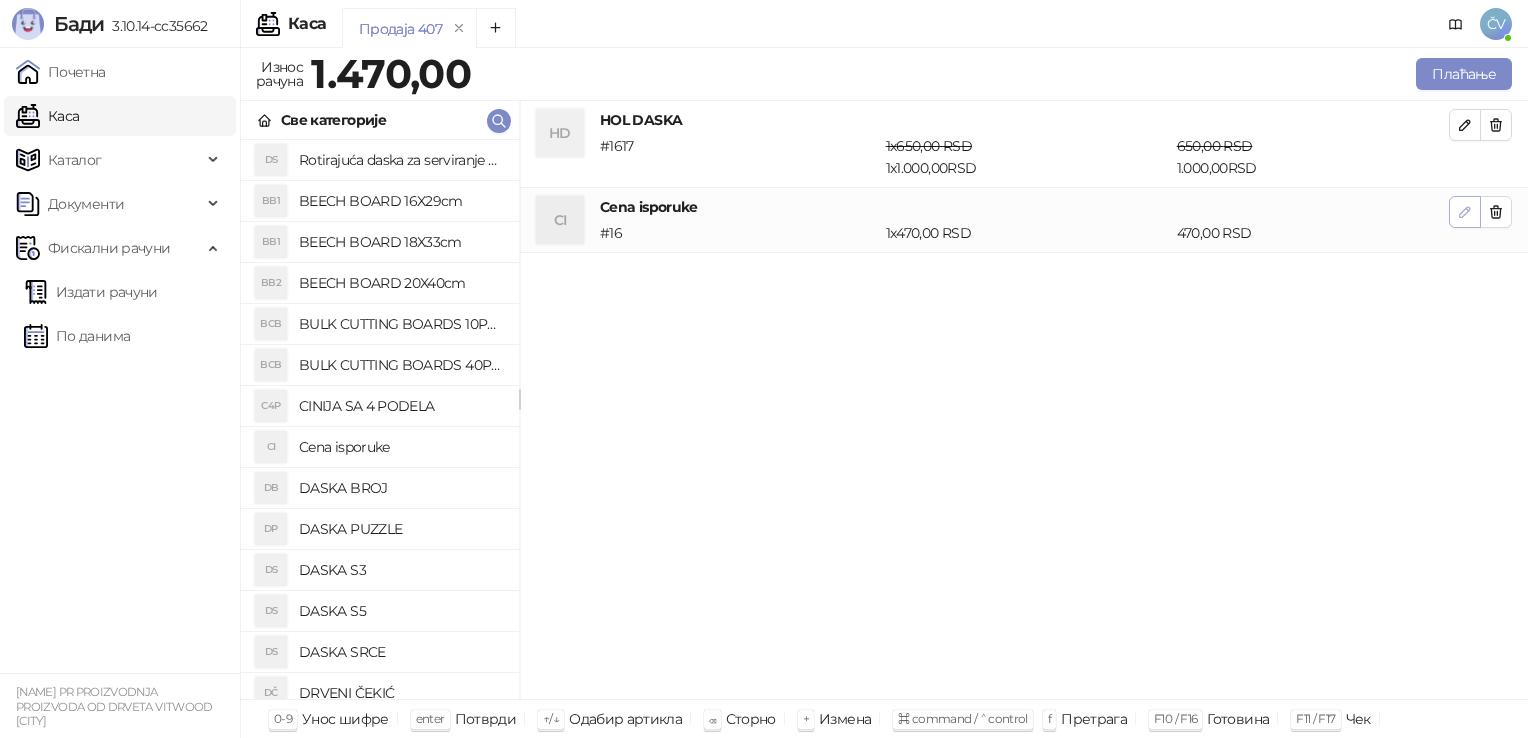 click at bounding box center (1465, 212) 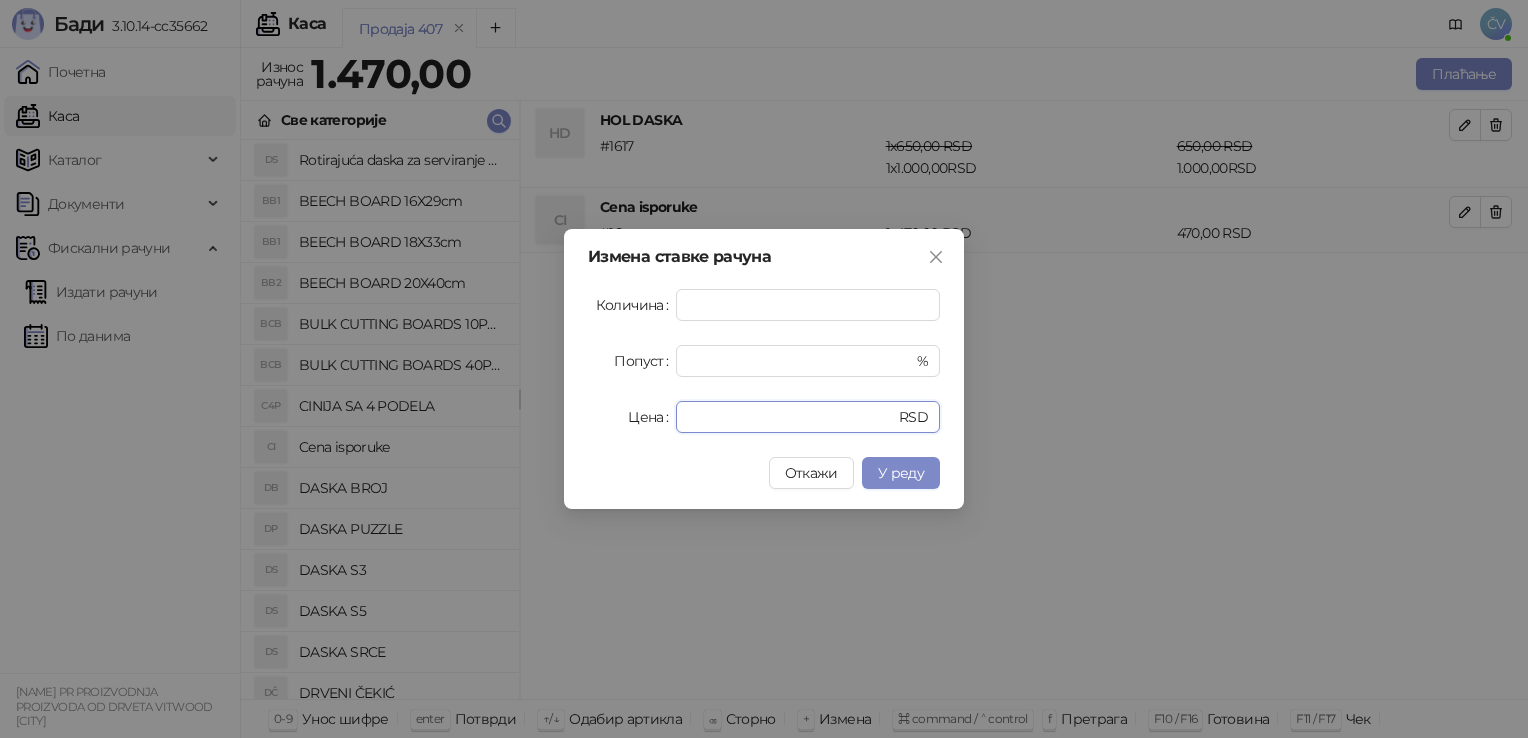 drag, startPoint x: 664, startPoint y: 419, endPoint x: 407, endPoint y: 427, distance: 257.12448 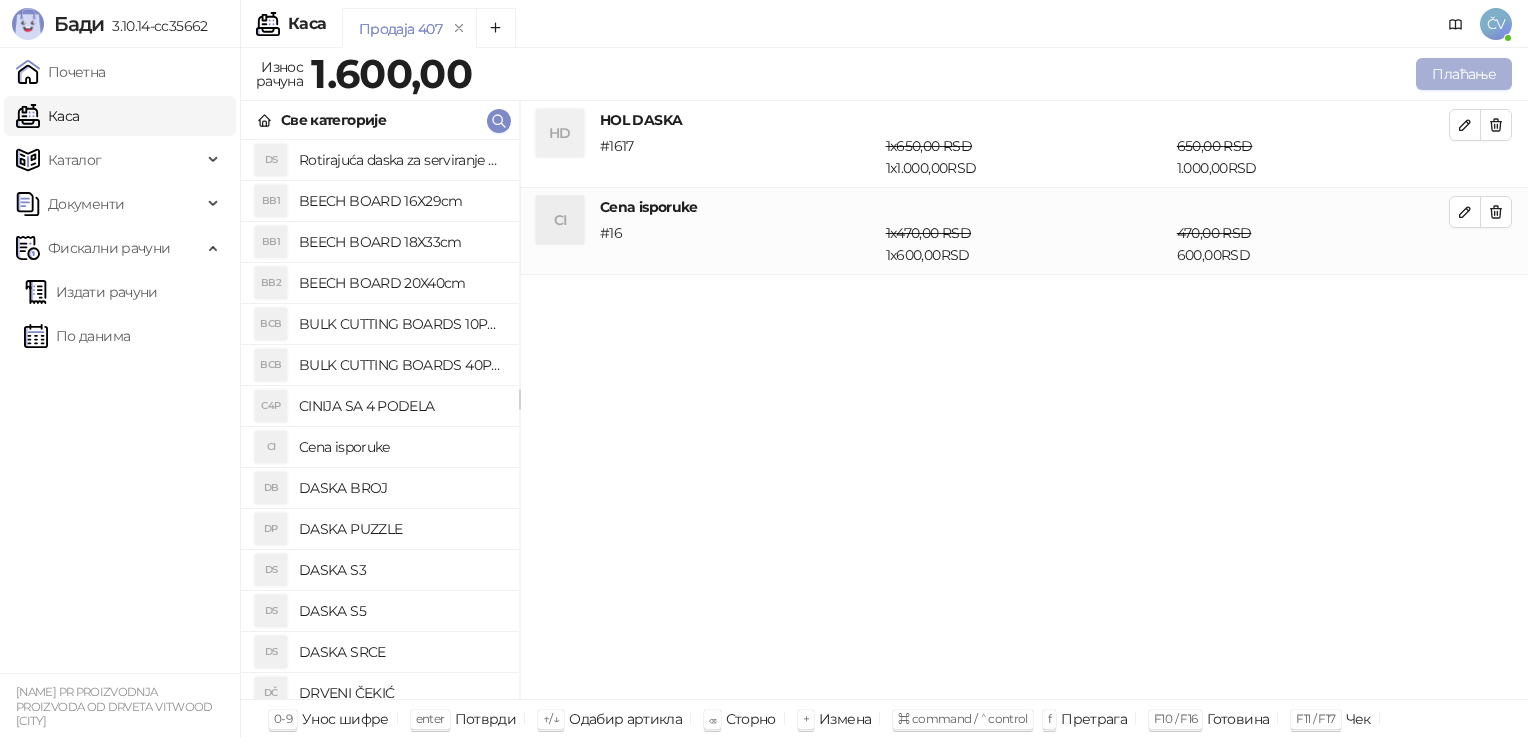 click on "Плаћање" at bounding box center [1464, 74] 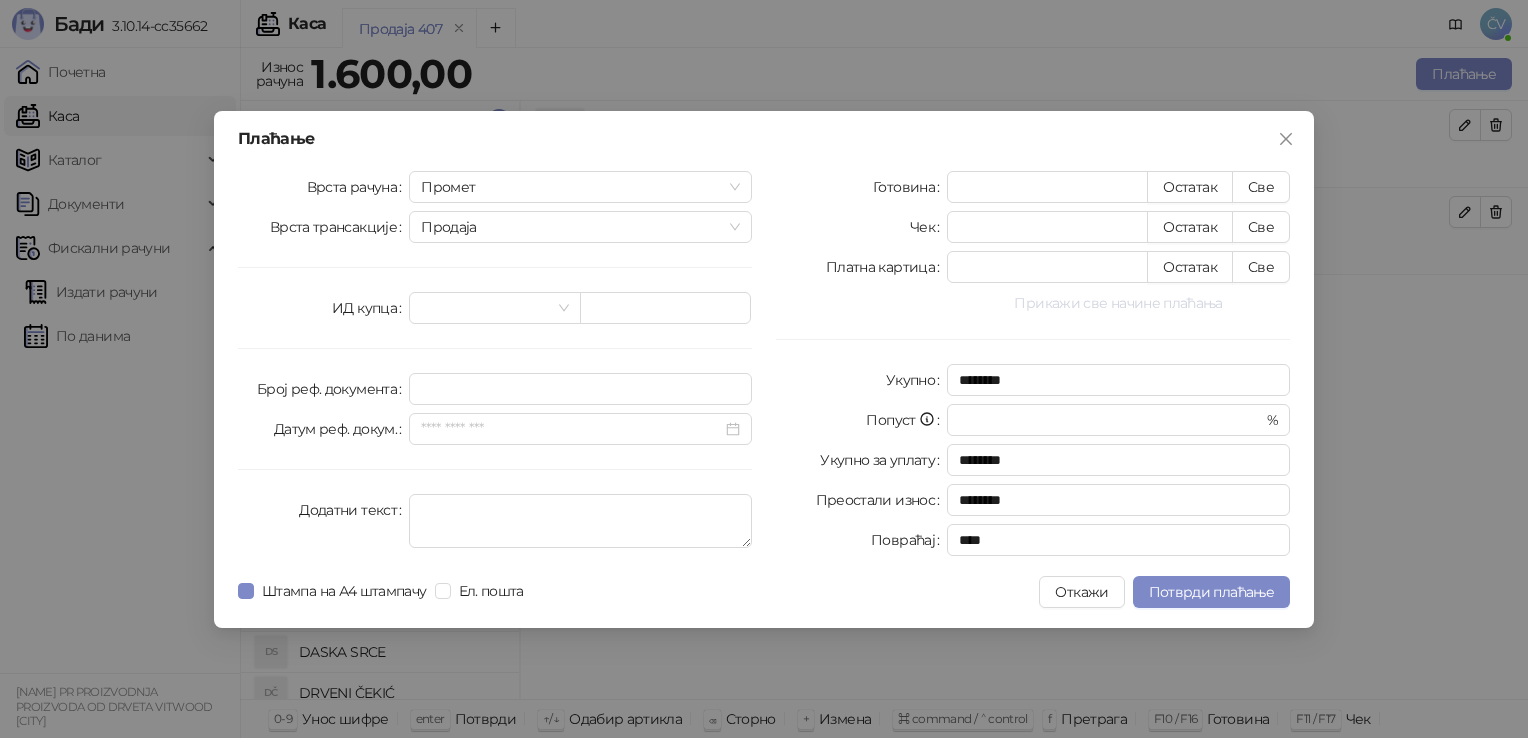 click on "Прикажи све начине плаћања" at bounding box center (1118, 303) 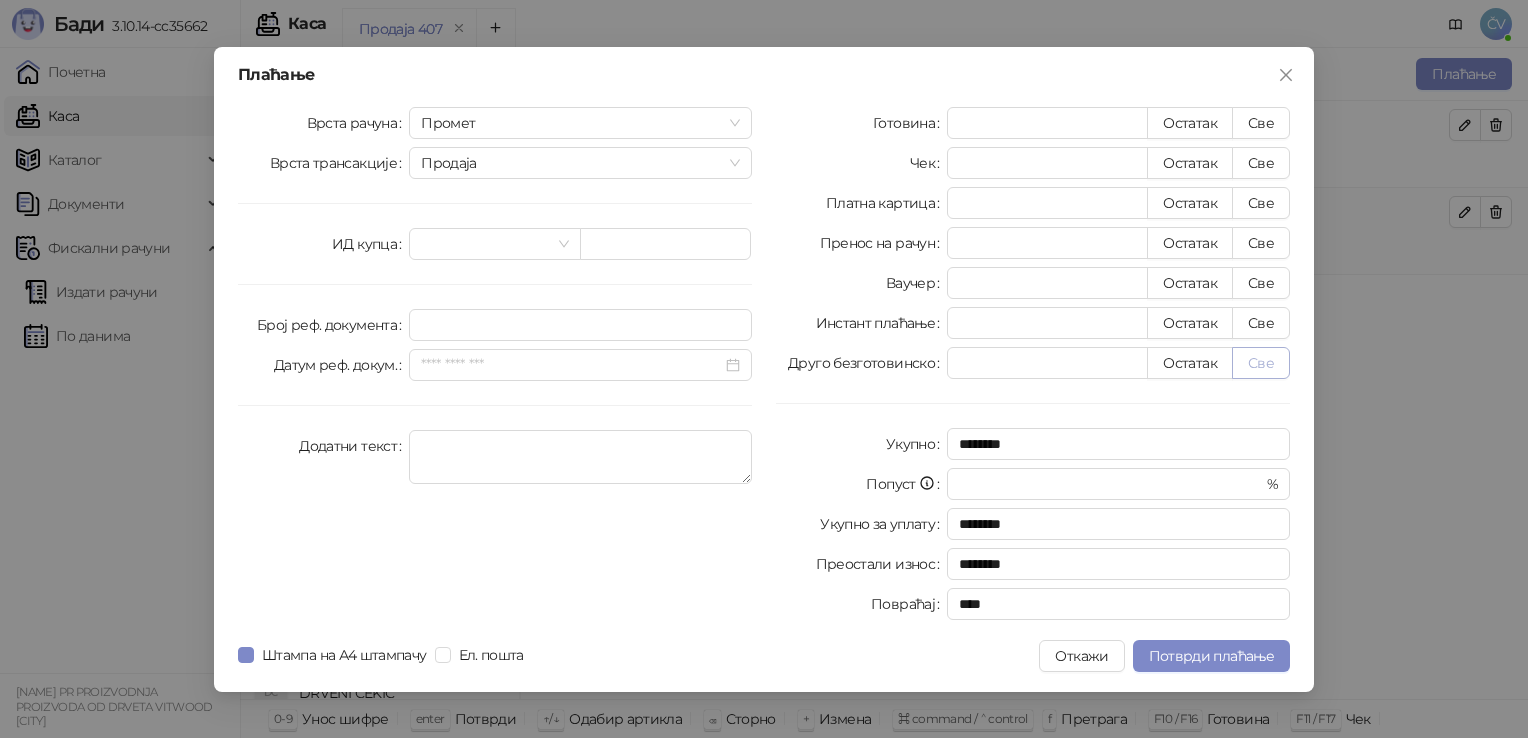 click on "Све" at bounding box center [1261, 363] 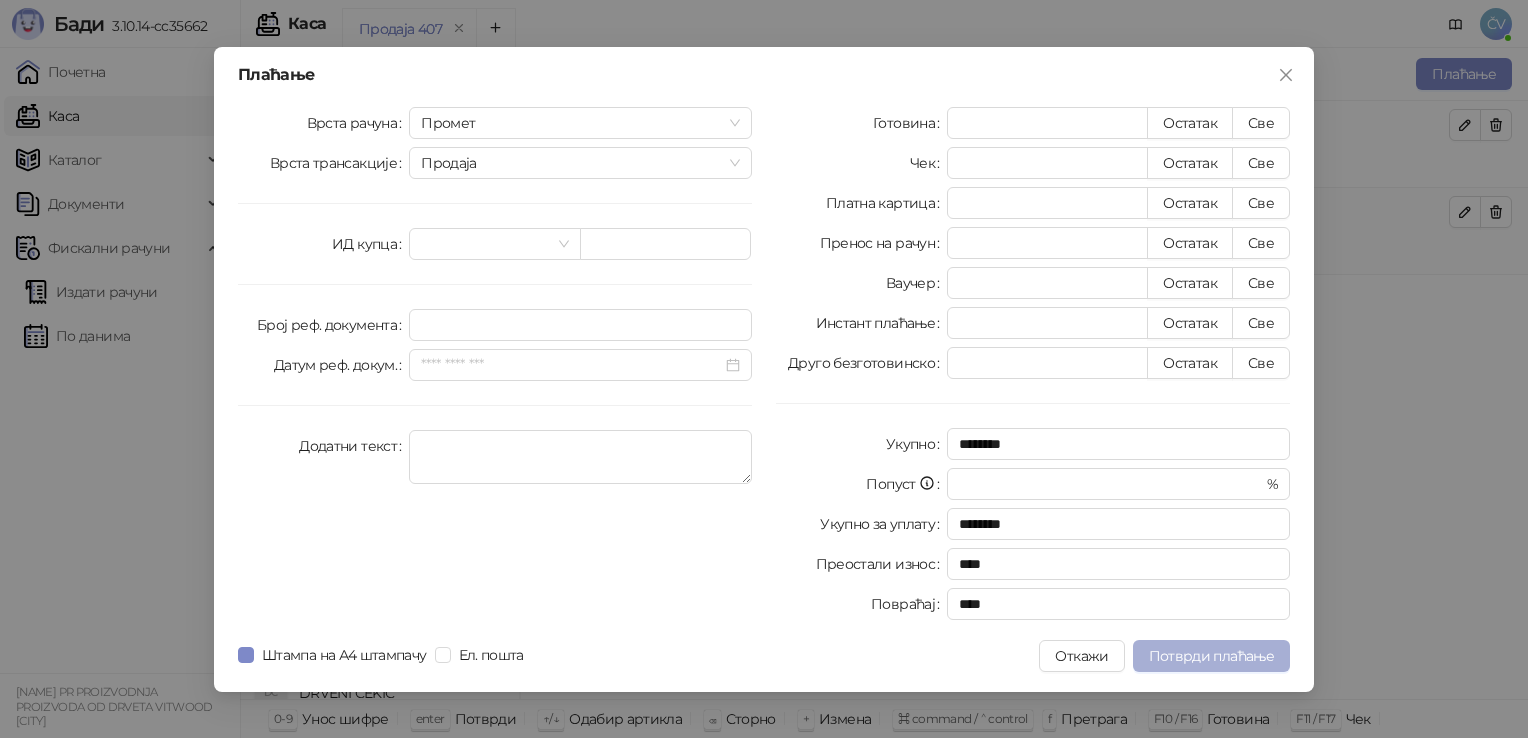 click on "Потврди плаћање" at bounding box center (1211, 656) 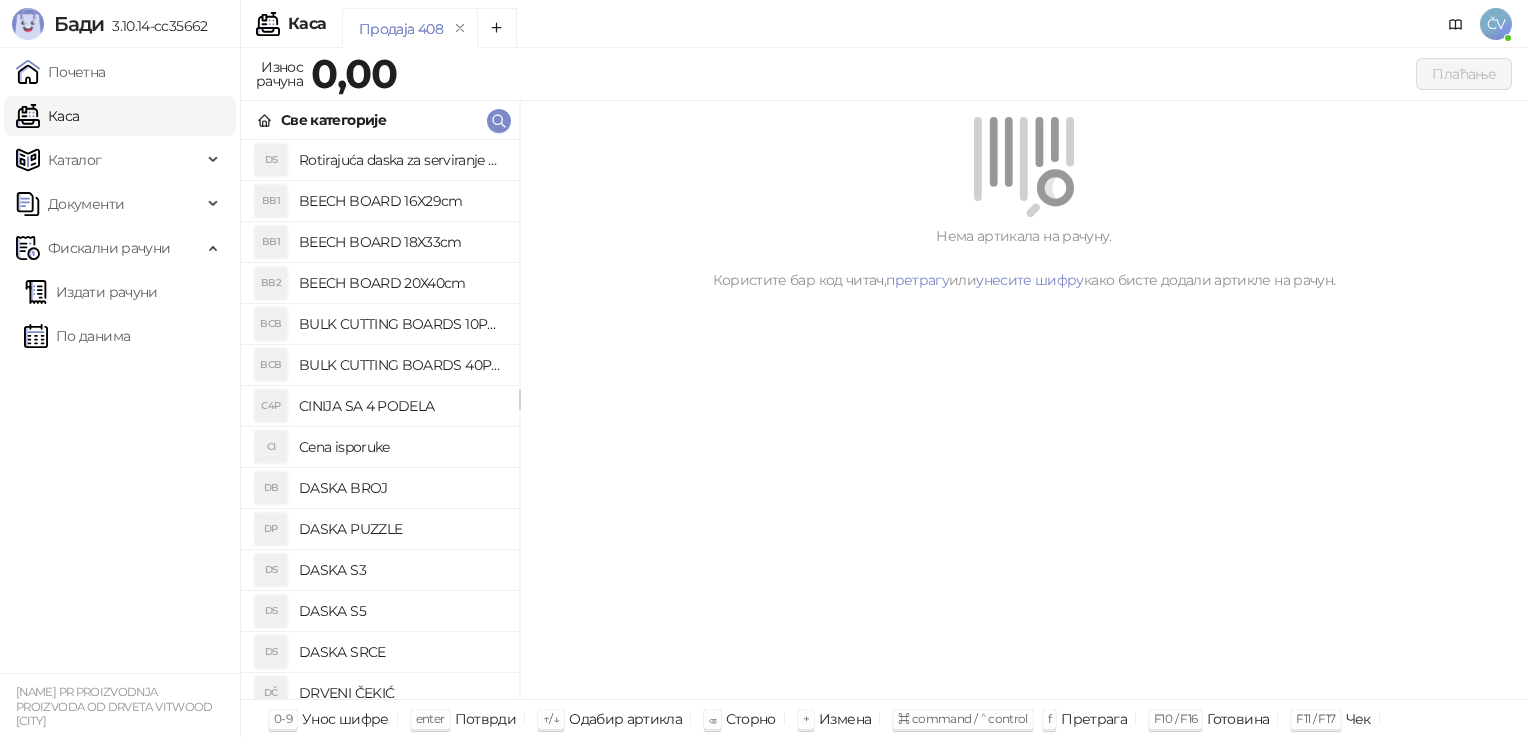 click on "Нема артикала на рачуну.  Користите бар код читач,  претрагу  или  унесите шифру  како бисте додали артикле на рачун." at bounding box center [1024, 400] 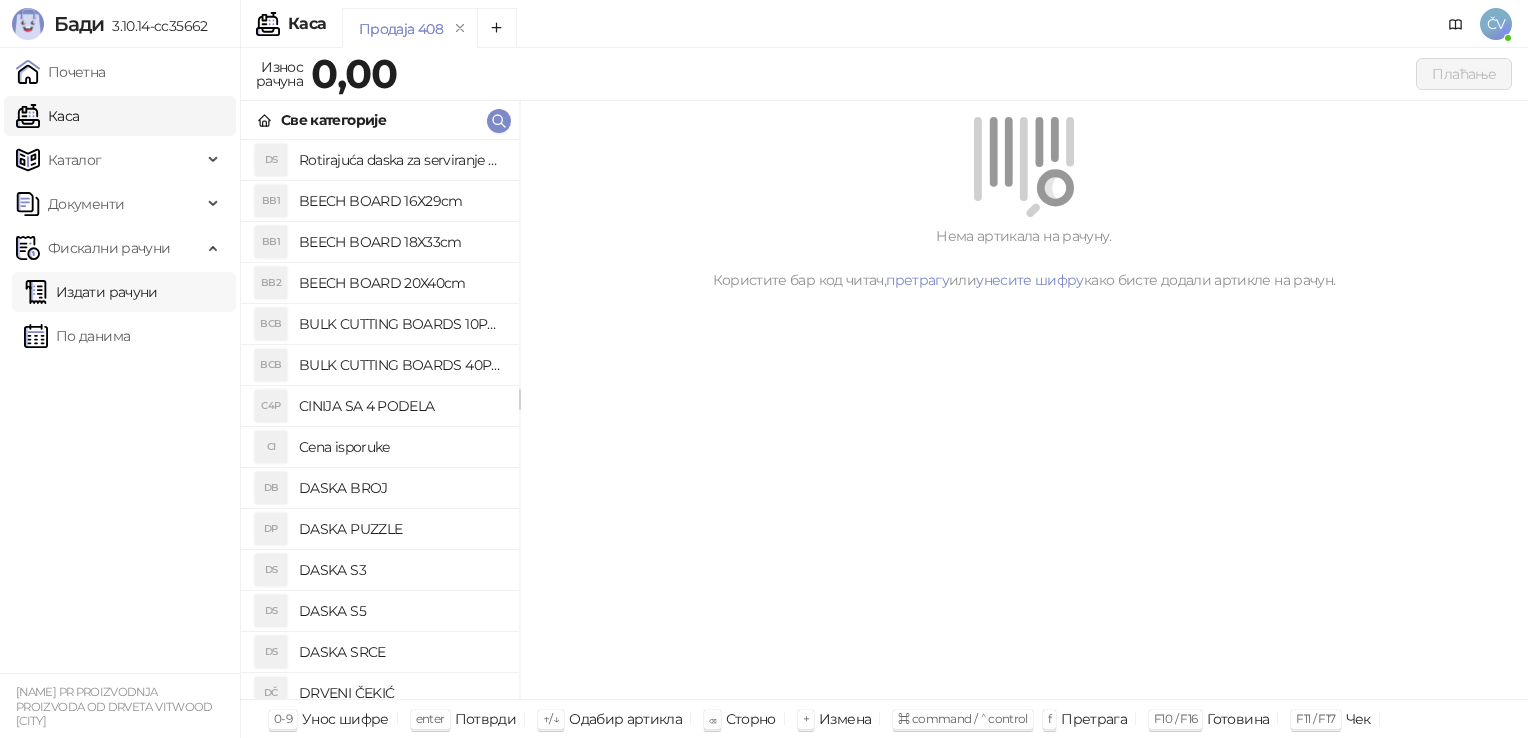 click on "Издати рачуни" at bounding box center (91, 292) 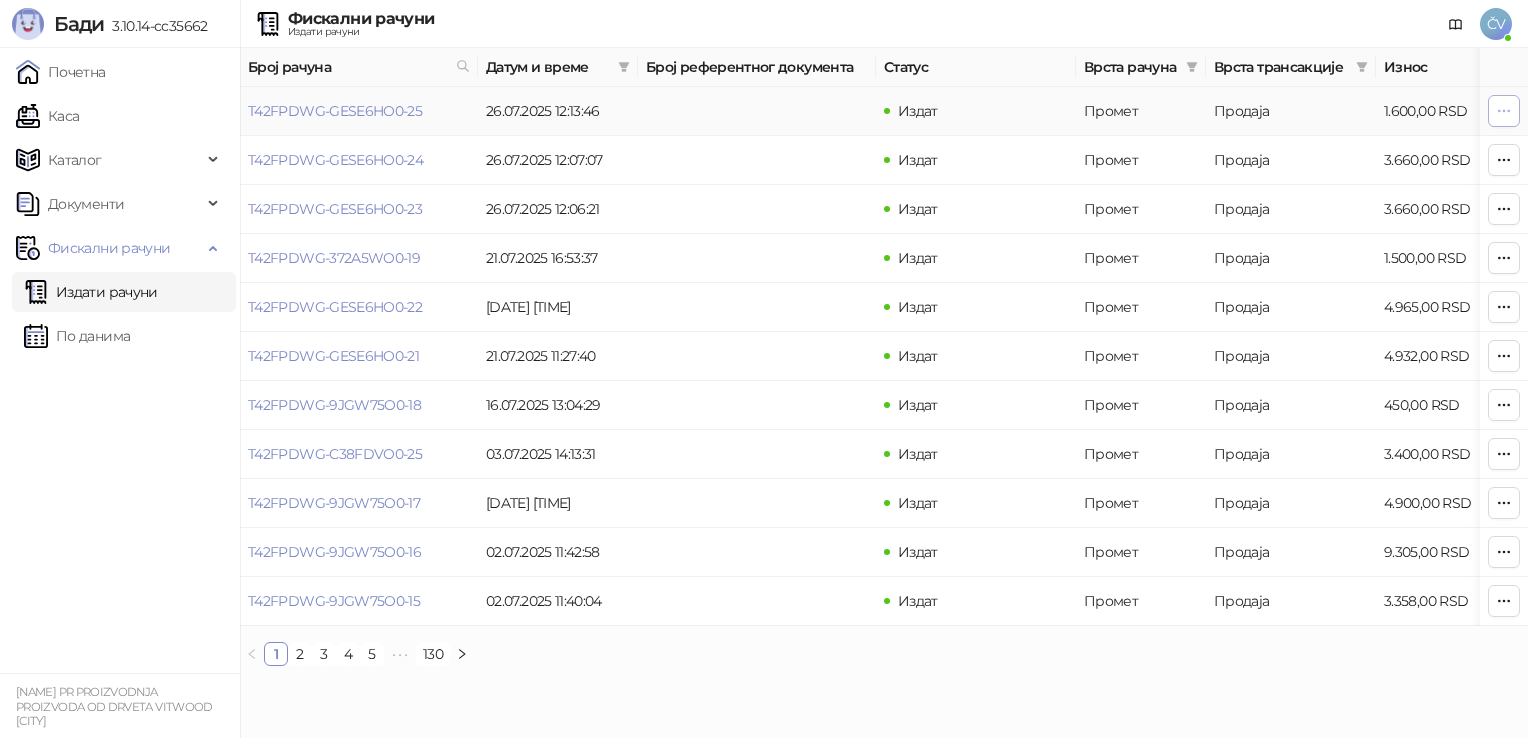 click 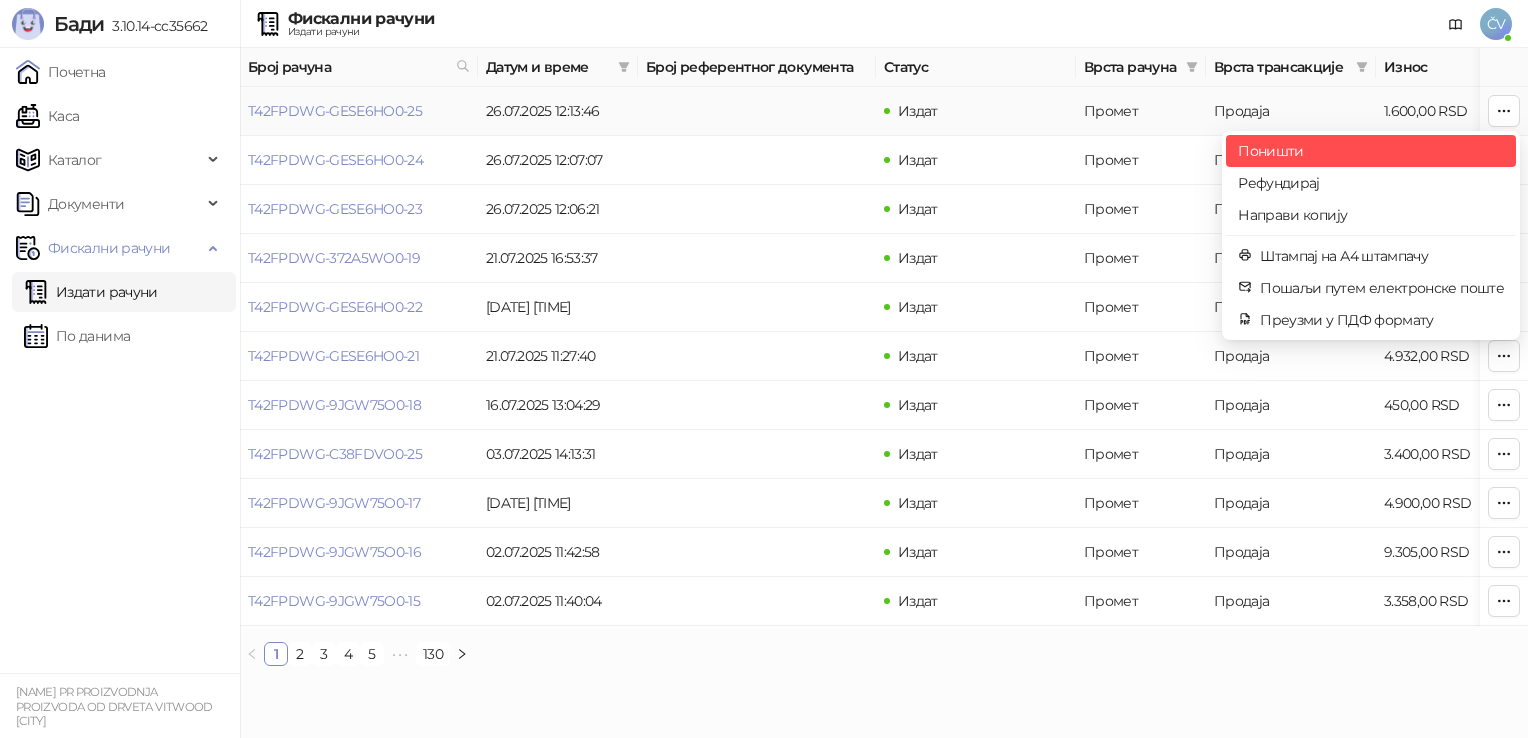 click on "Поништи" at bounding box center [1371, 151] 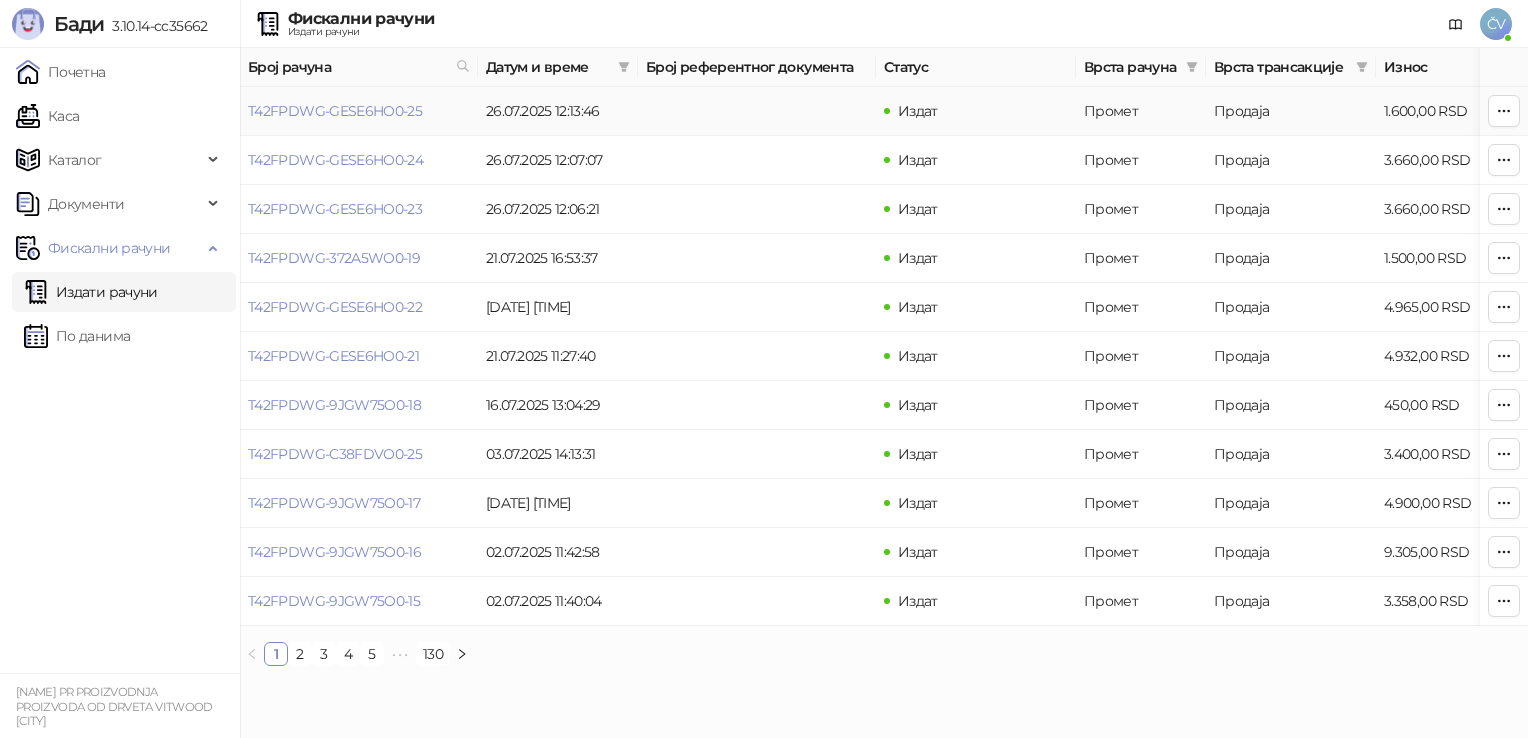 type on "**********" 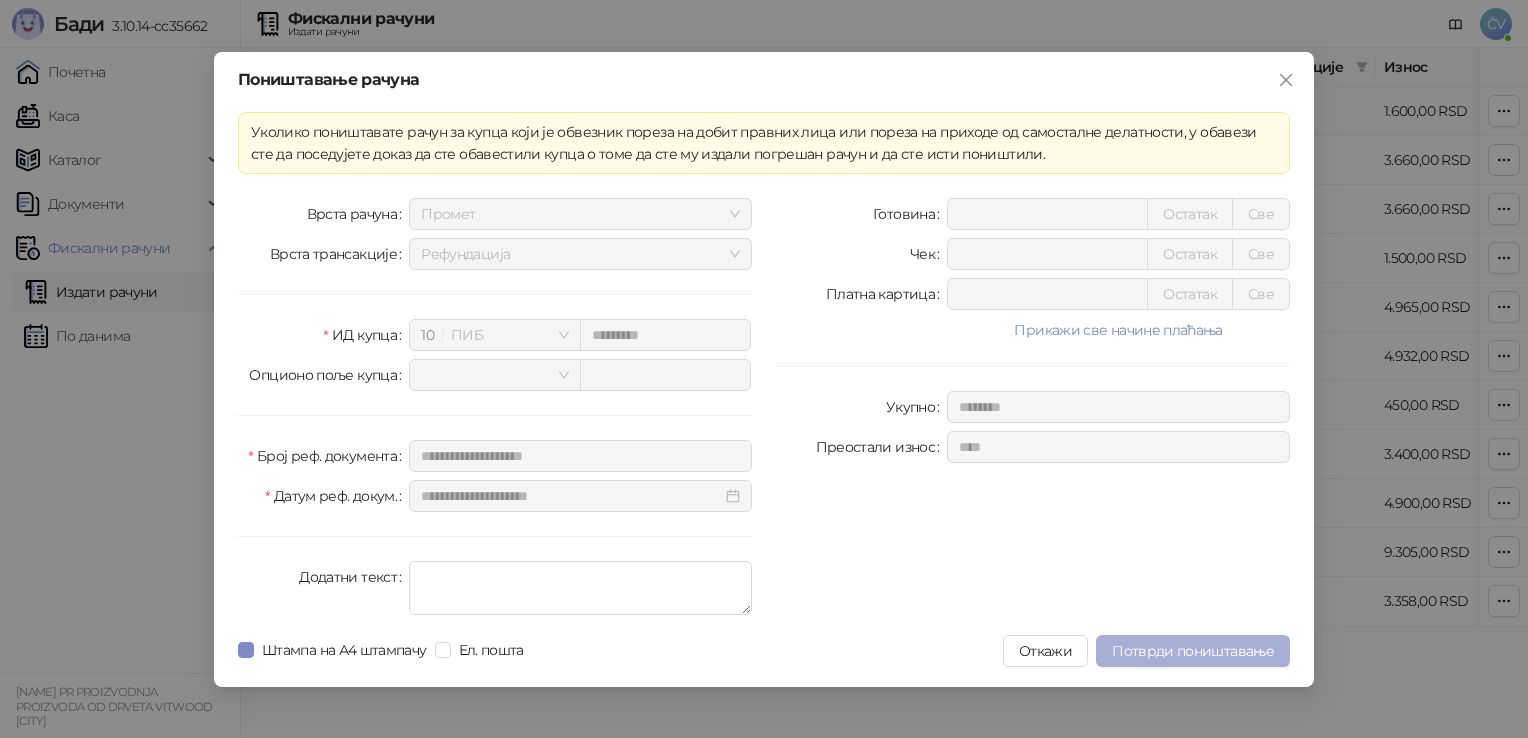 click on "Потврди поништавање" at bounding box center (1193, 651) 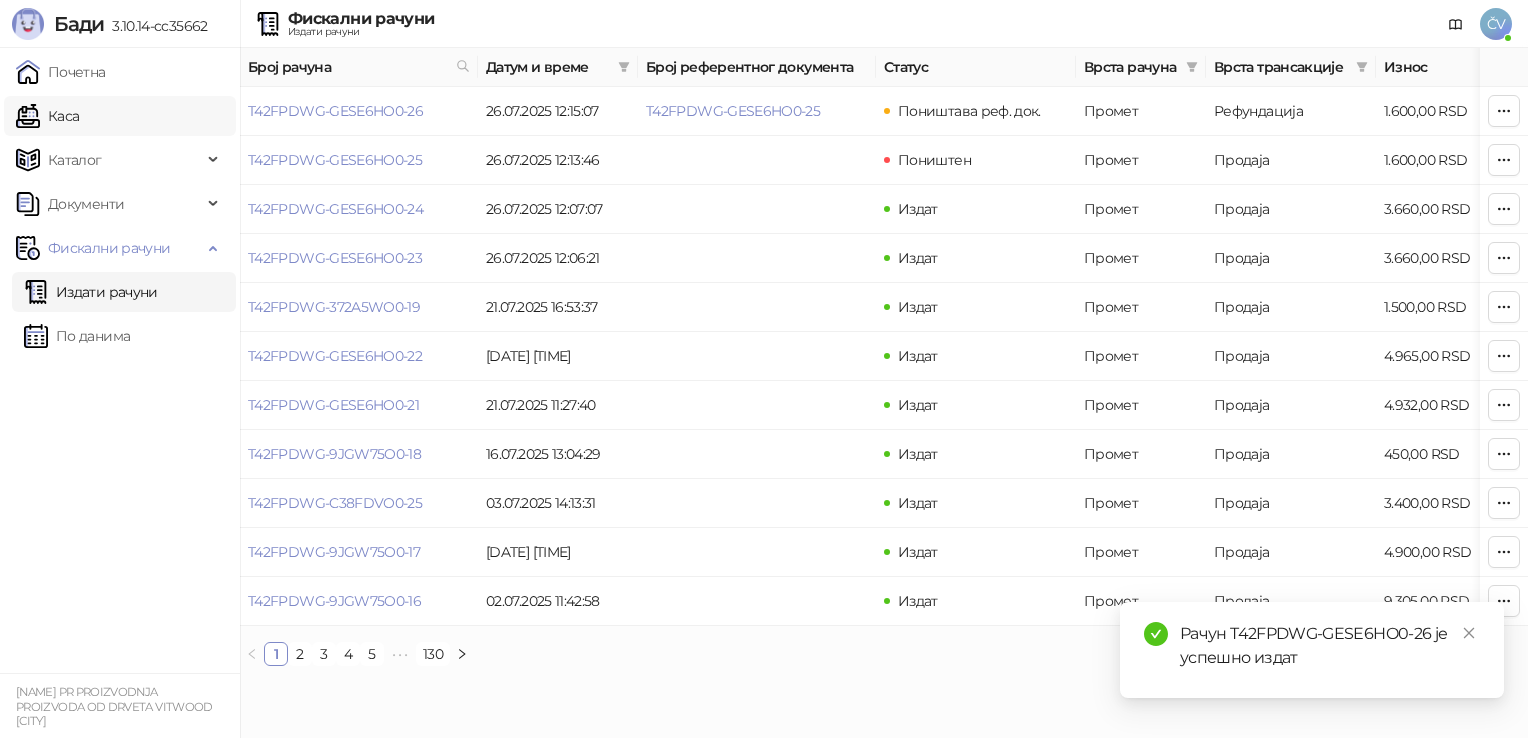 click on "Каса" at bounding box center (47, 116) 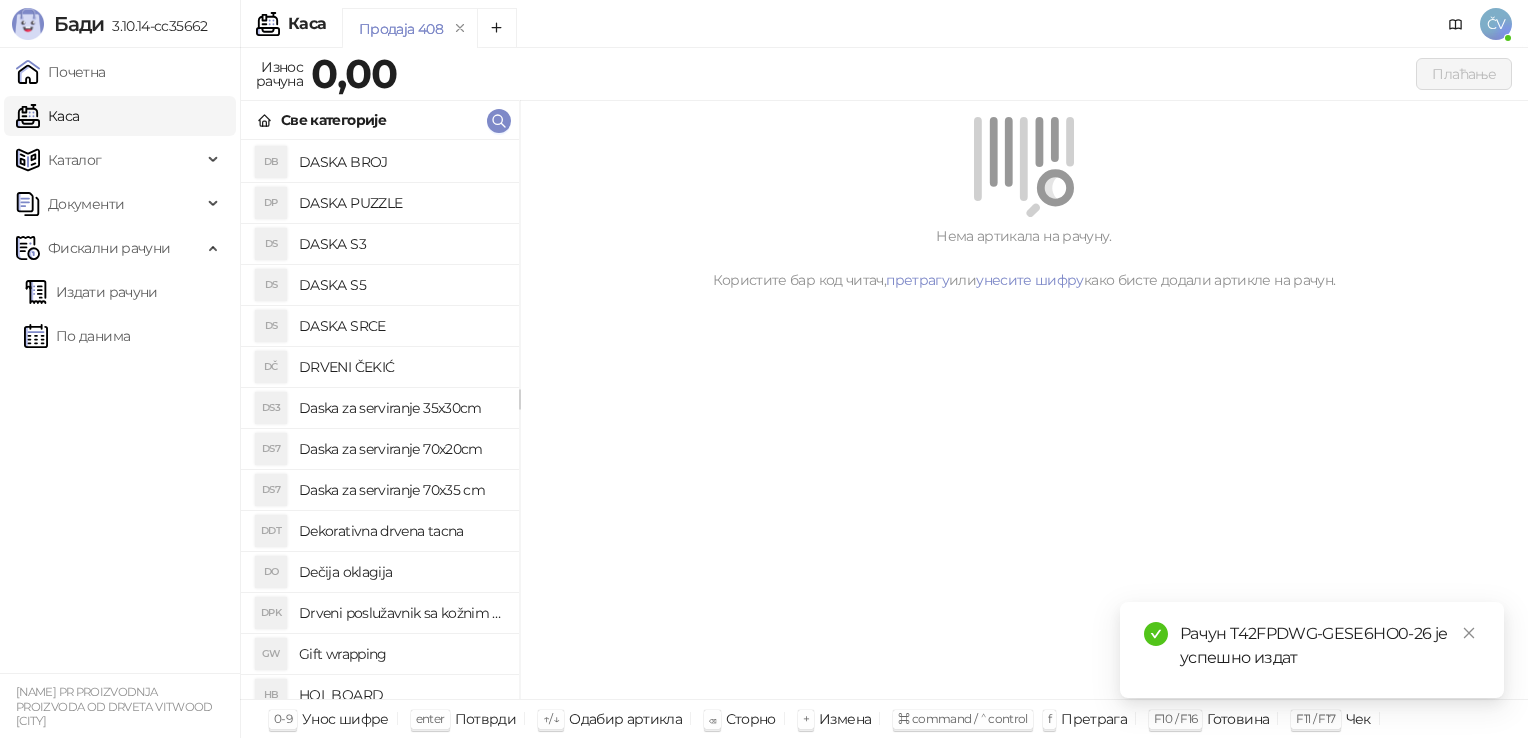 scroll, scrollTop: 412, scrollLeft: 0, axis: vertical 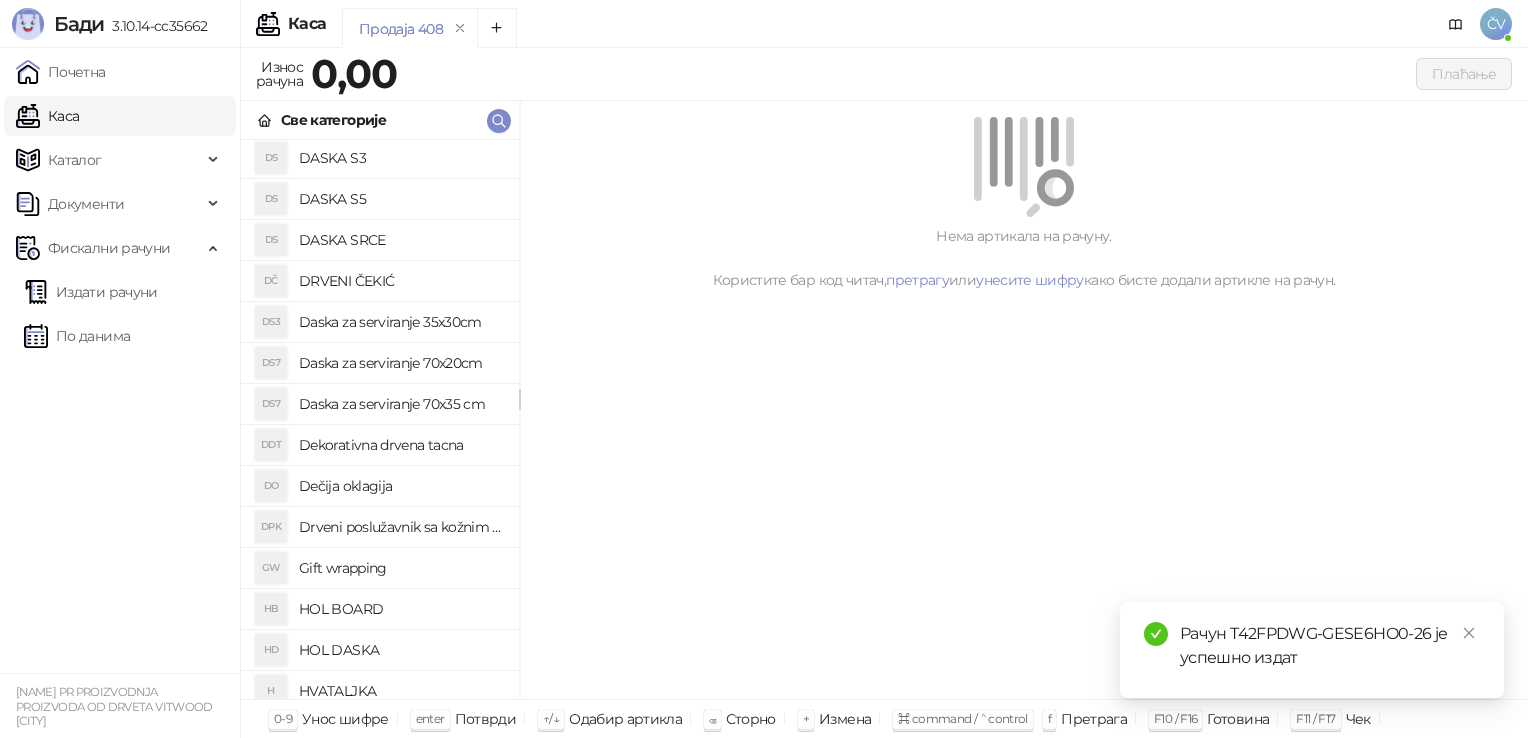 click on "HOL DASKA" at bounding box center [401, 650] 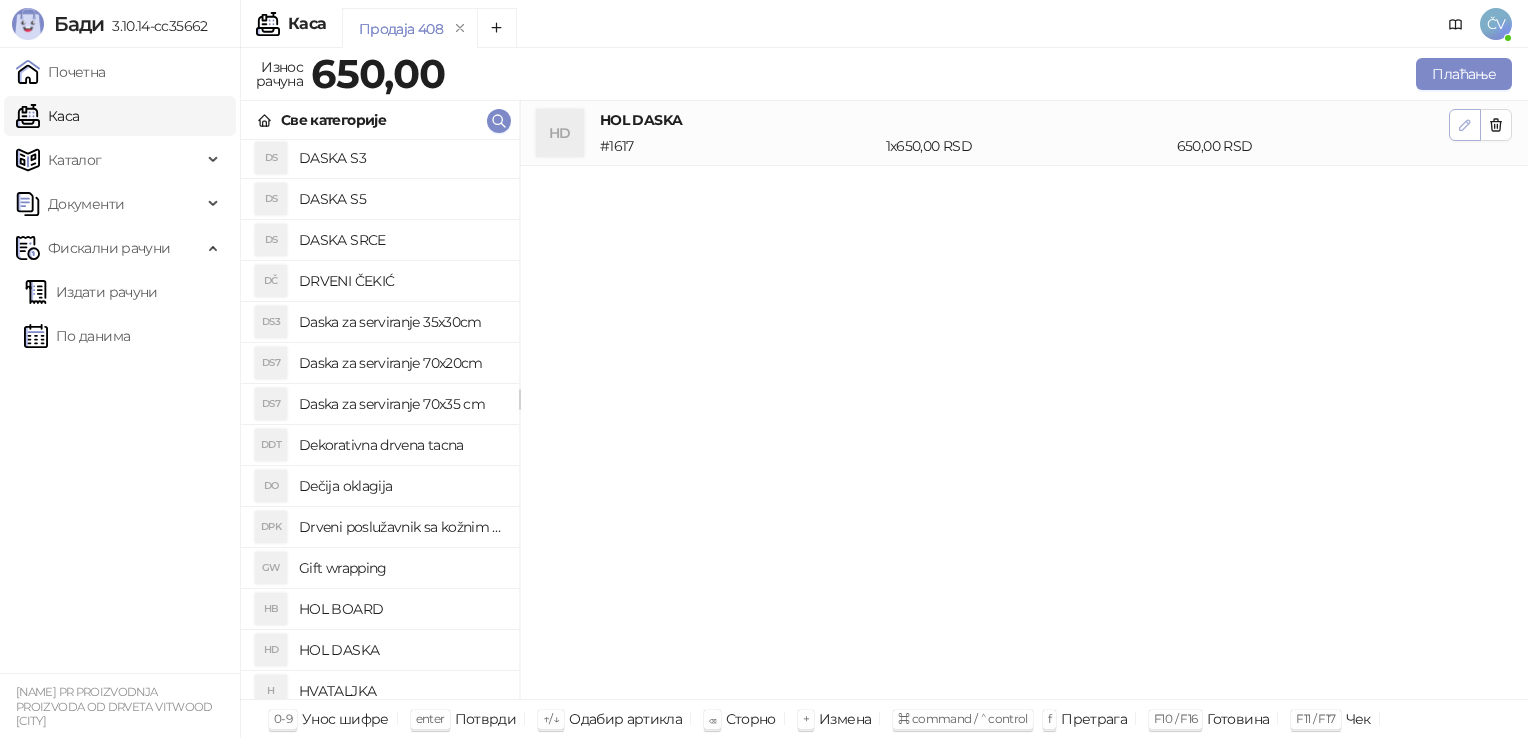 click 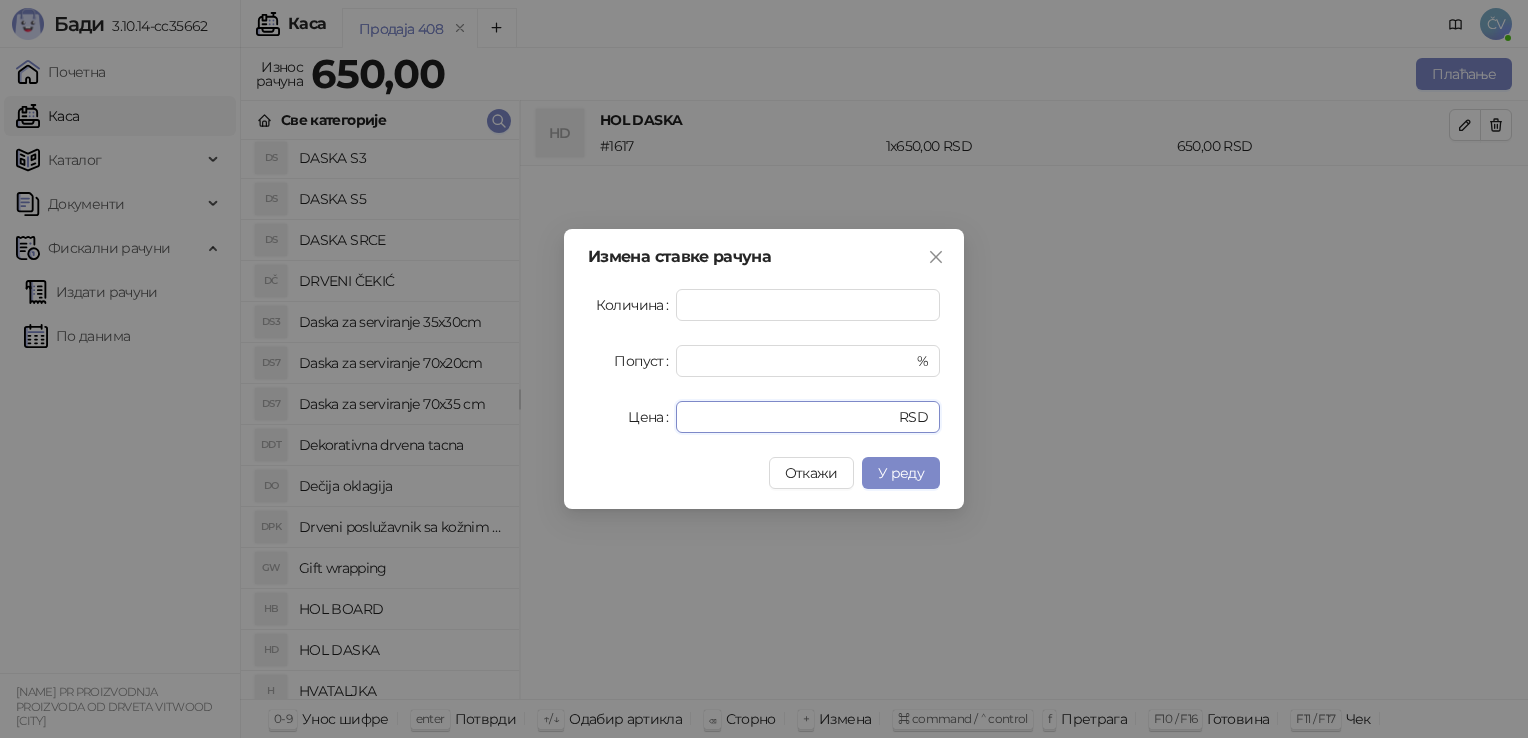 drag, startPoint x: 700, startPoint y: 420, endPoint x: 613, endPoint y: 438, distance: 88.84256 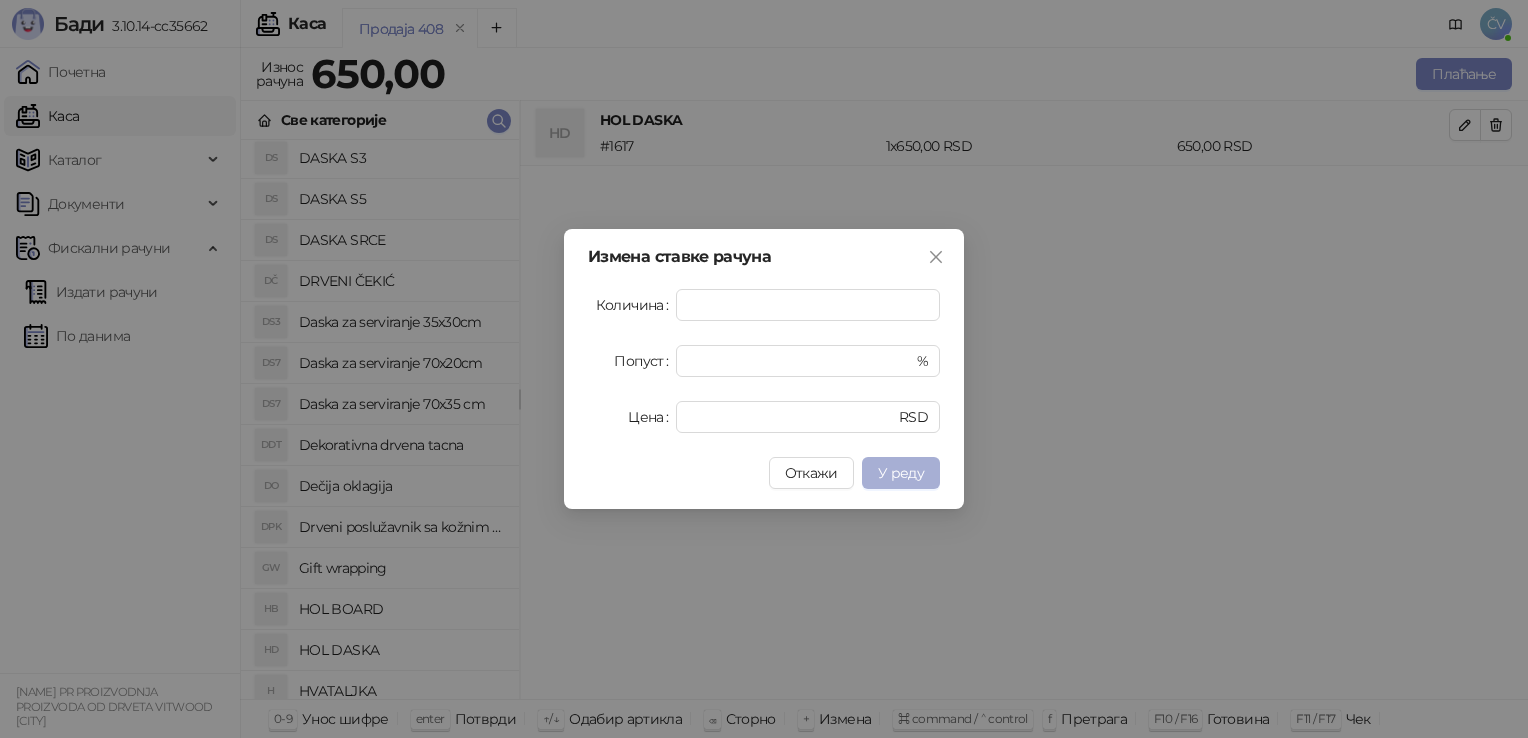 click on "У реду" at bounding box center [901, 473] 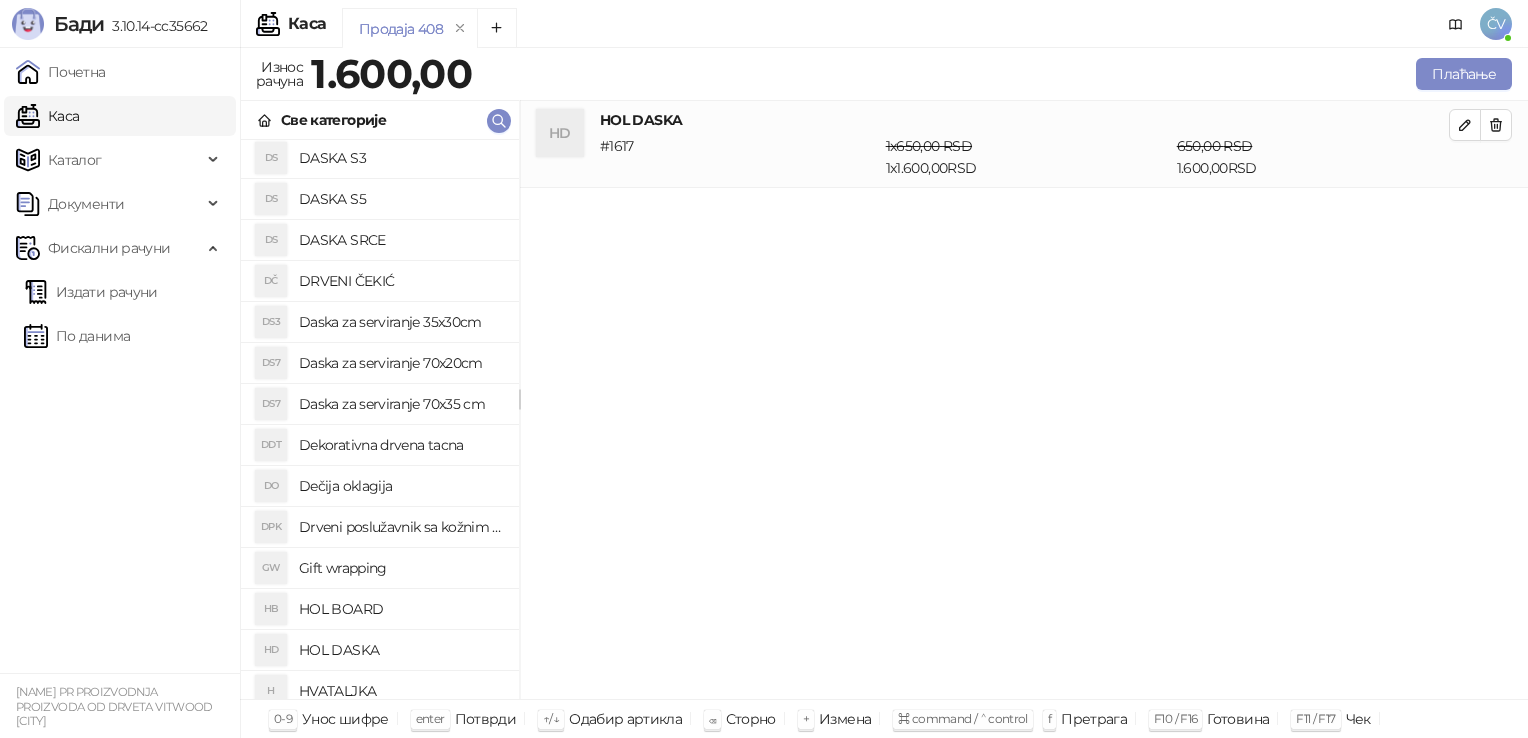 scroll, scrollTop: 0, scrollLeft: 0, axis: both 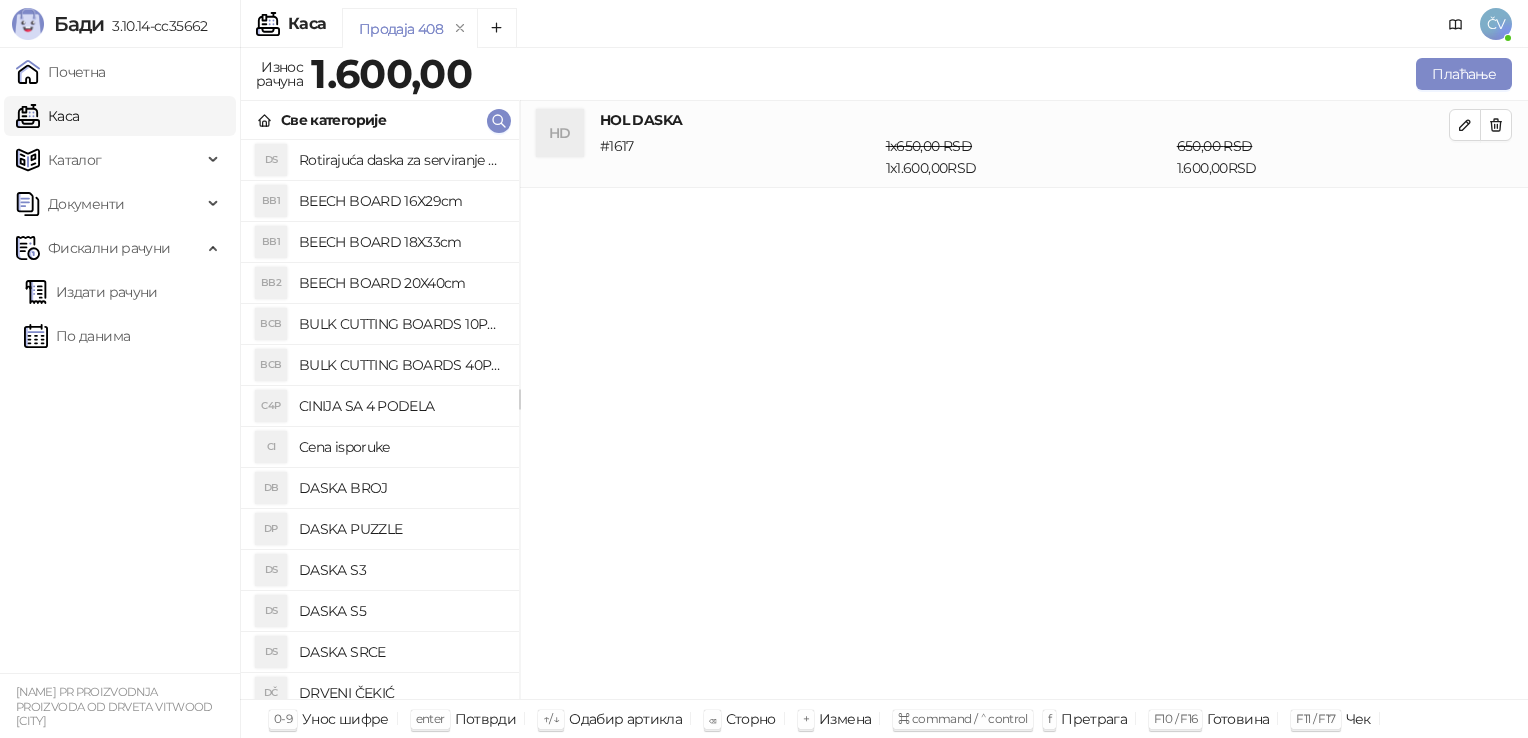 click on "Cena isporuke" at bounding box center [401, 447] 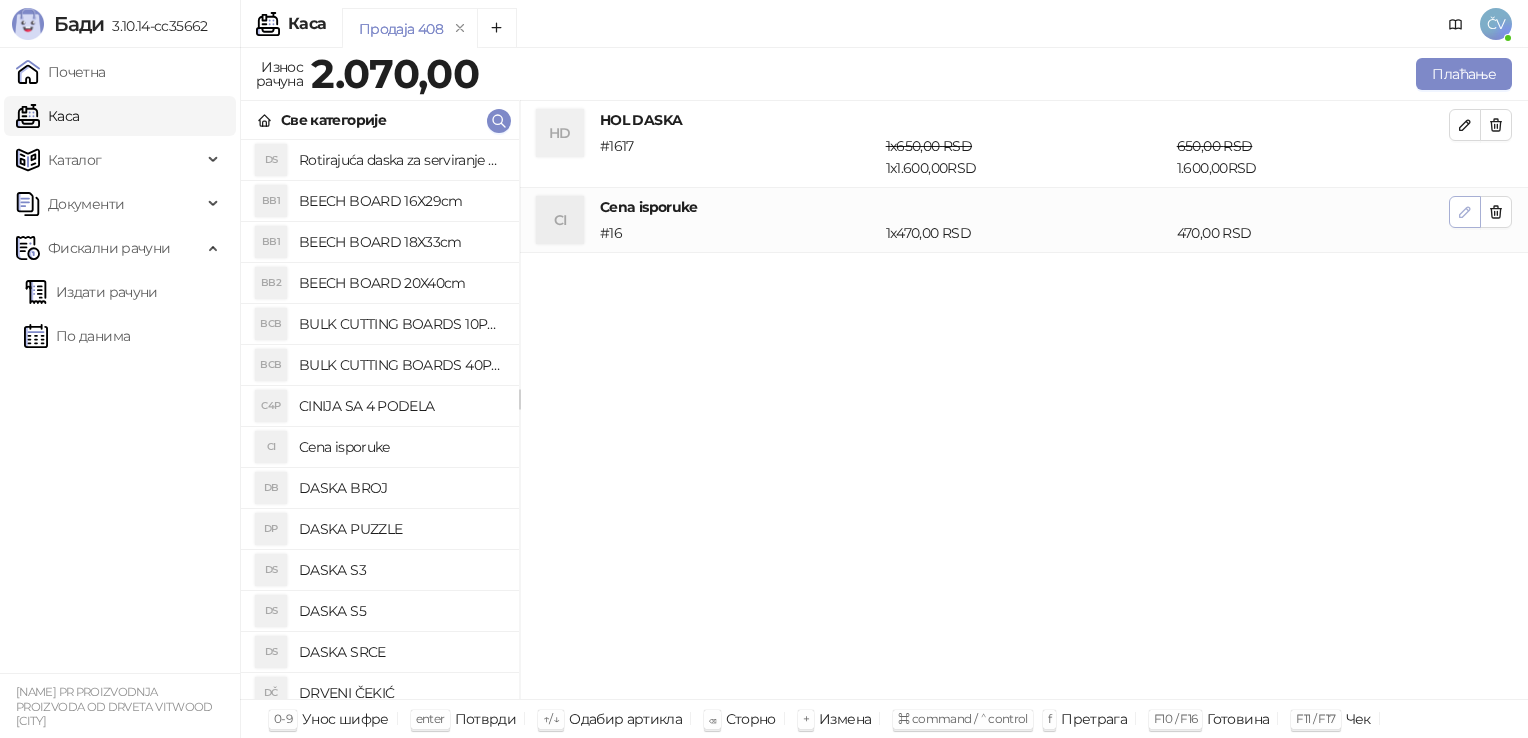click 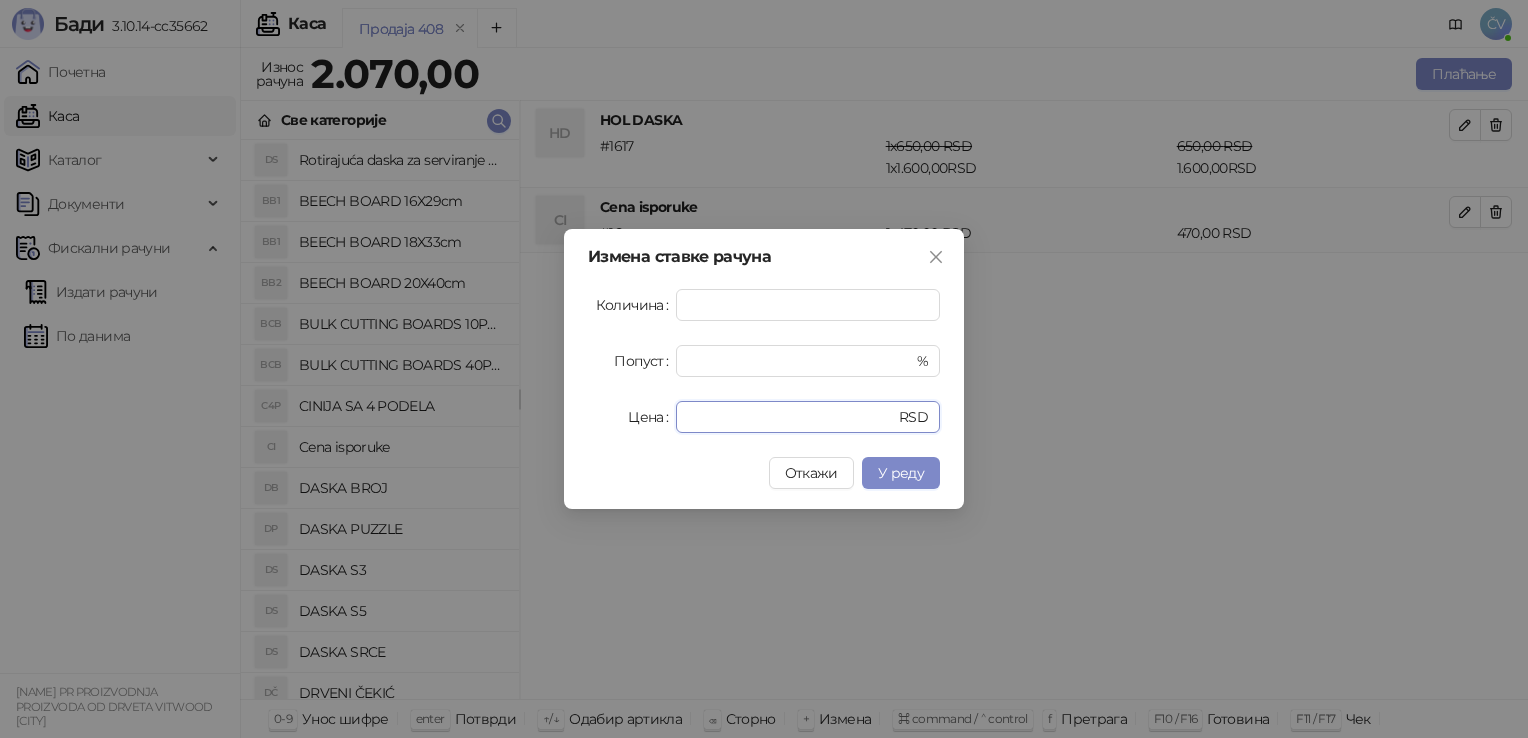 drag, startPoint x: 808, startPoint y: 411, endPoint x: 528, endPoint y: 428, distance: 280.5156 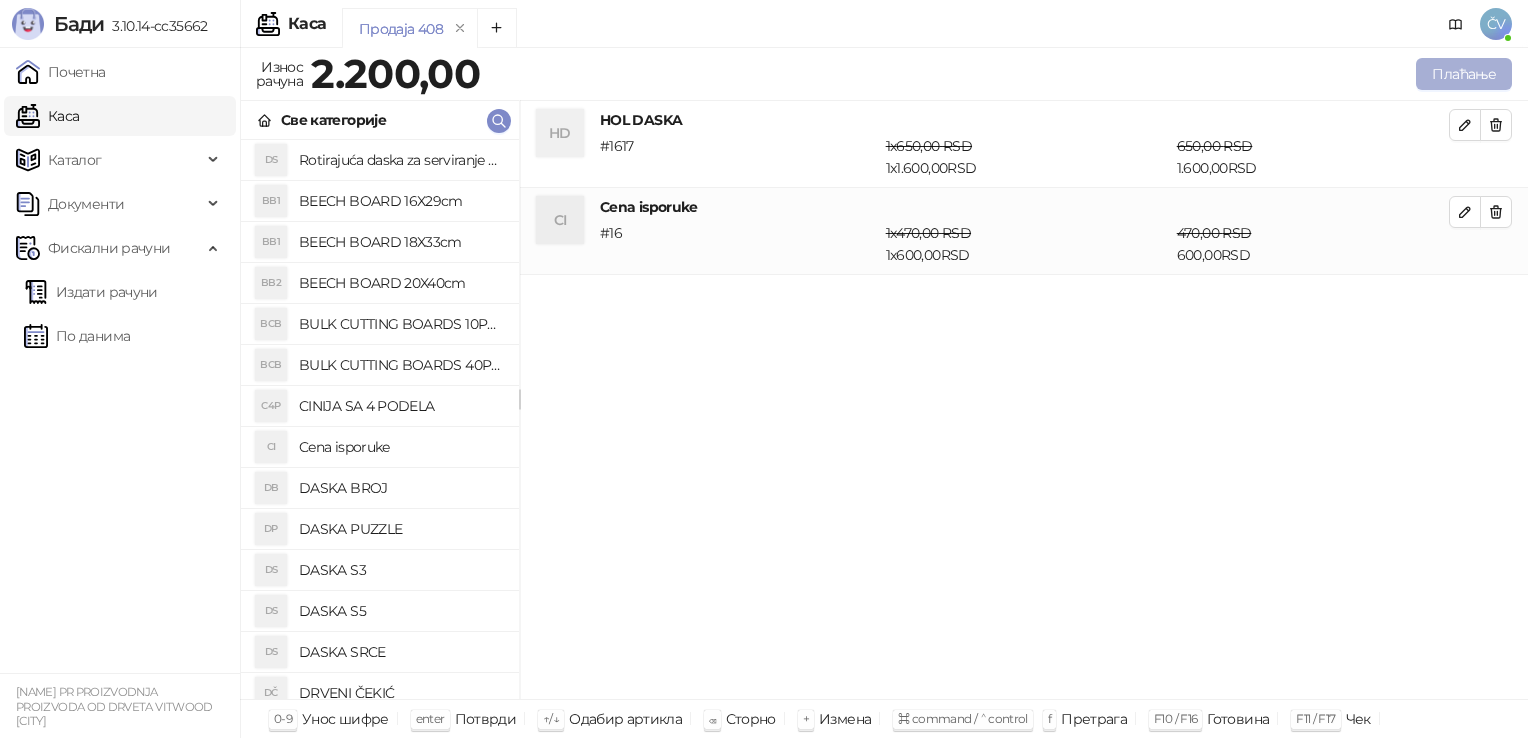 click on "Плаћање" at bounding box center [1464, 74] 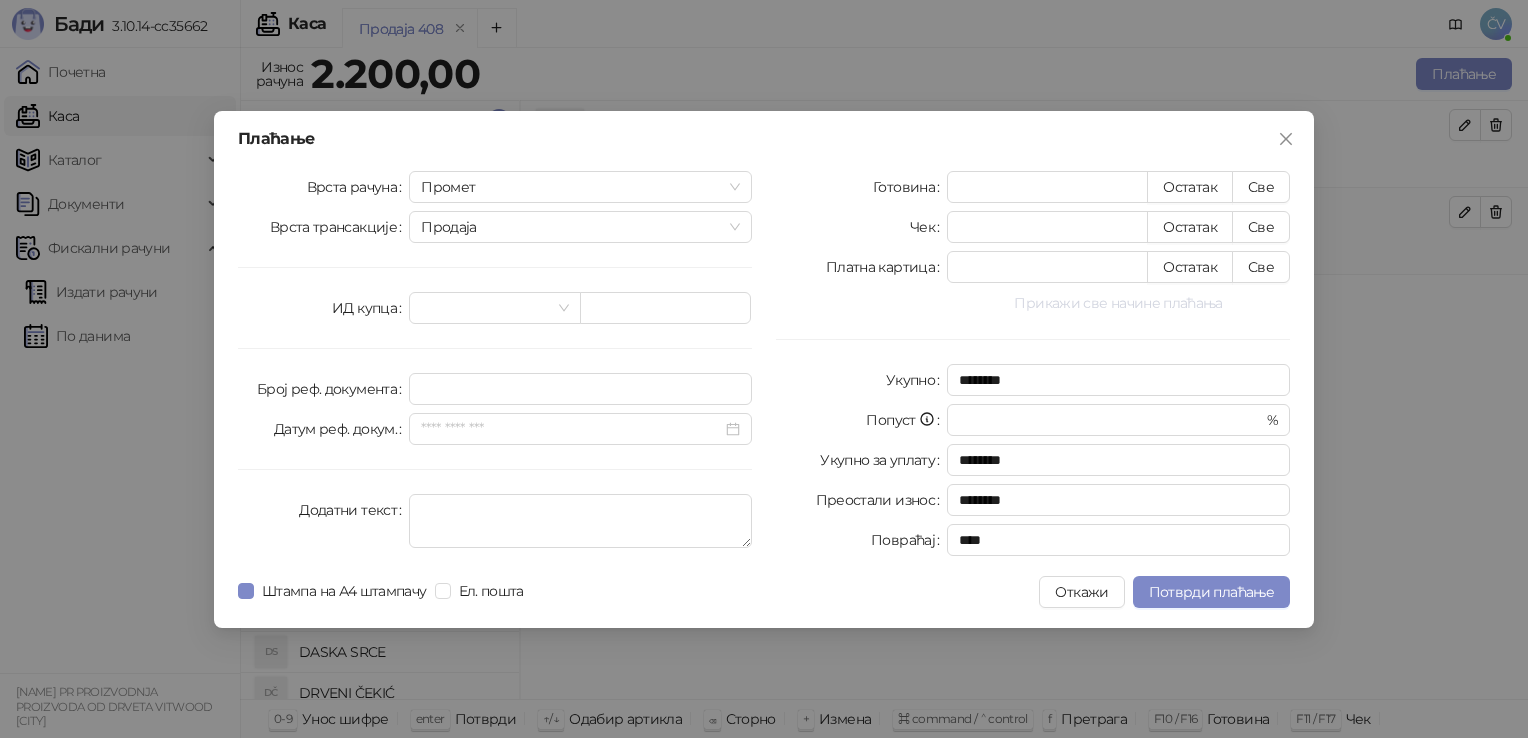 click on "Прикажи све начине плаћања" at bounding box center (1118, 303) 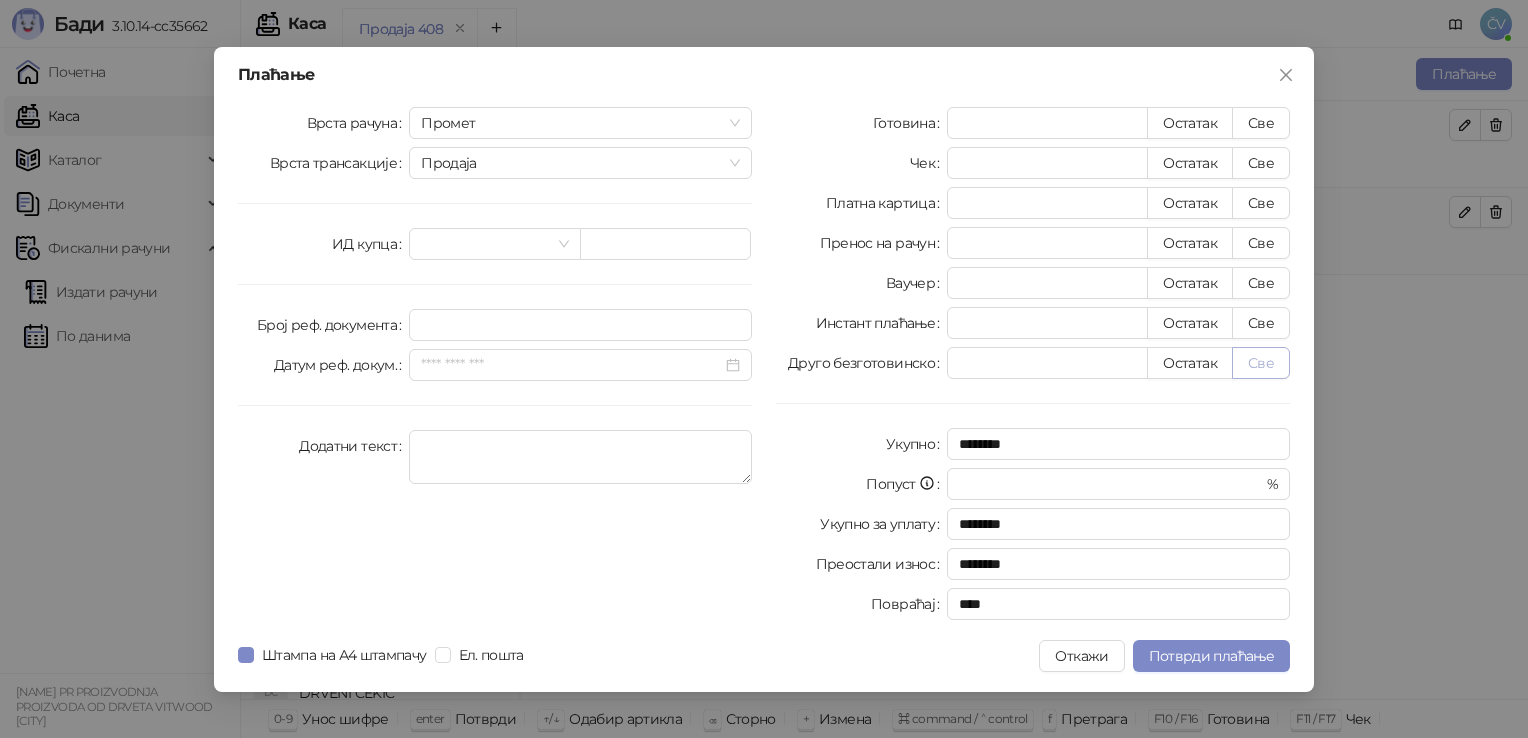 click on "Све" at bounding box center [1261, 363] 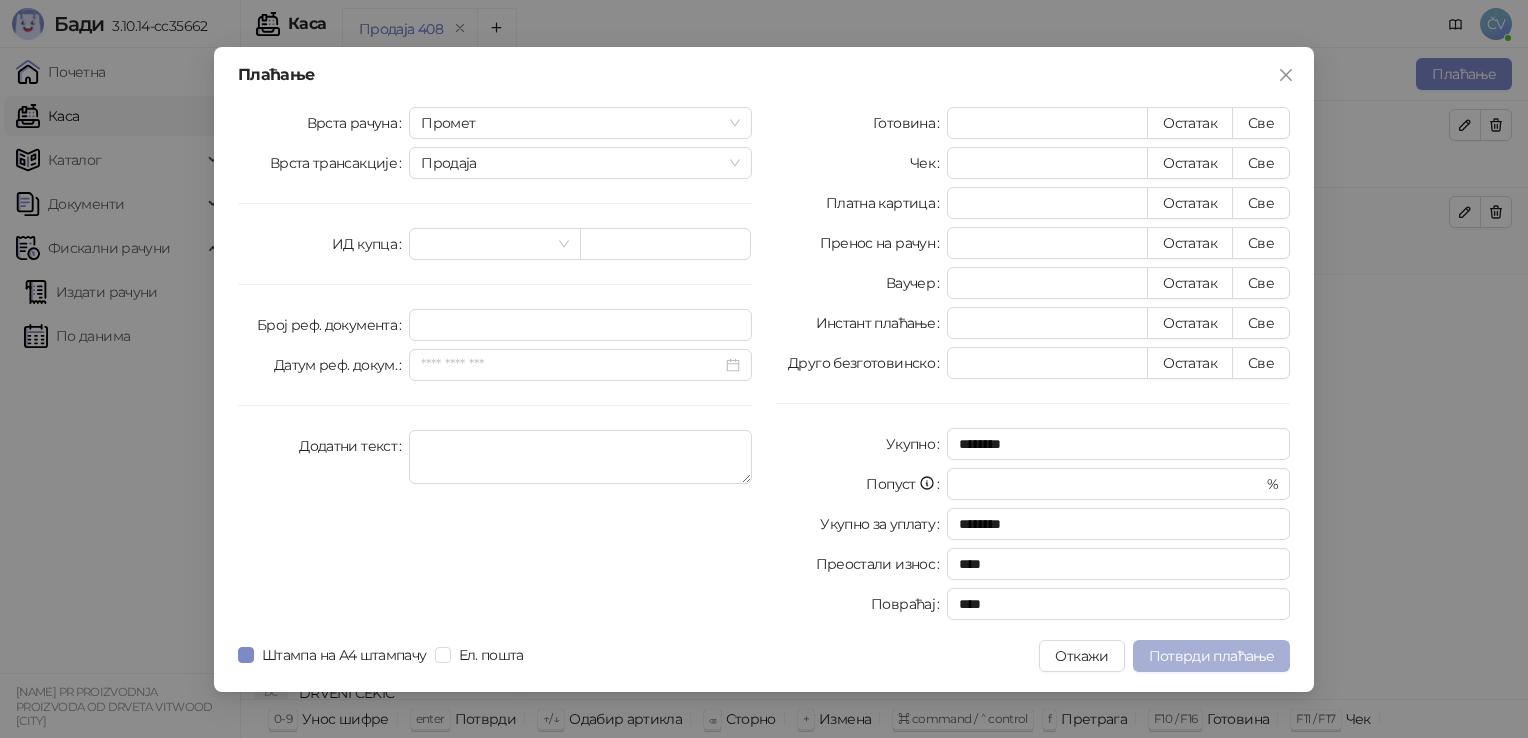 click on "Потврди плаћање" at bounding box center [1211, 656] 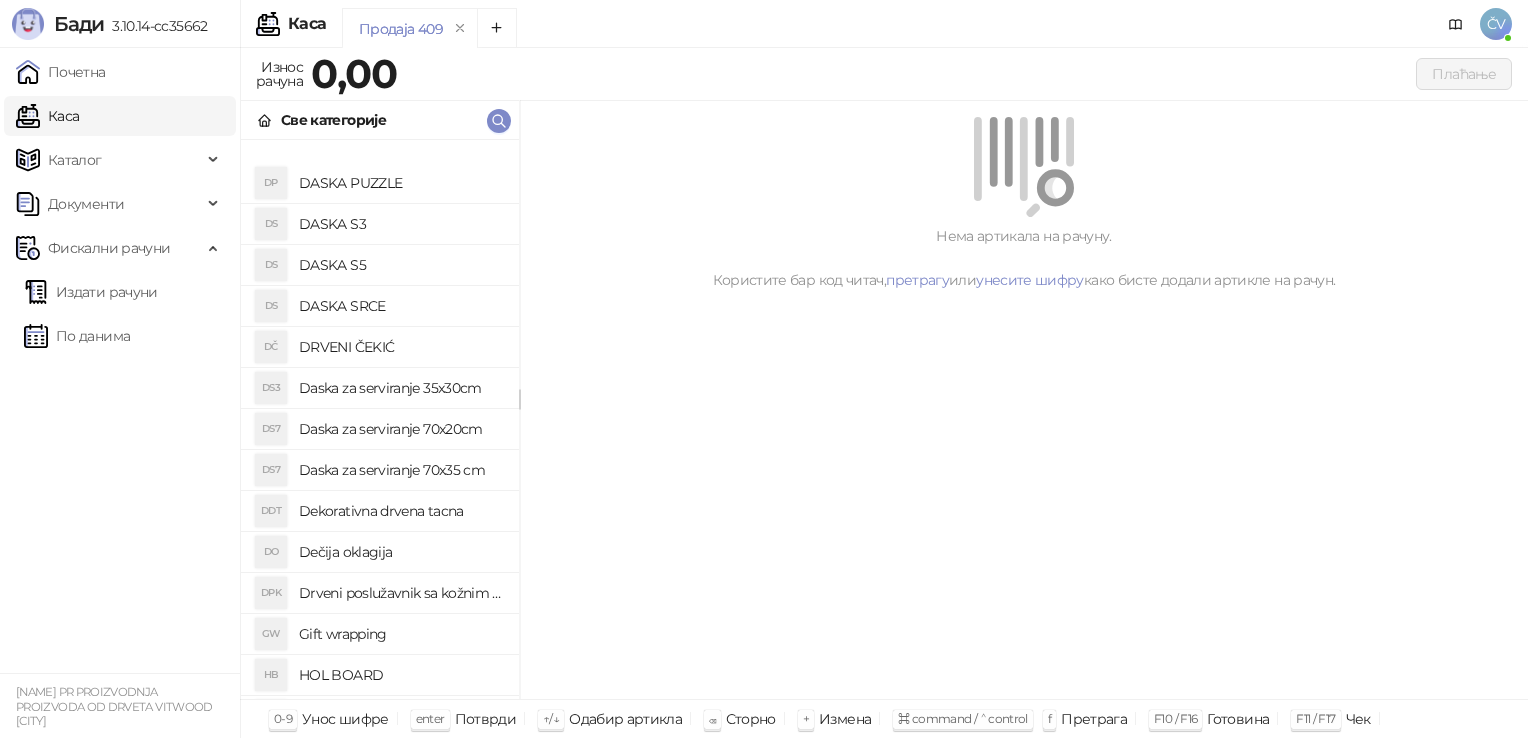 scroll, scrollTop: 492, scrollLeft: 0, axis: vertical 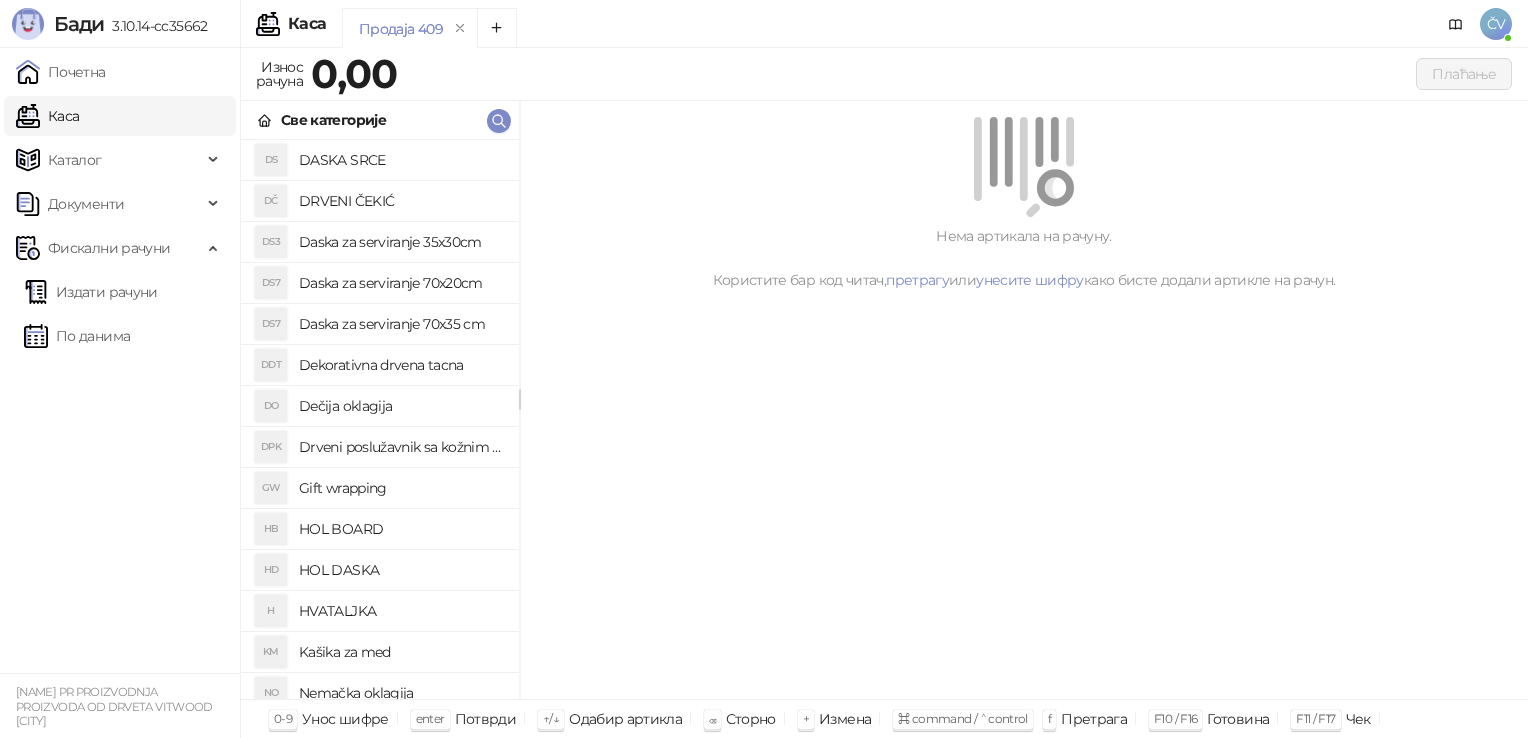 click on "Daska za serviranje 70x20cm" at bounding box center [401, 283] 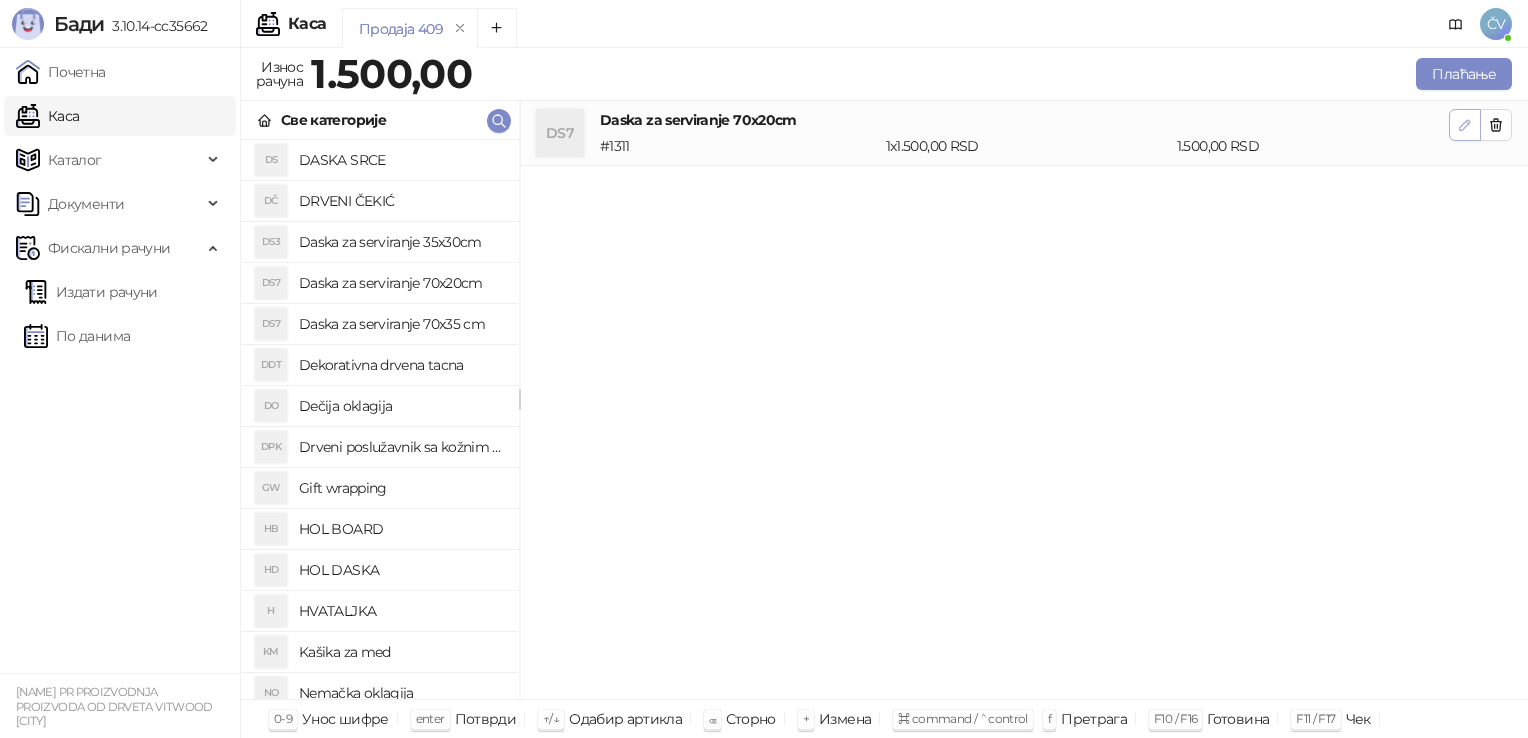 click 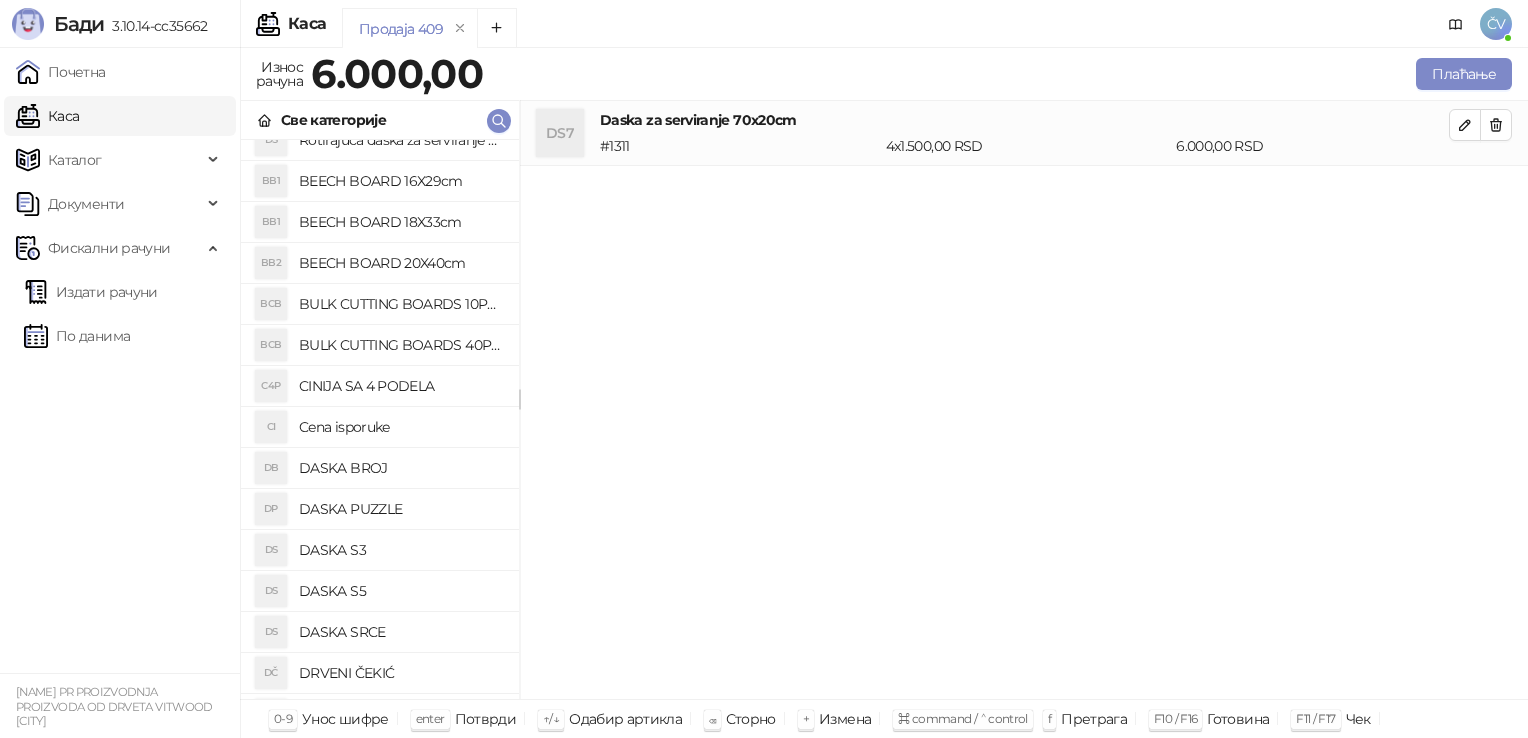 scroll, scrollTop: 0, scrollLeft: 0, axis: both 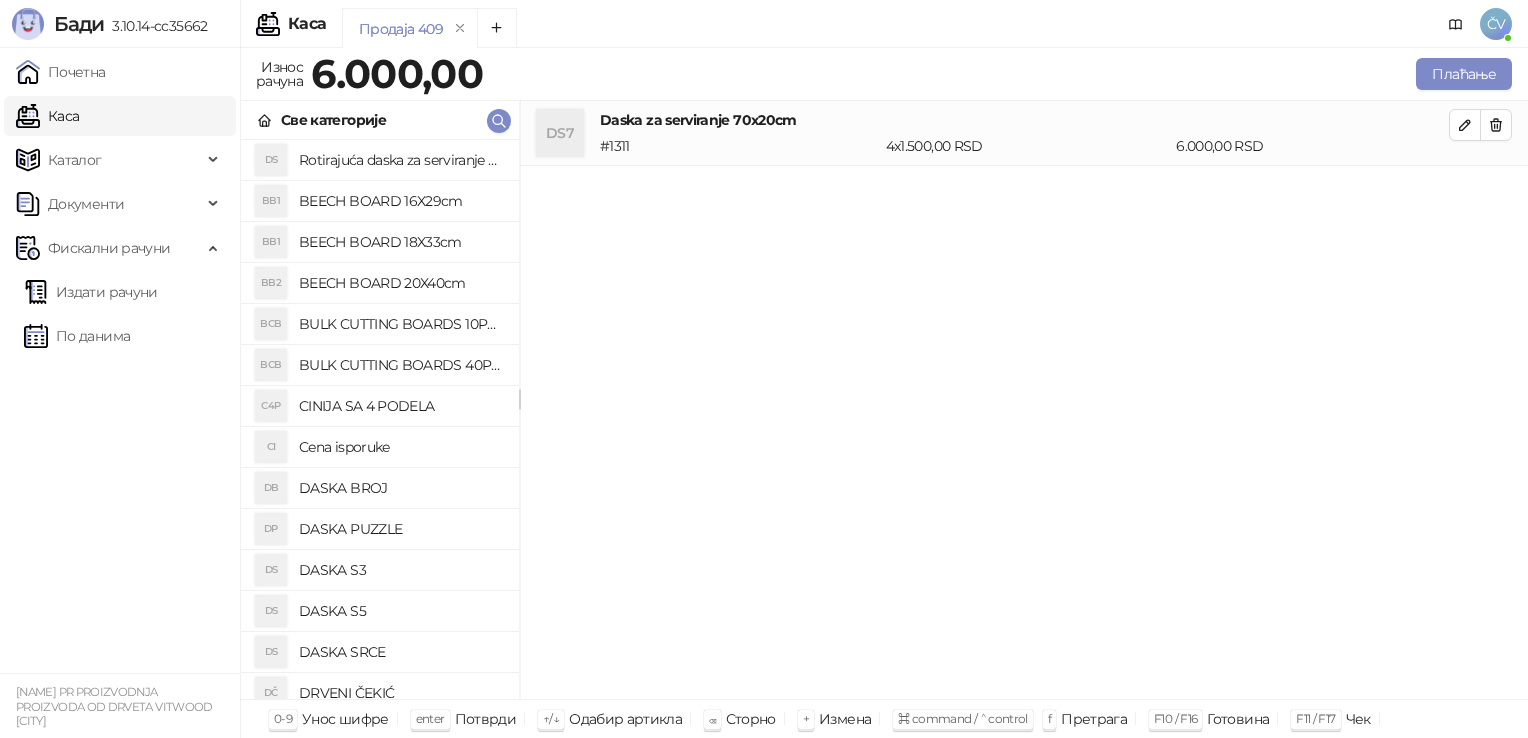 click on "Cena isporuke" at bounding box center (401, 447) 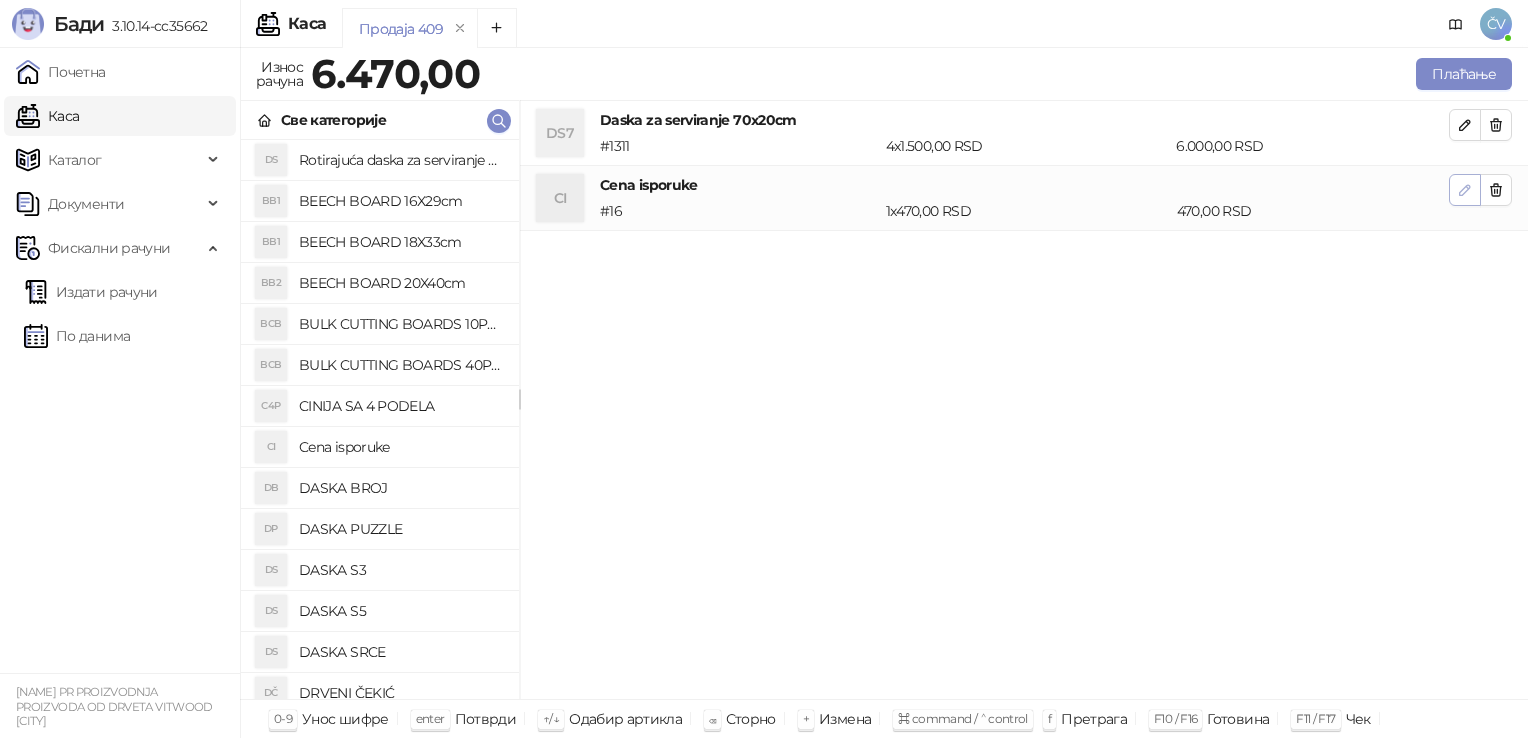 click 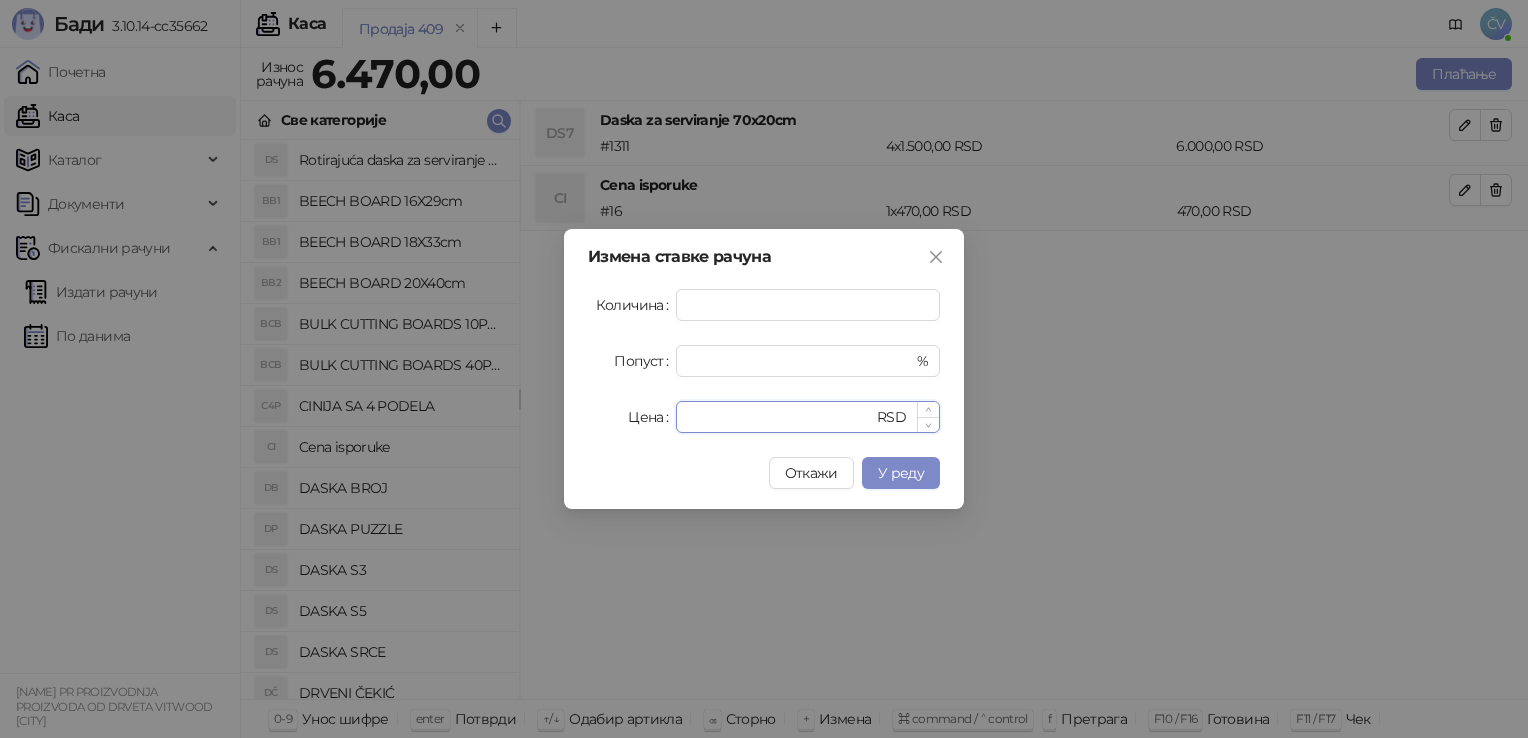 click on "***" at bounding box center [780, 417] 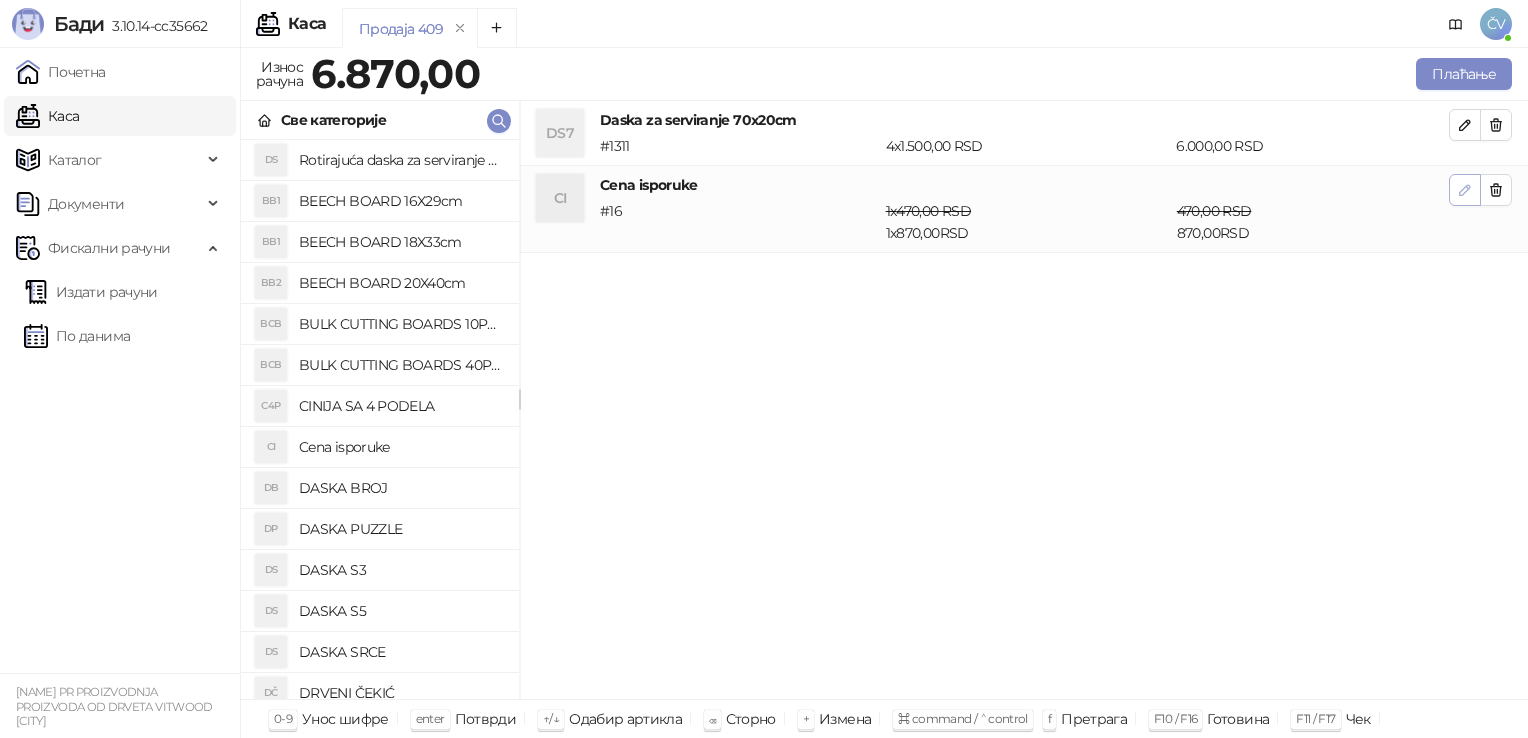 click at bounding box center [1465, 189] 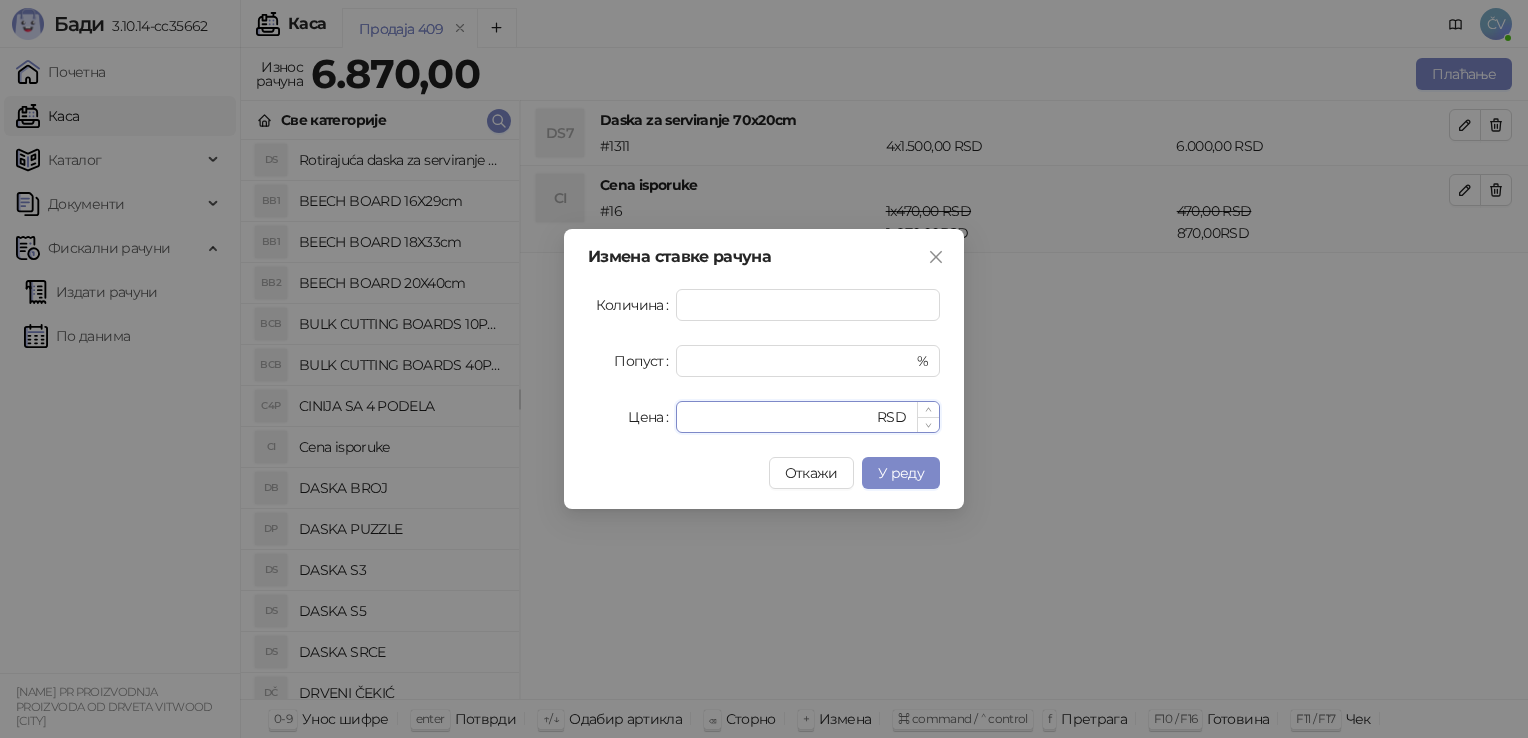 click on "***" at bounding box center (780, 417) 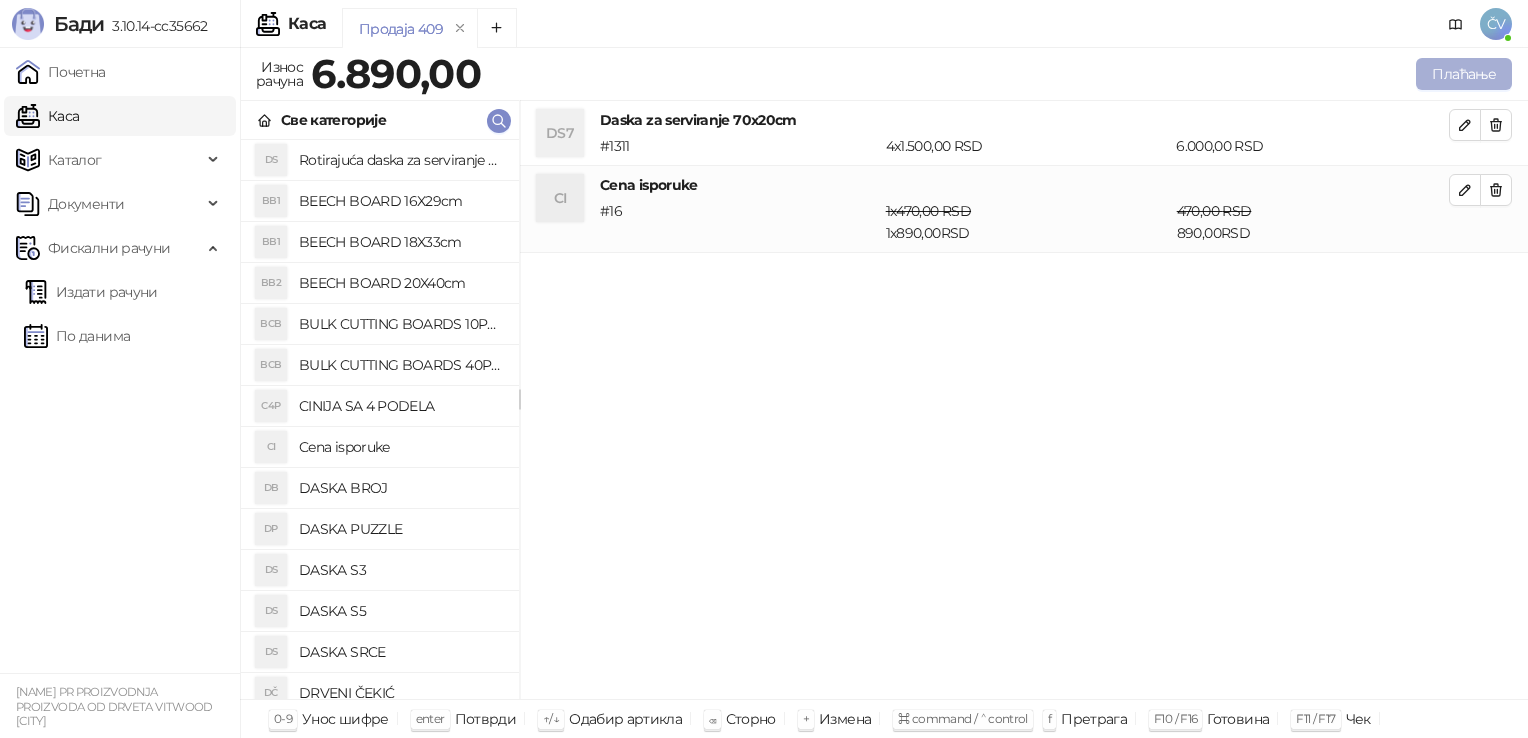 click on "Плаћање" at bounding box center [1464, 74] 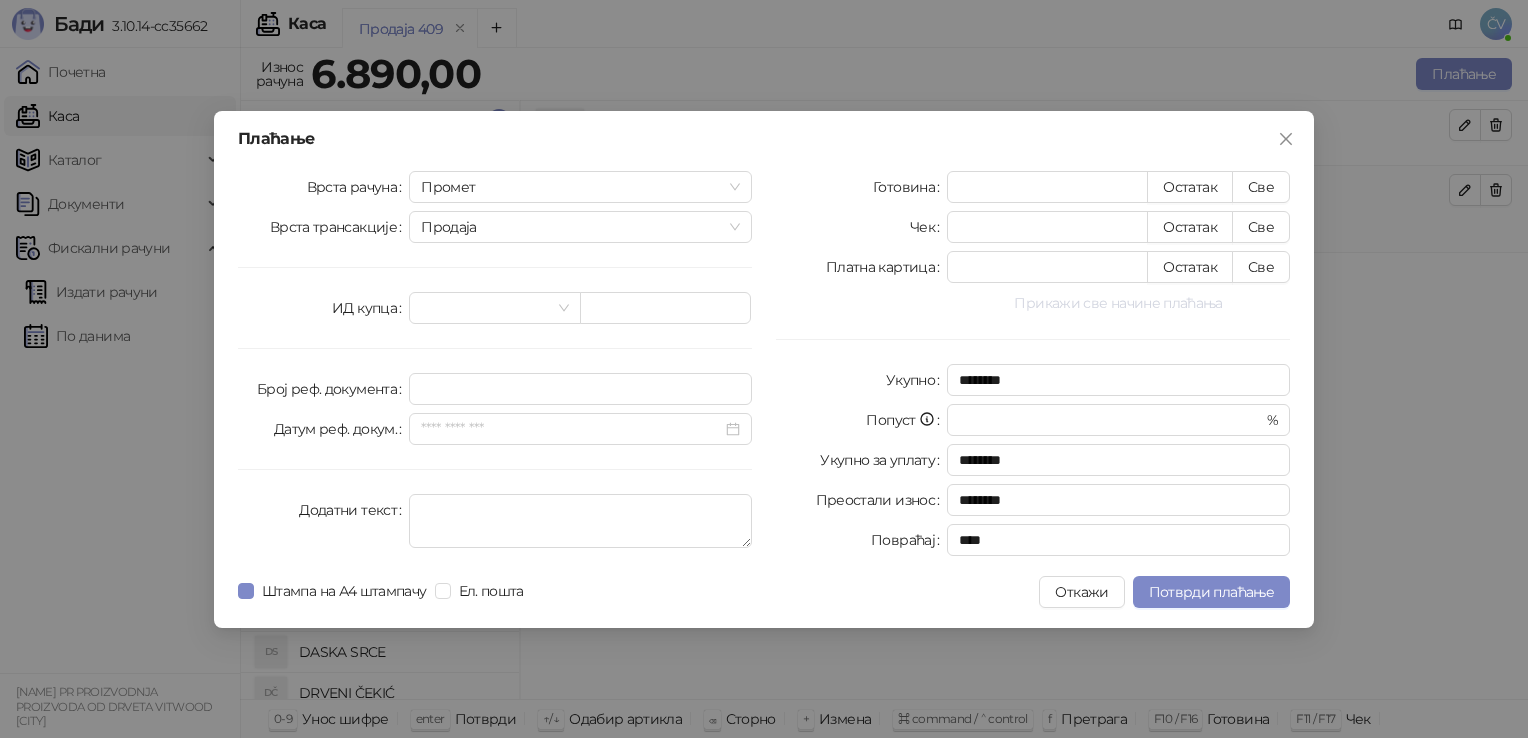 click on "Прикажи све начине плаћања" at bounding box center [1118, 303] 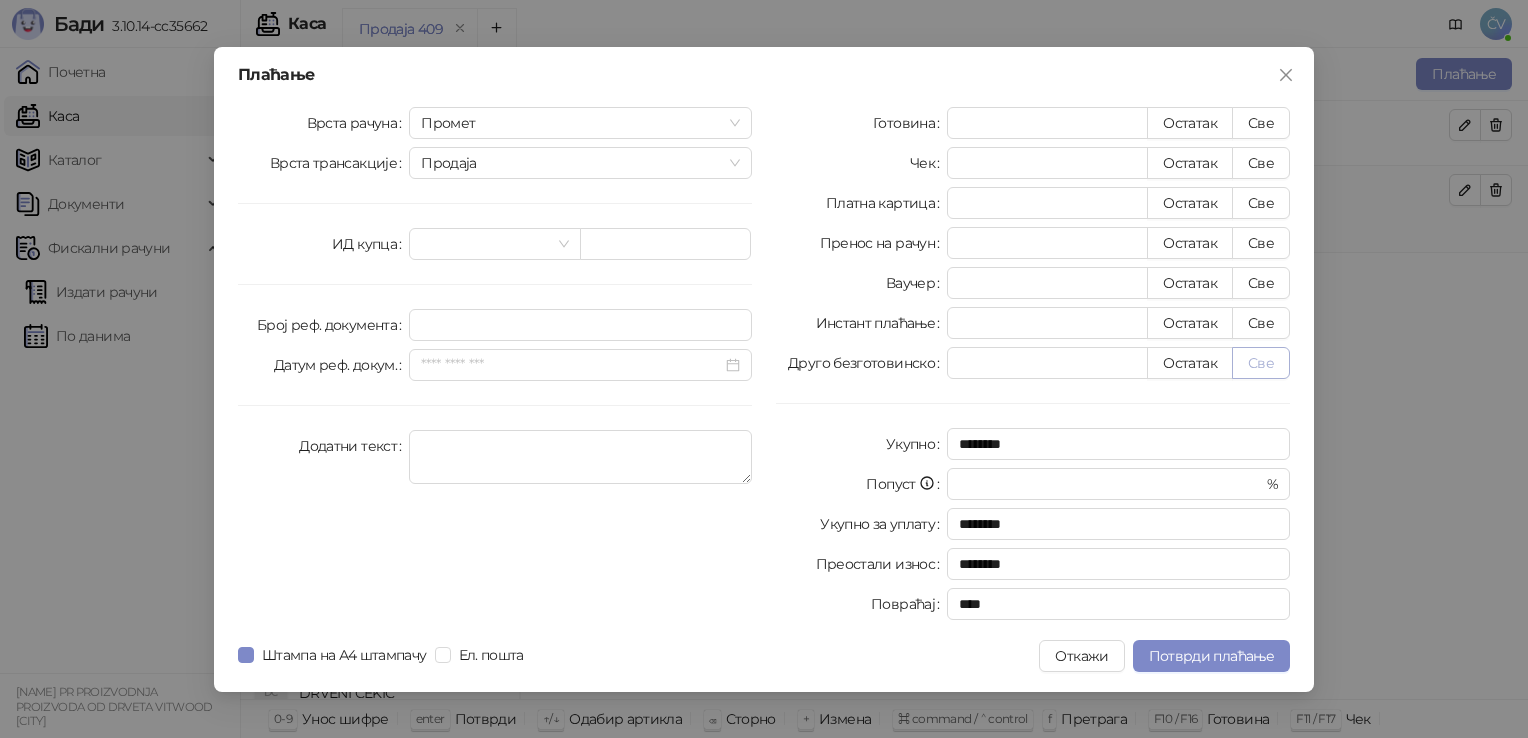 click on "Све" at bounding box center [1261, 363] 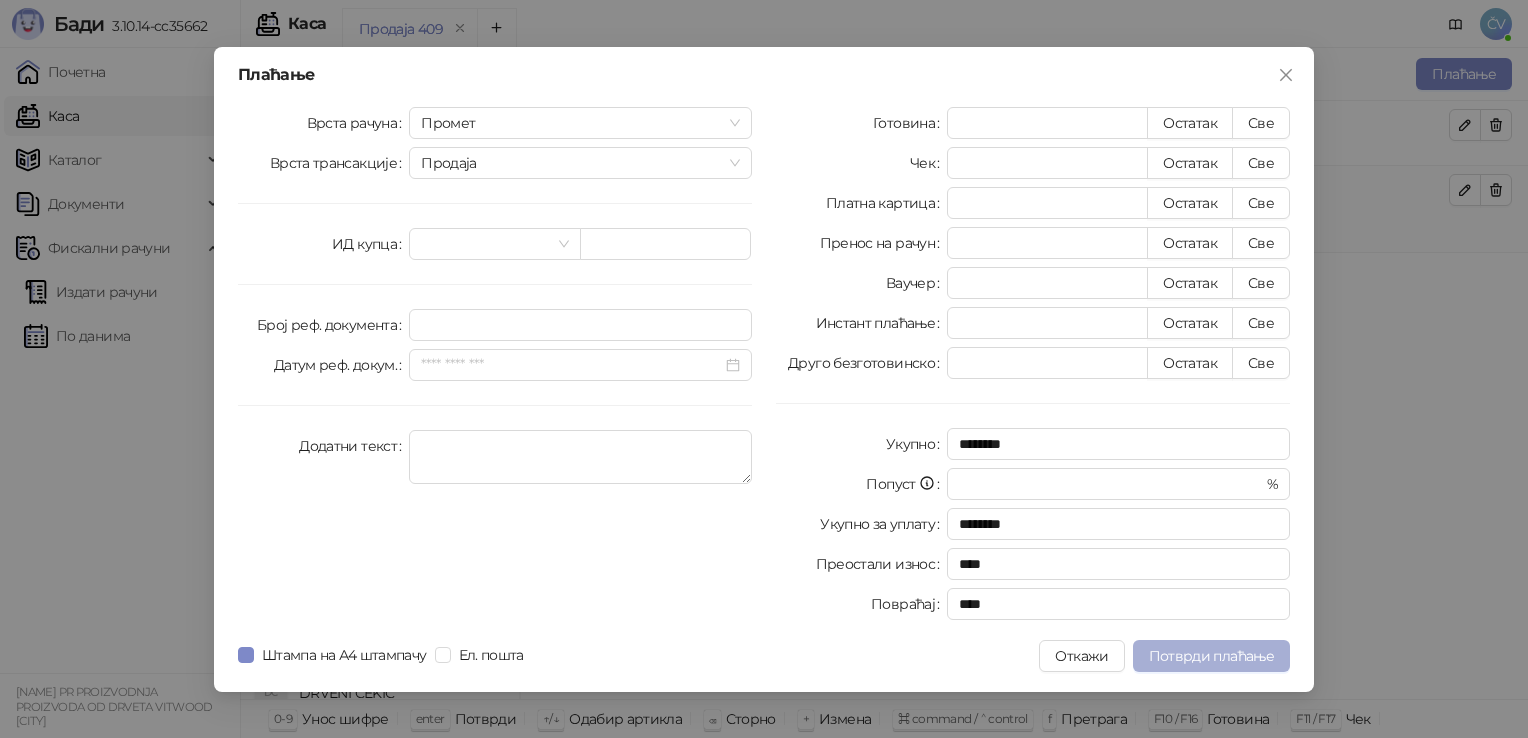 click on "Потврди плаћање" at bounding box center [1211, 656] 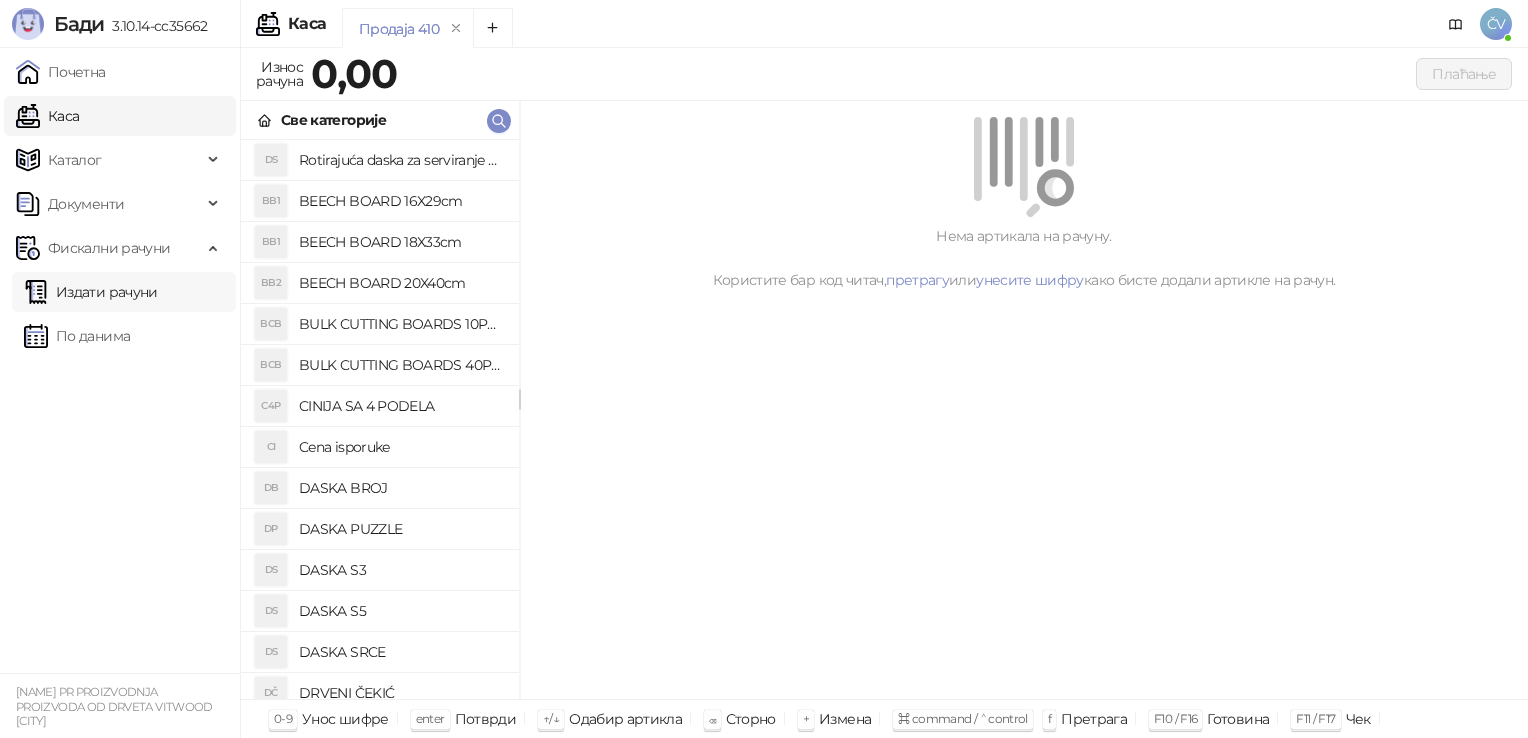 click on "Издати рачуни" at bounding box center [91, 292] 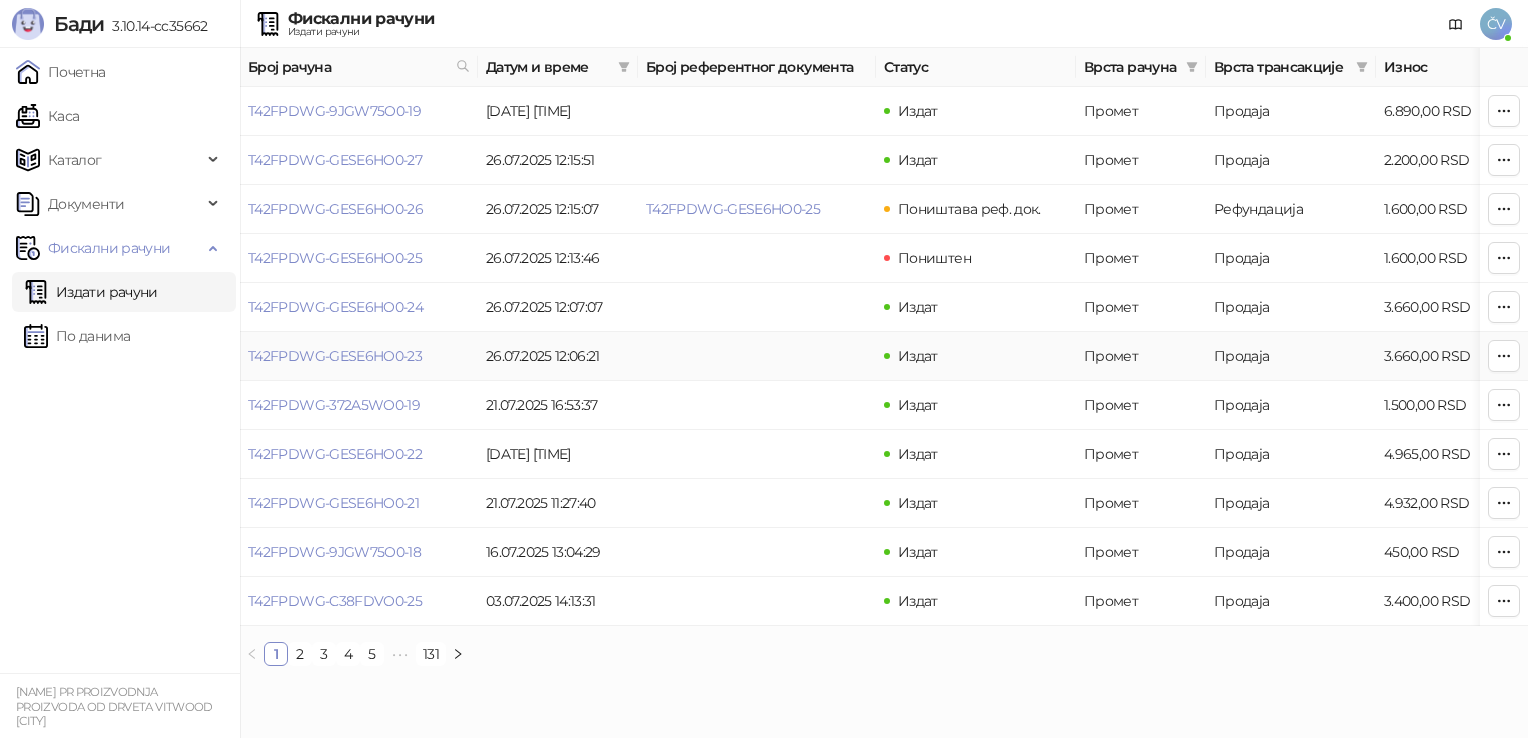 click on "3.660,00 RSD" at bounding box center [1446, 356] 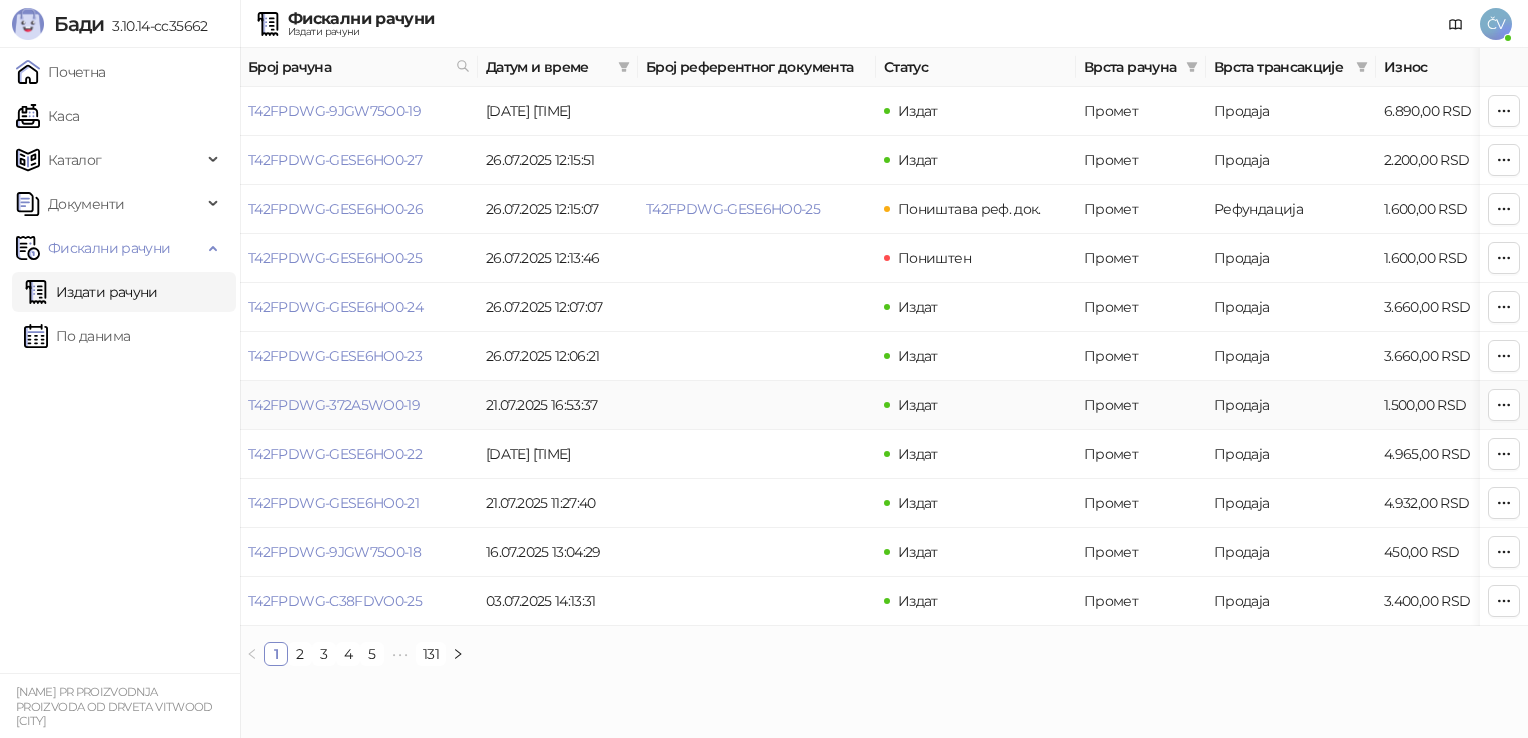 click at bounding box center (757, 405) 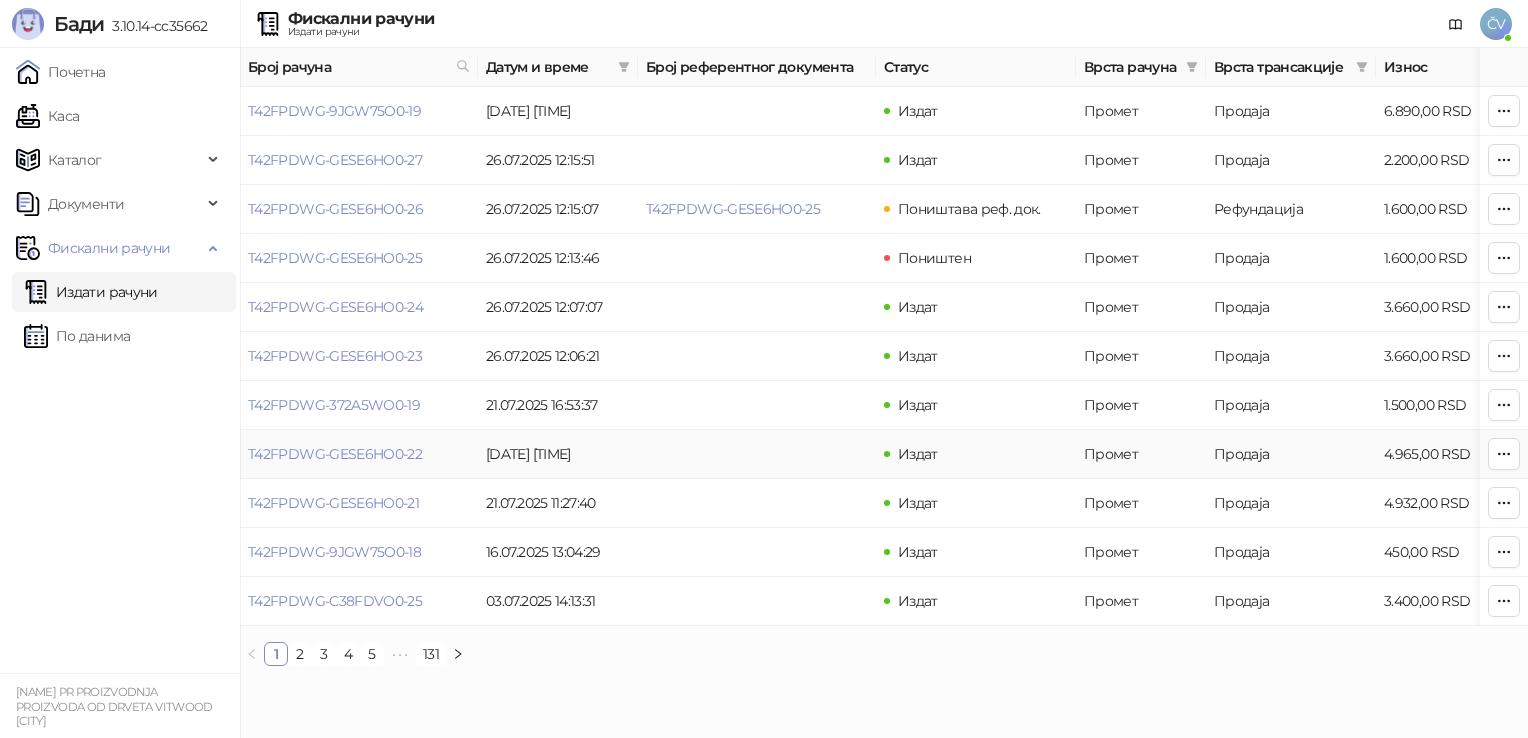 click on "Промет" at bounding box center (1141, 454) 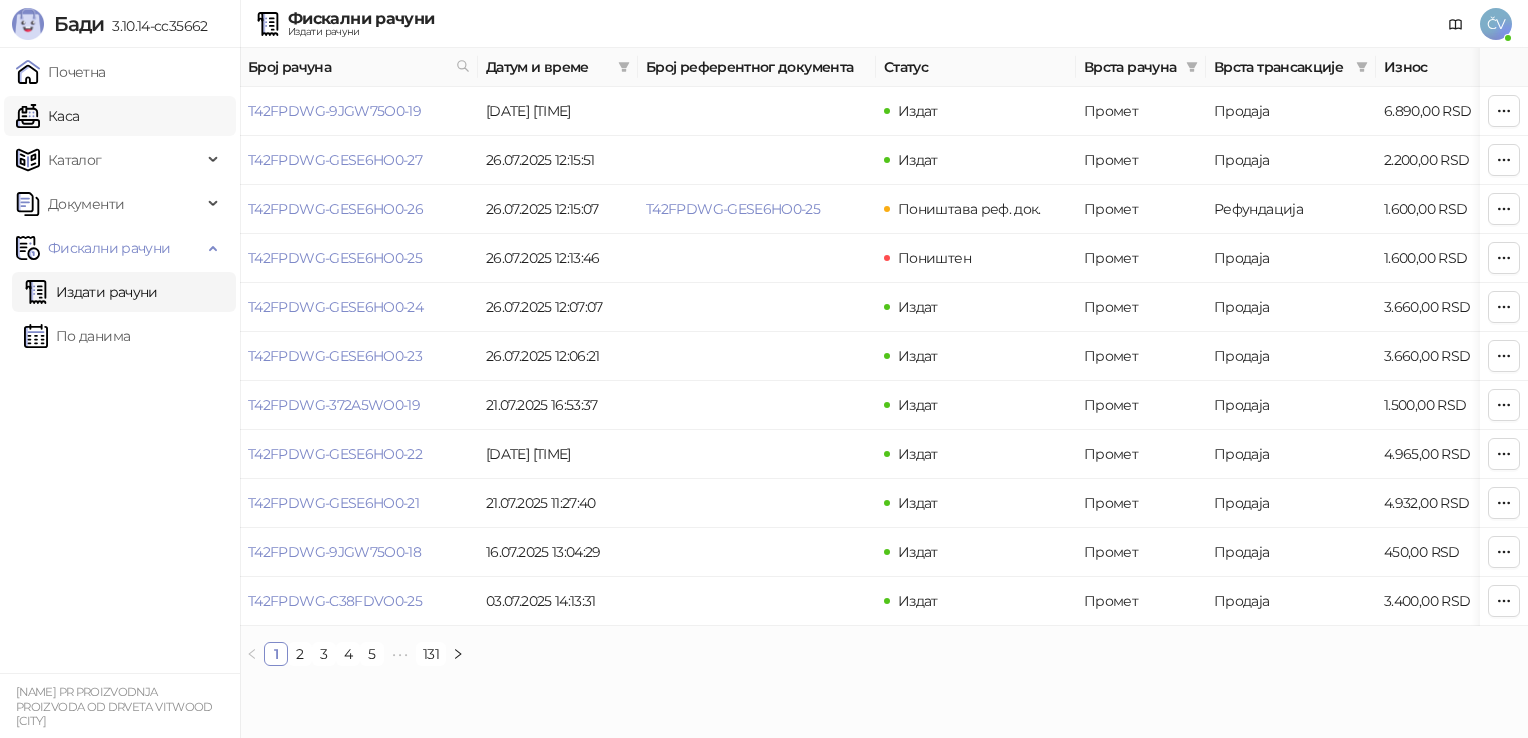 drag, startPoint x: 79, startPoint y: 105, endPoint x: 94, endPoint y: 105, distance: 15 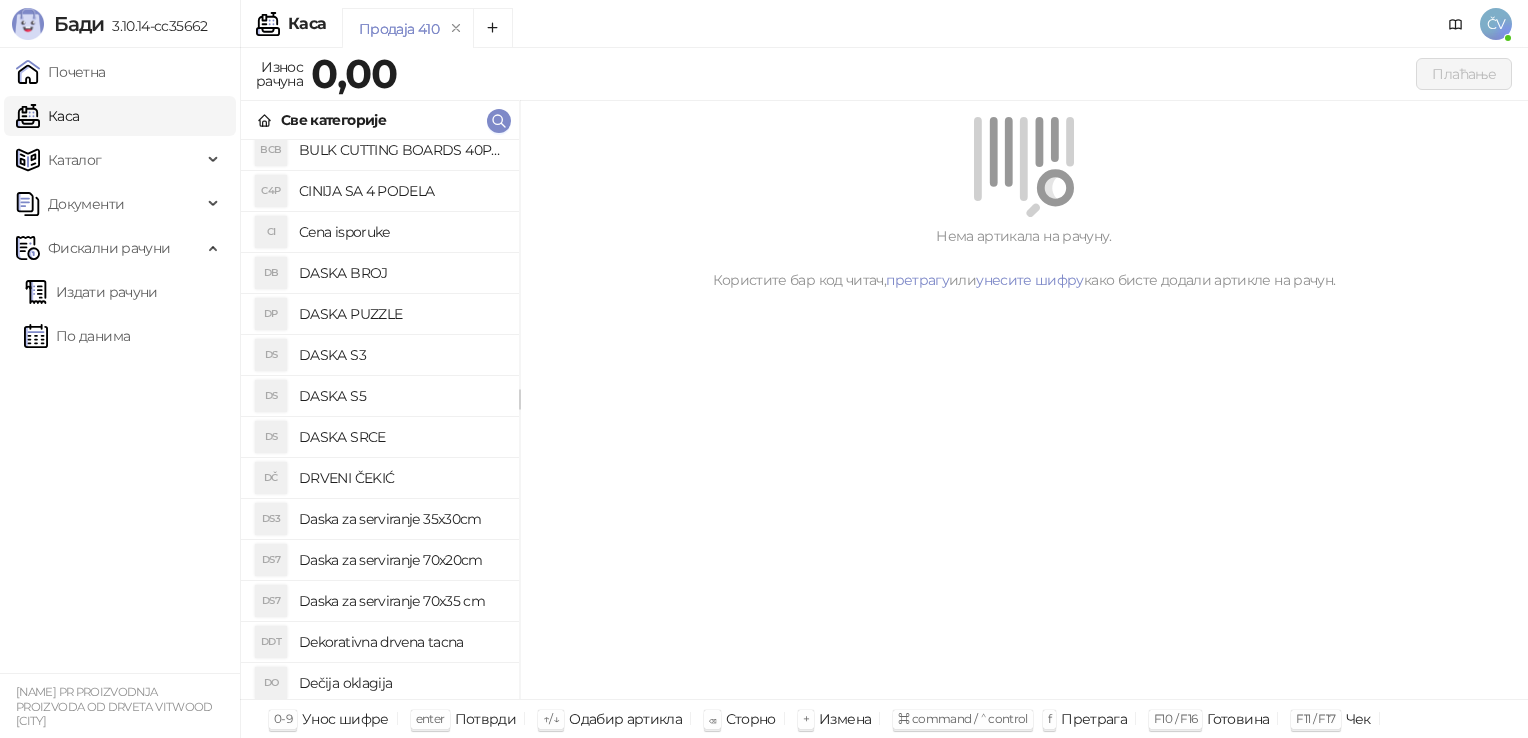 scroll, scrollTop: 220, scrollLeft: 0, axis: vertical 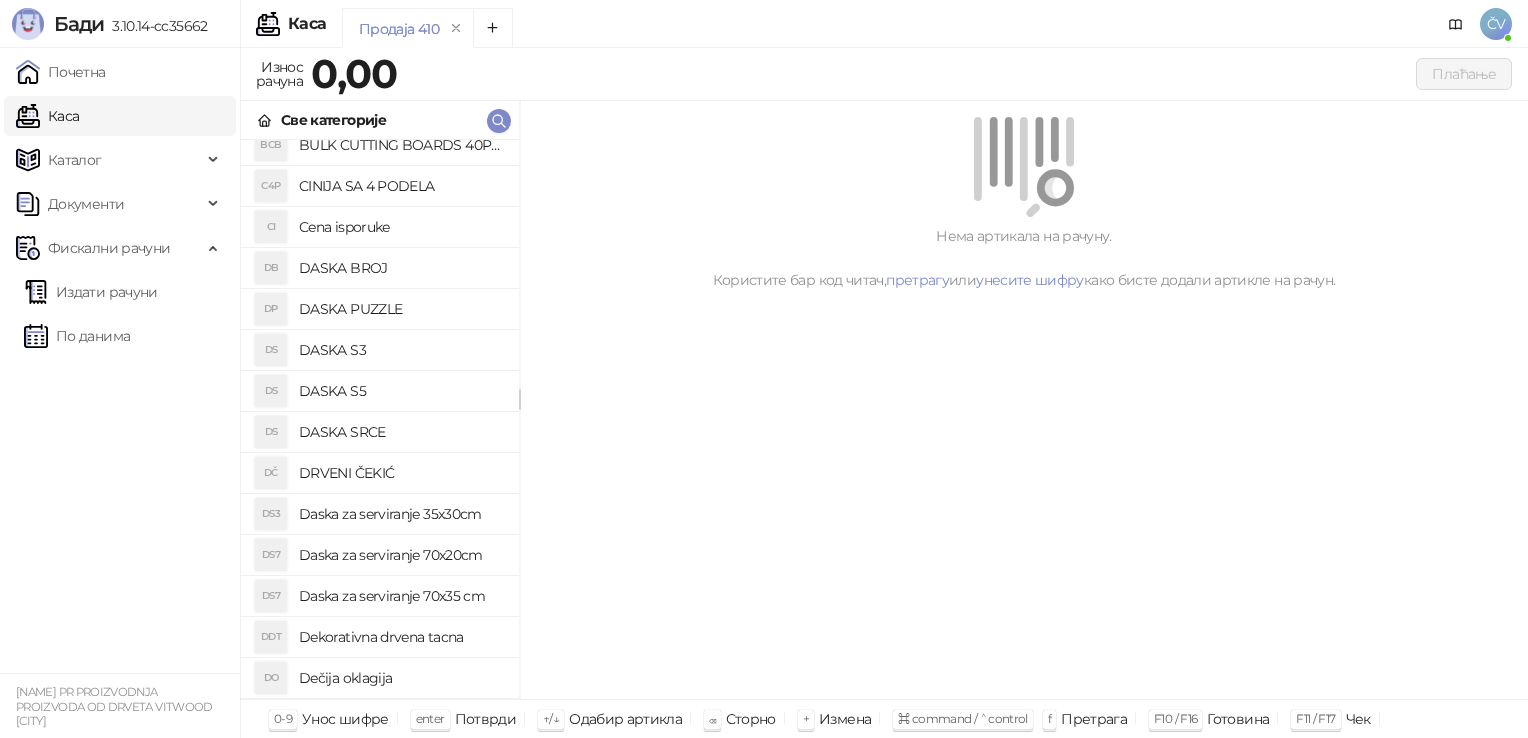 click on "Daska za serviranje 70x20cm" at bounding box center (401, 555) 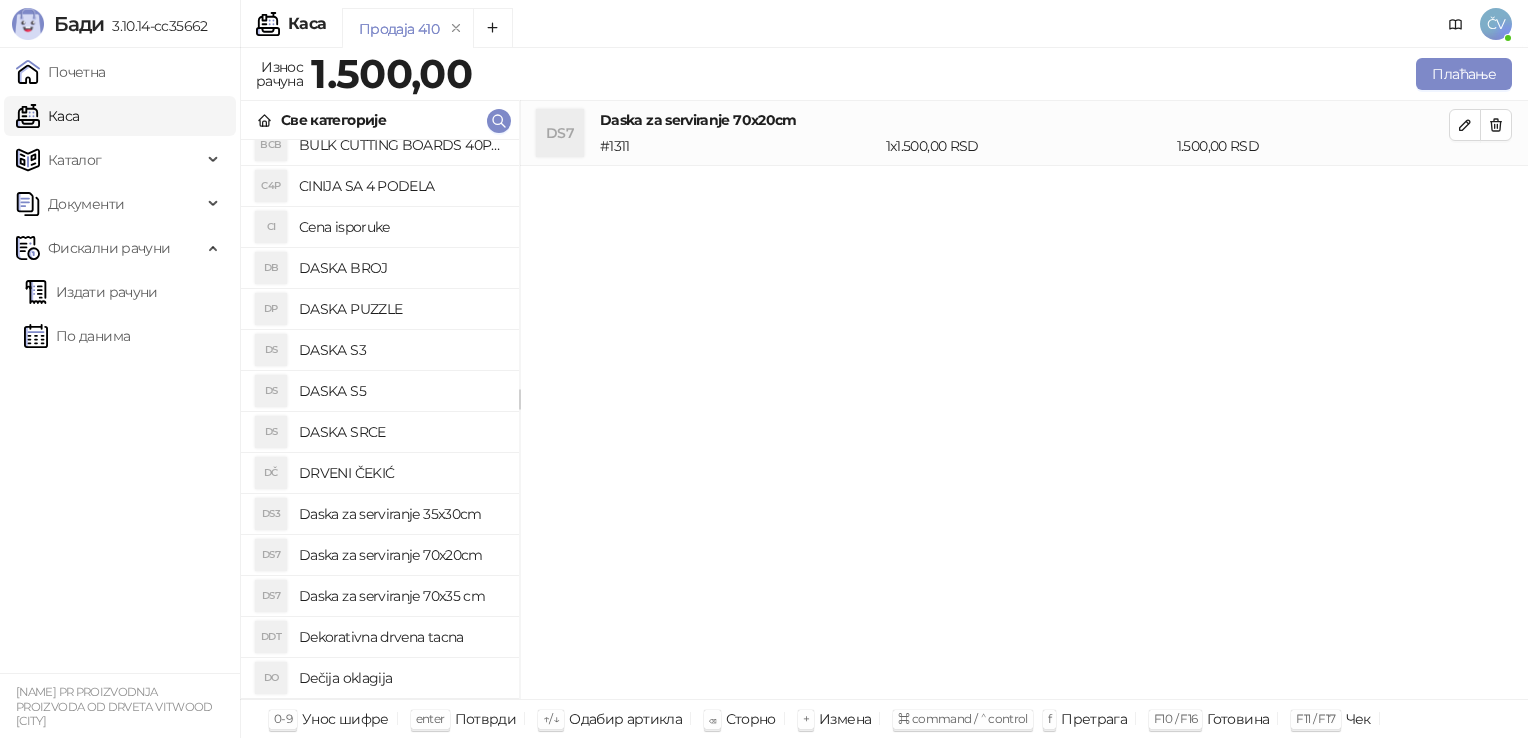 click on "Cena isporuke" at bounding box center [401, 227] 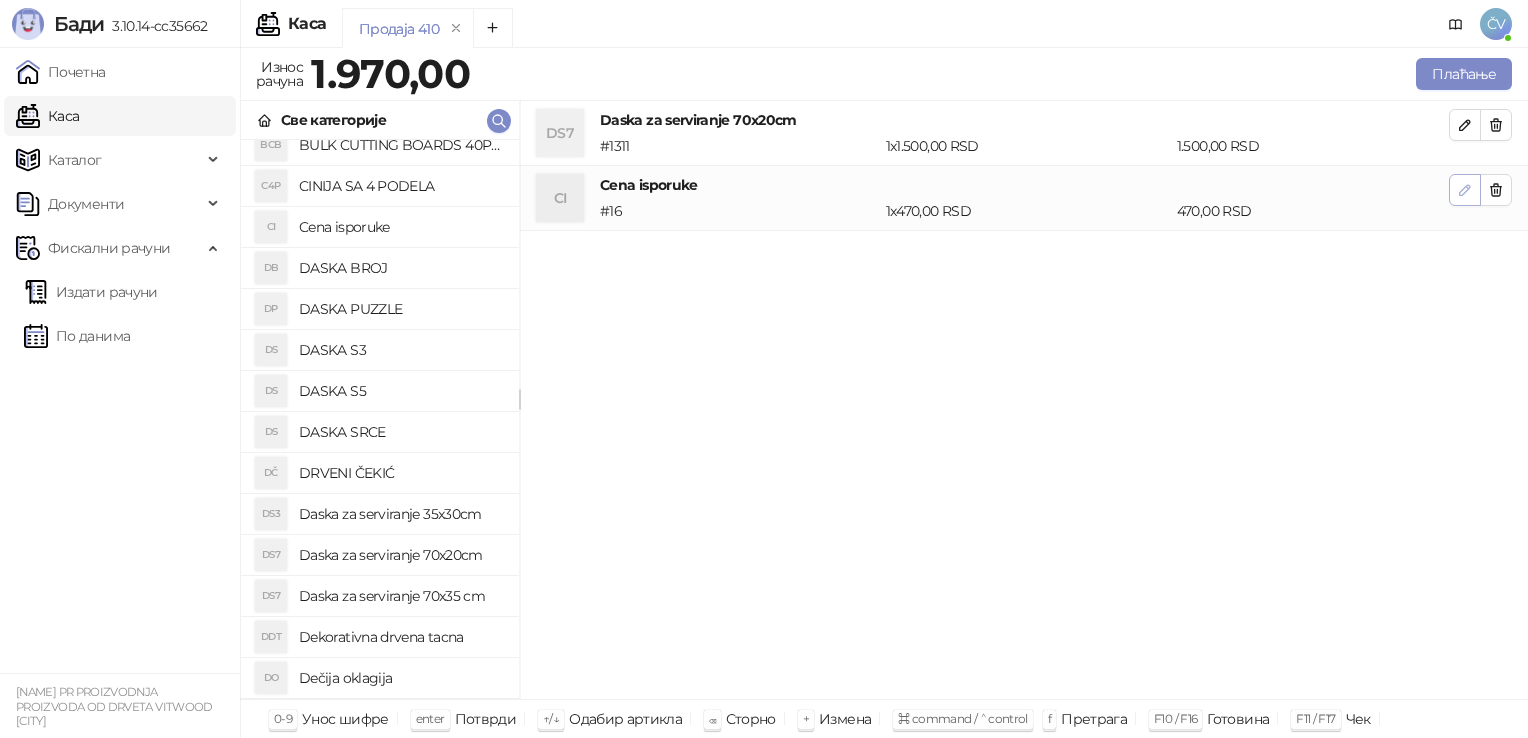 click at bounding box center (1465, 189) 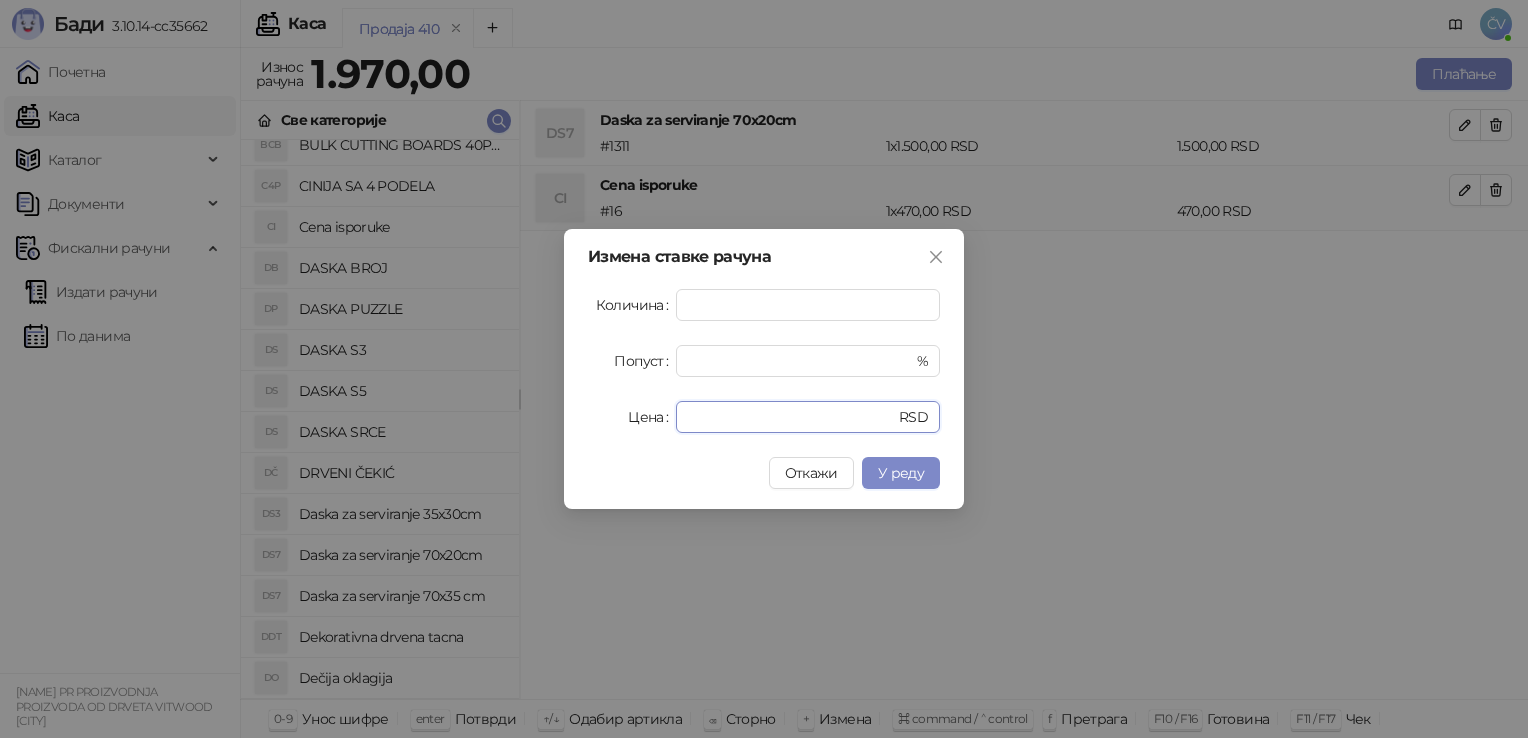 drag, startPoint x: 827, startPoint y: 420, endPoint x: 192, endPoint y: 493, distance: 639.1823 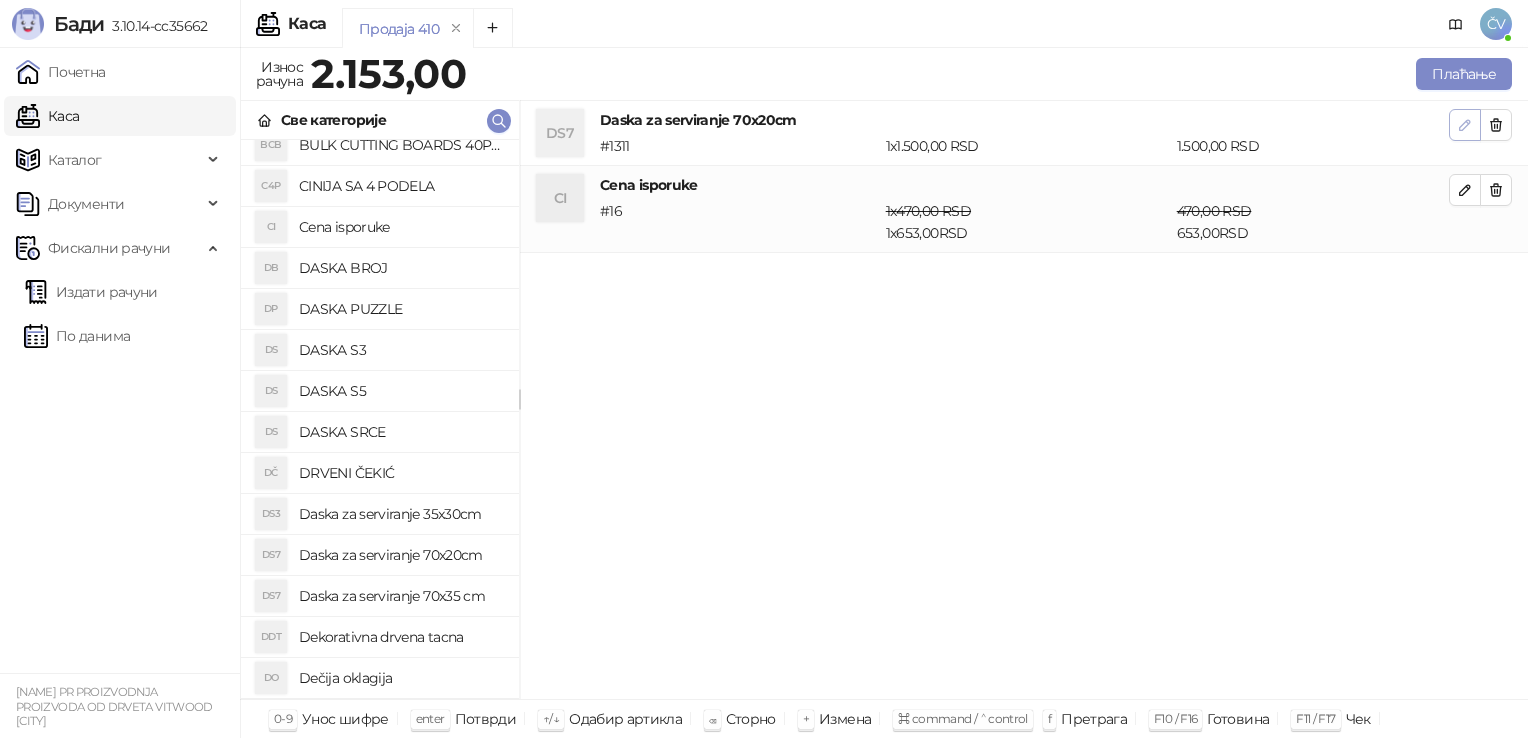 click at bounding box center (1465, 125) 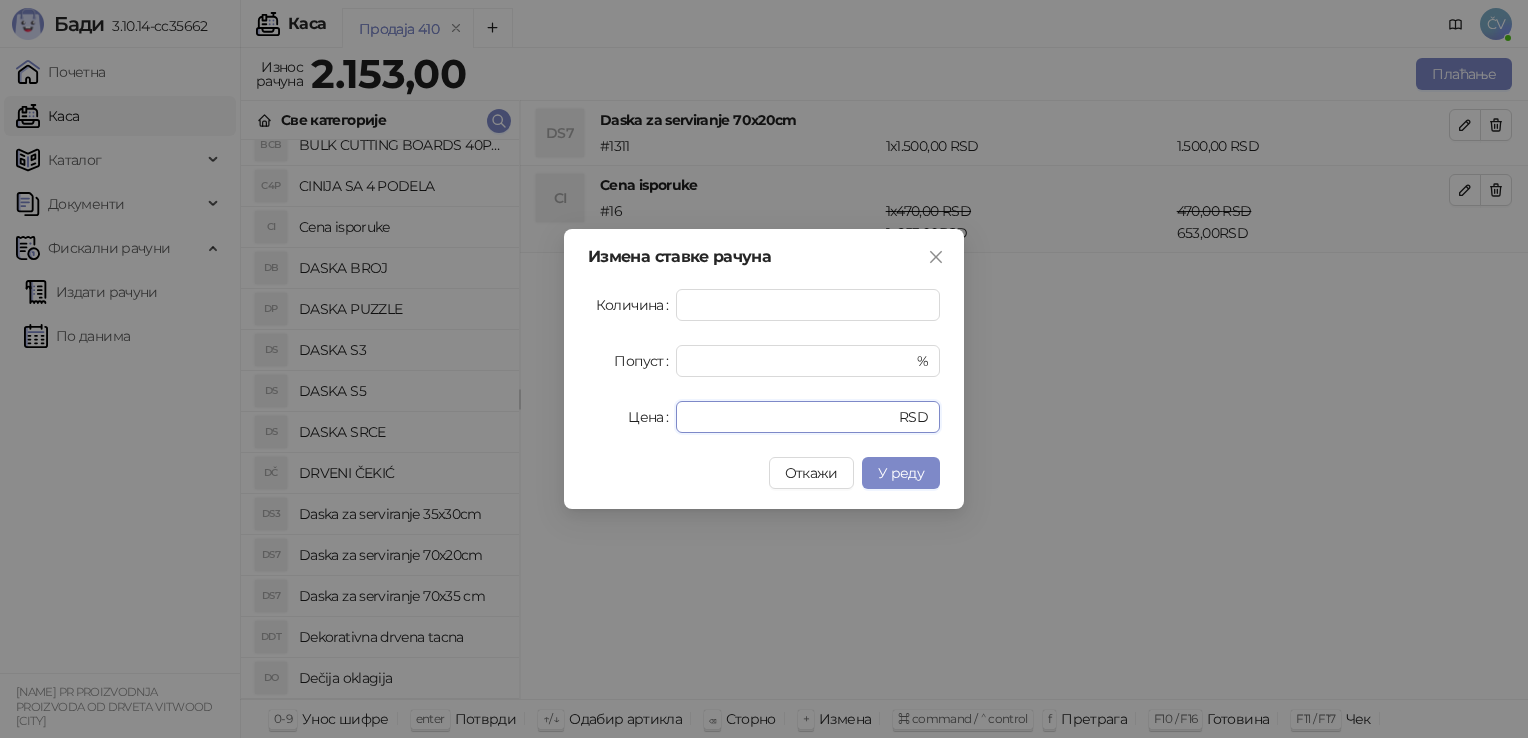 drag, startPoint x: 719, startPoint y: 425, endPoint x: 419, endPoint y: 440, distance: 300.37476 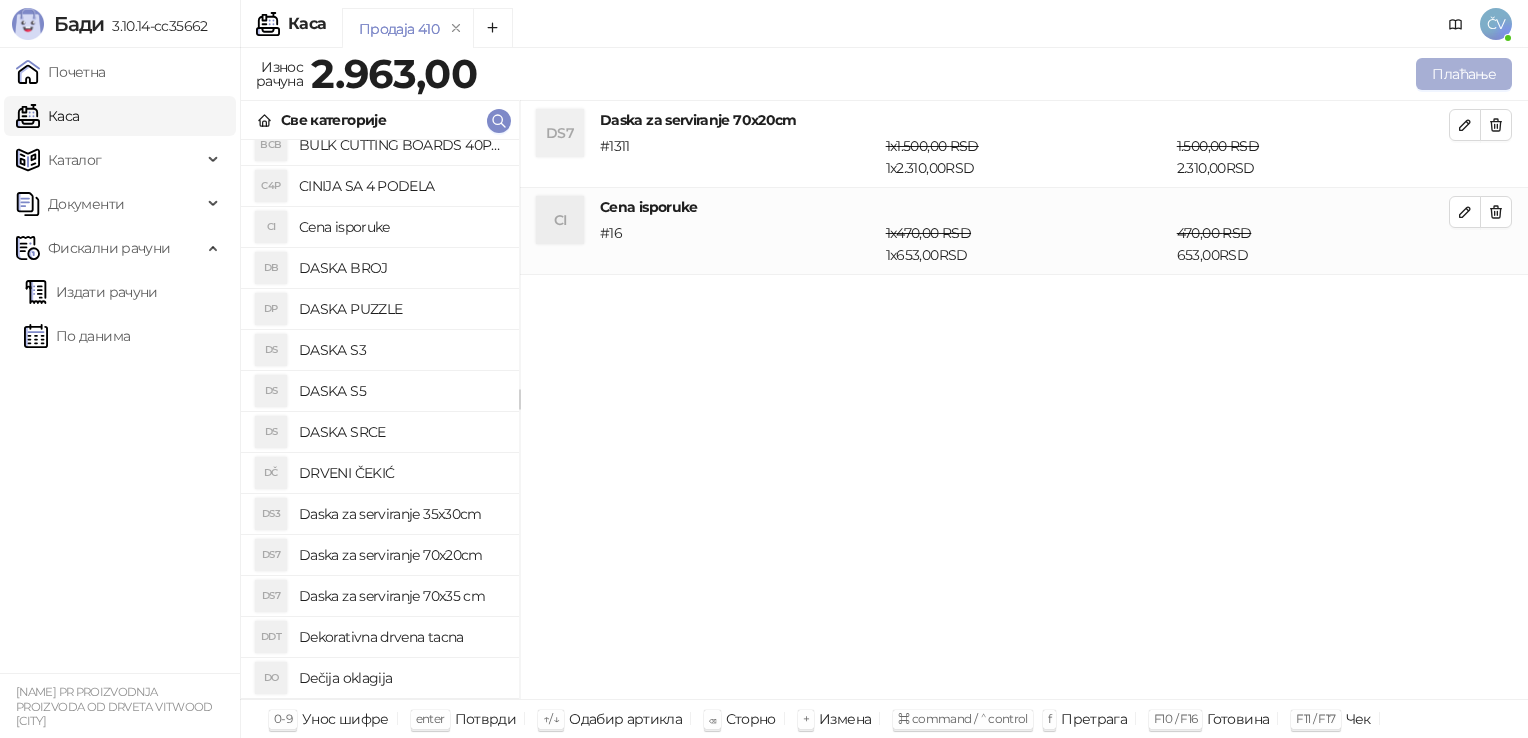 click on "Плаћање" at bounding box center (1464, 74) 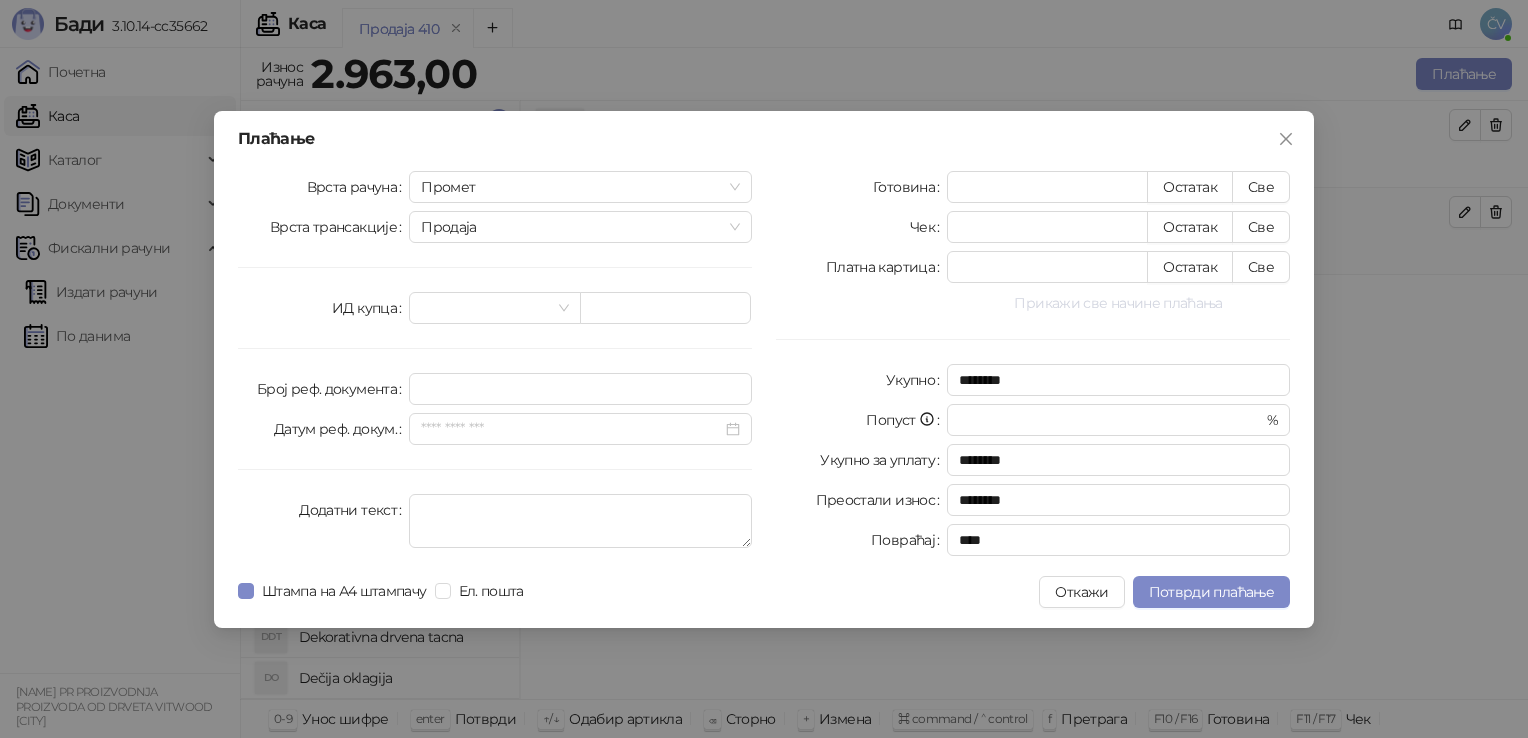 click on "Прикажи све начине плаћања" at bounding box center (1118, 303) 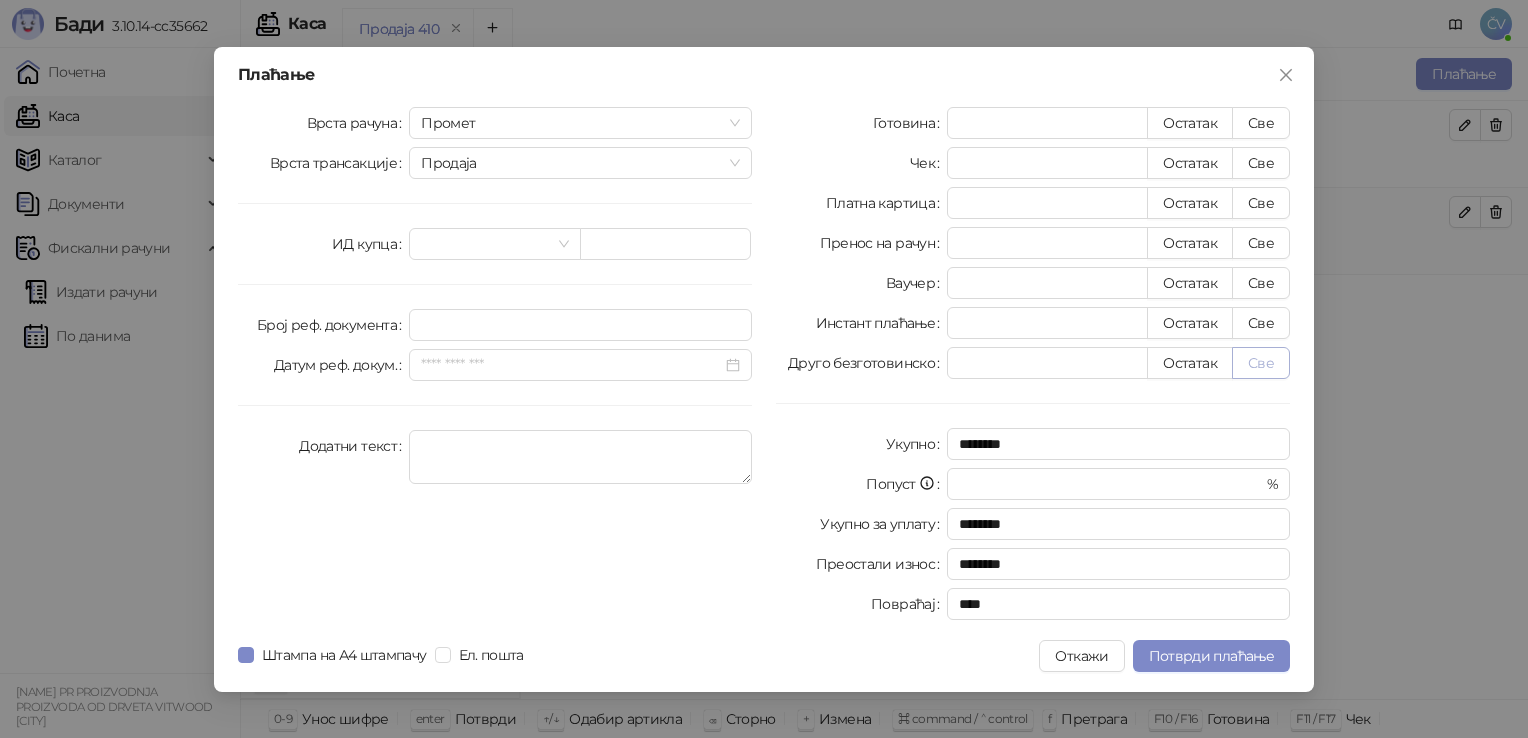 click on "Све" at bounding box center (1261, 363) 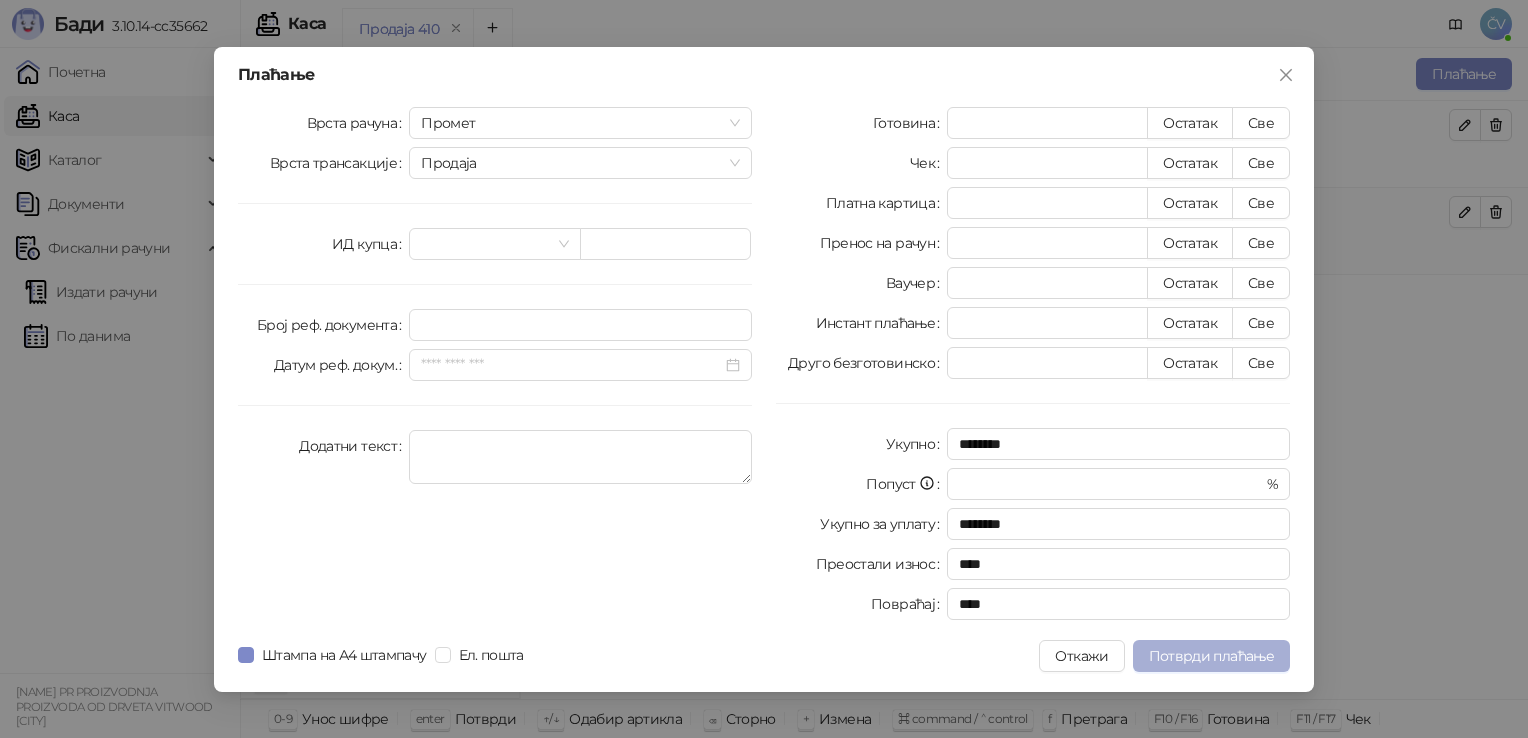 click on "Потврди плаћање" at bounding box center [1211, 656] 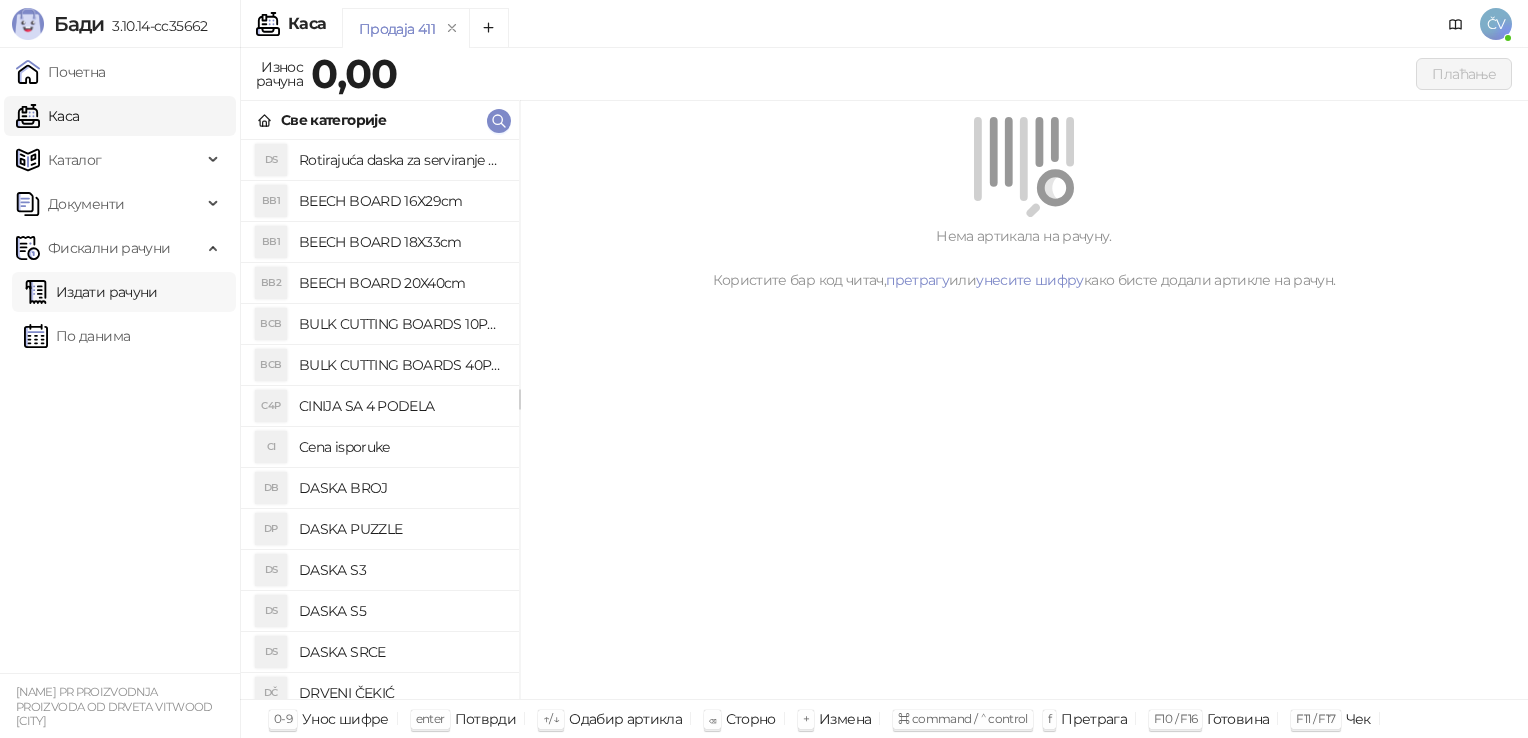 click on "Издати рачуни" at bounding box center [91, 292] 